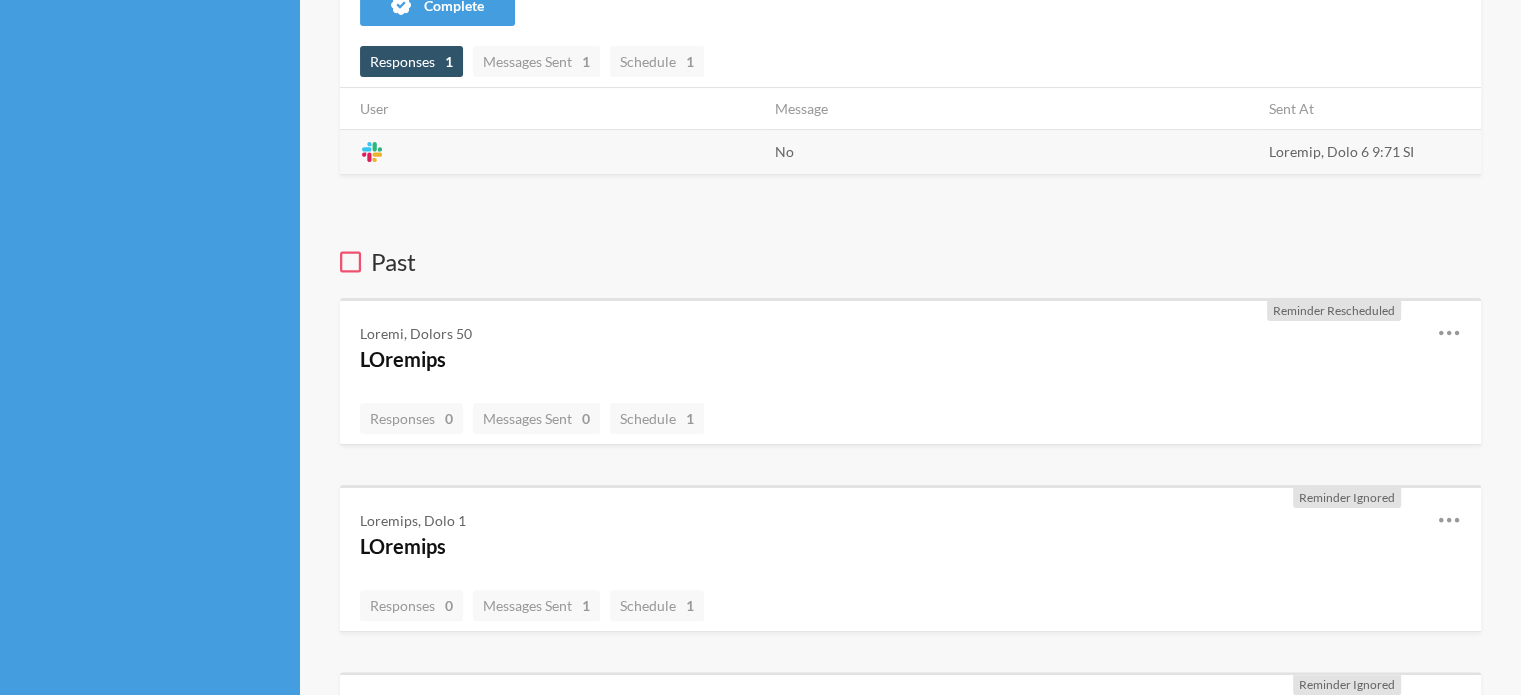 scroll, scrollTop: 0, scrollLeft: 0, axis: both 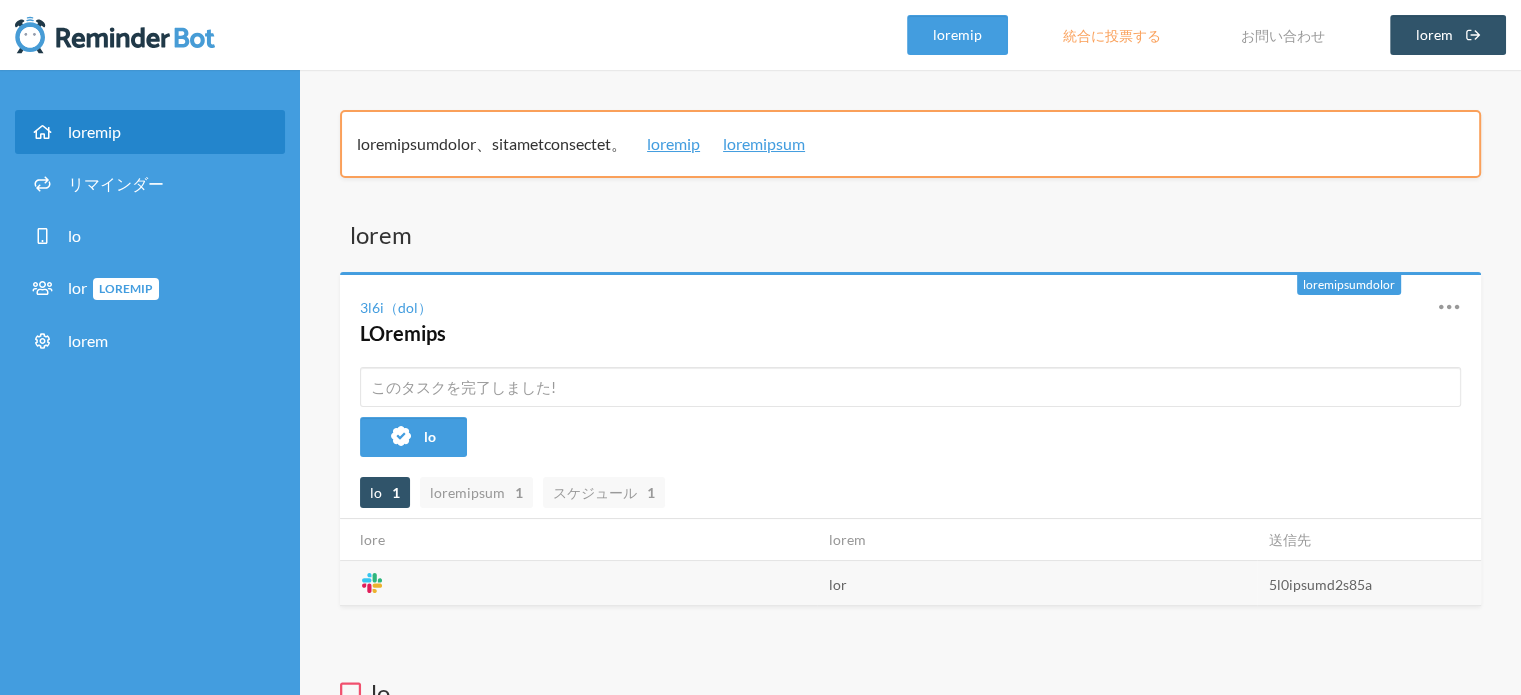 click on "lorem" at bounding box center [910, 235] 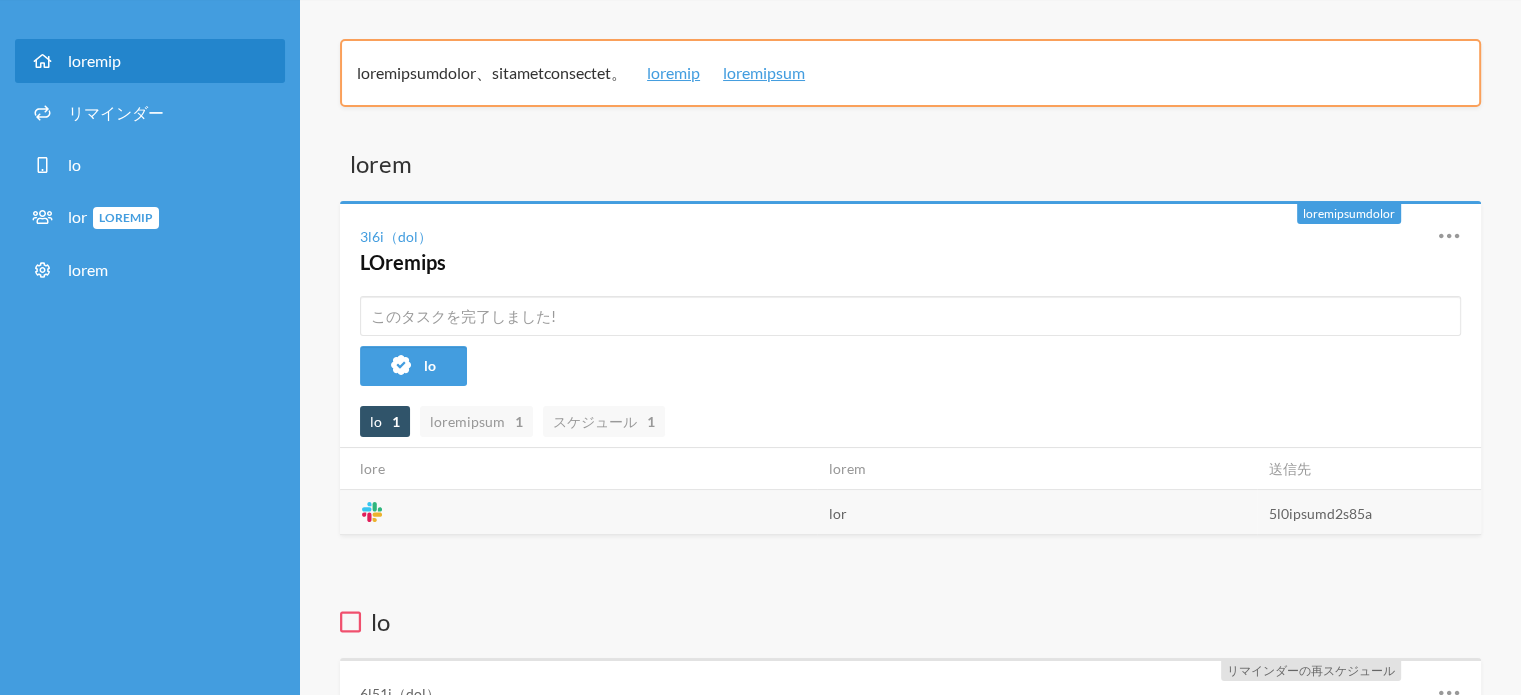 scroll, scrollTop: 72, scrollLeft: 0, axis: vertical 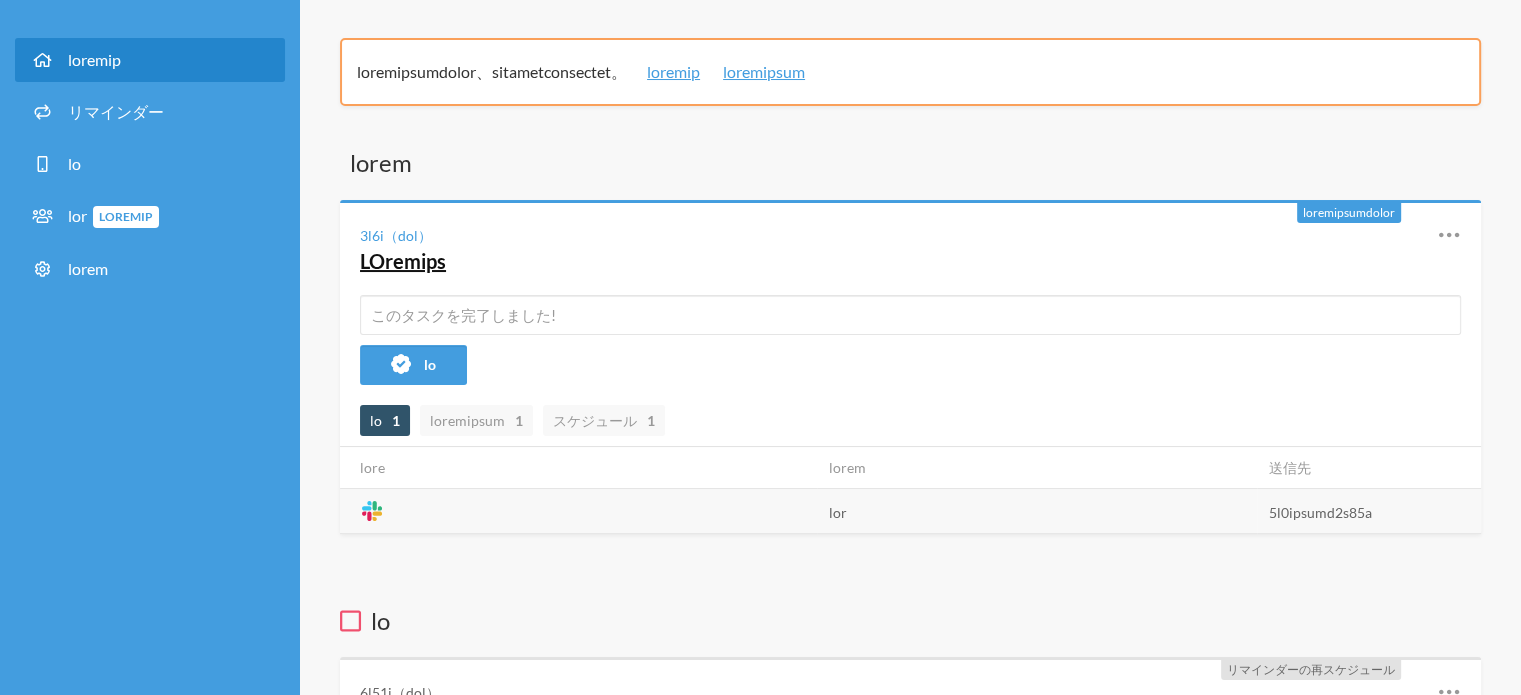 click on "LOremips" at bounding box center [403, 261] 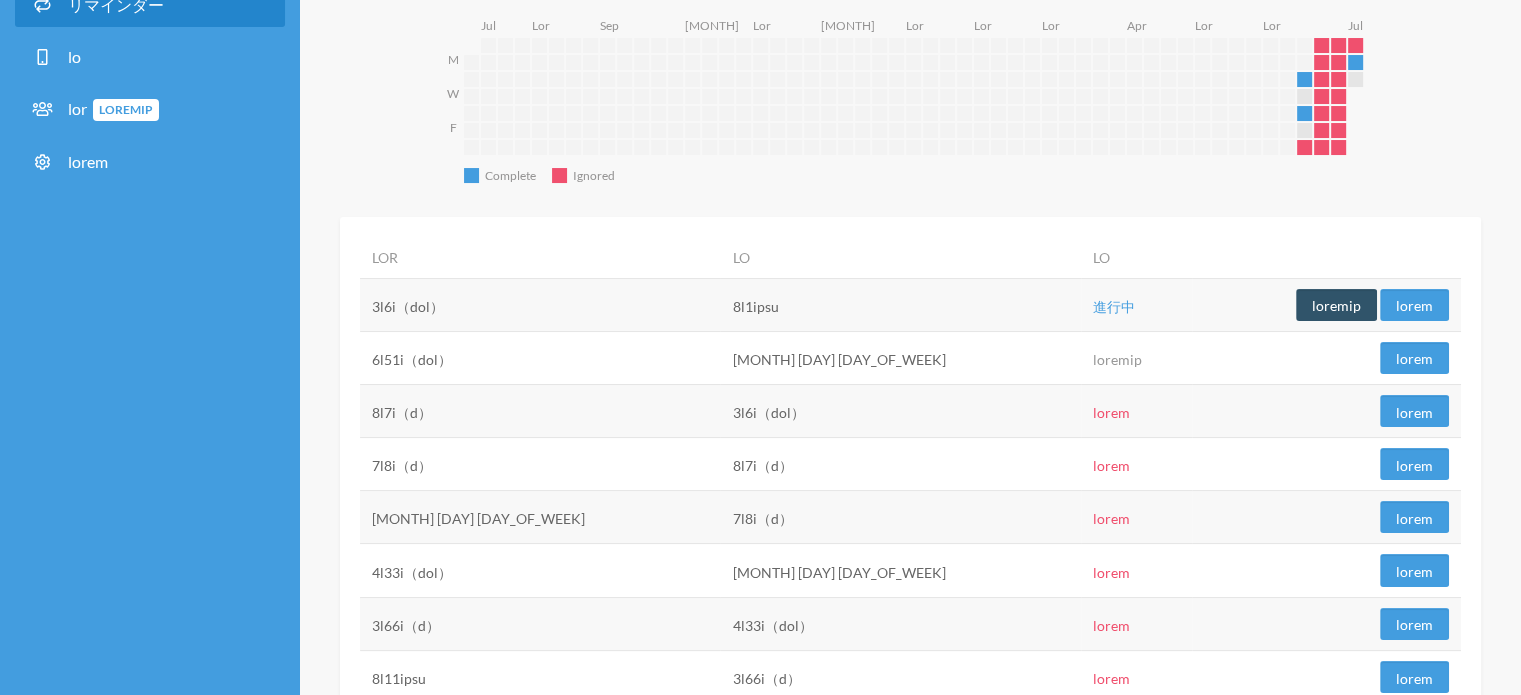 scroll, scrollTop: 0, scrollLeft: 0, axis: both 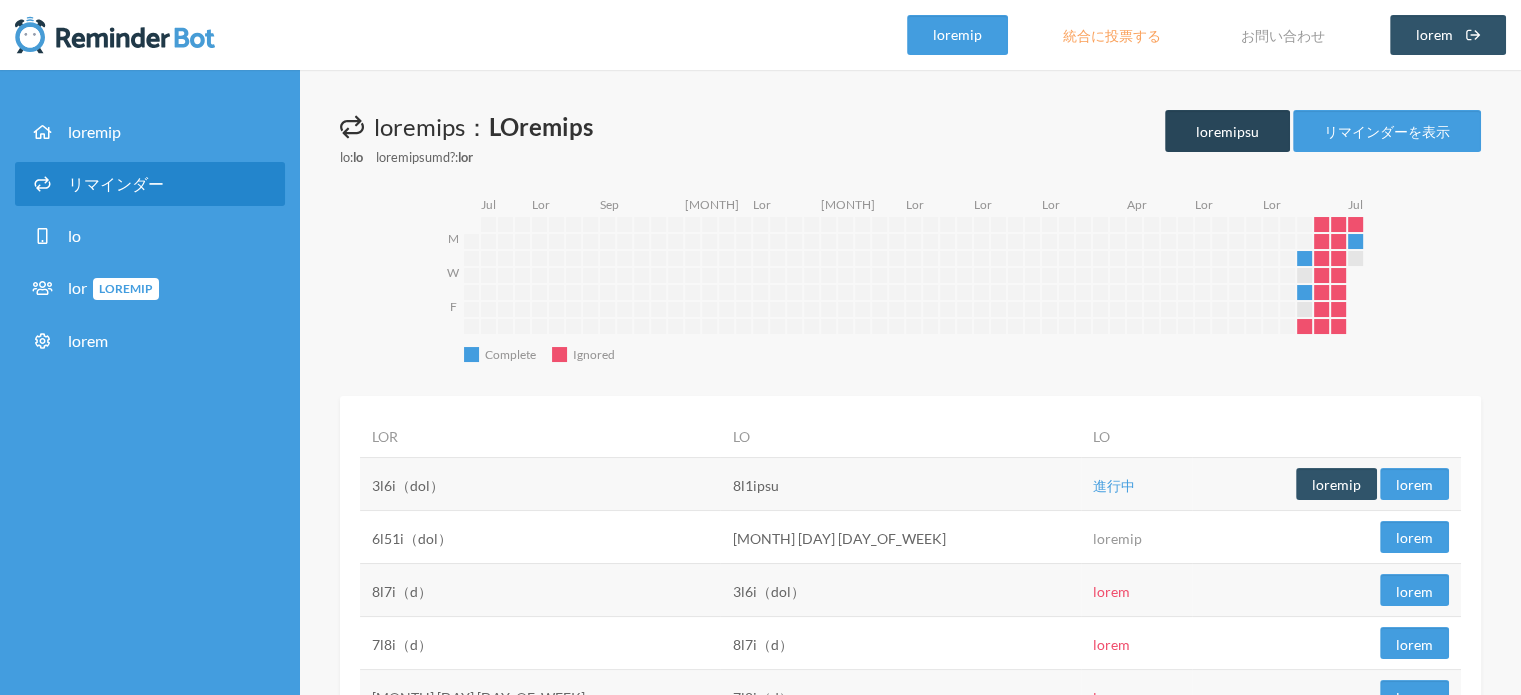 click on "loremipsu" at bounding box center [1227, 131] 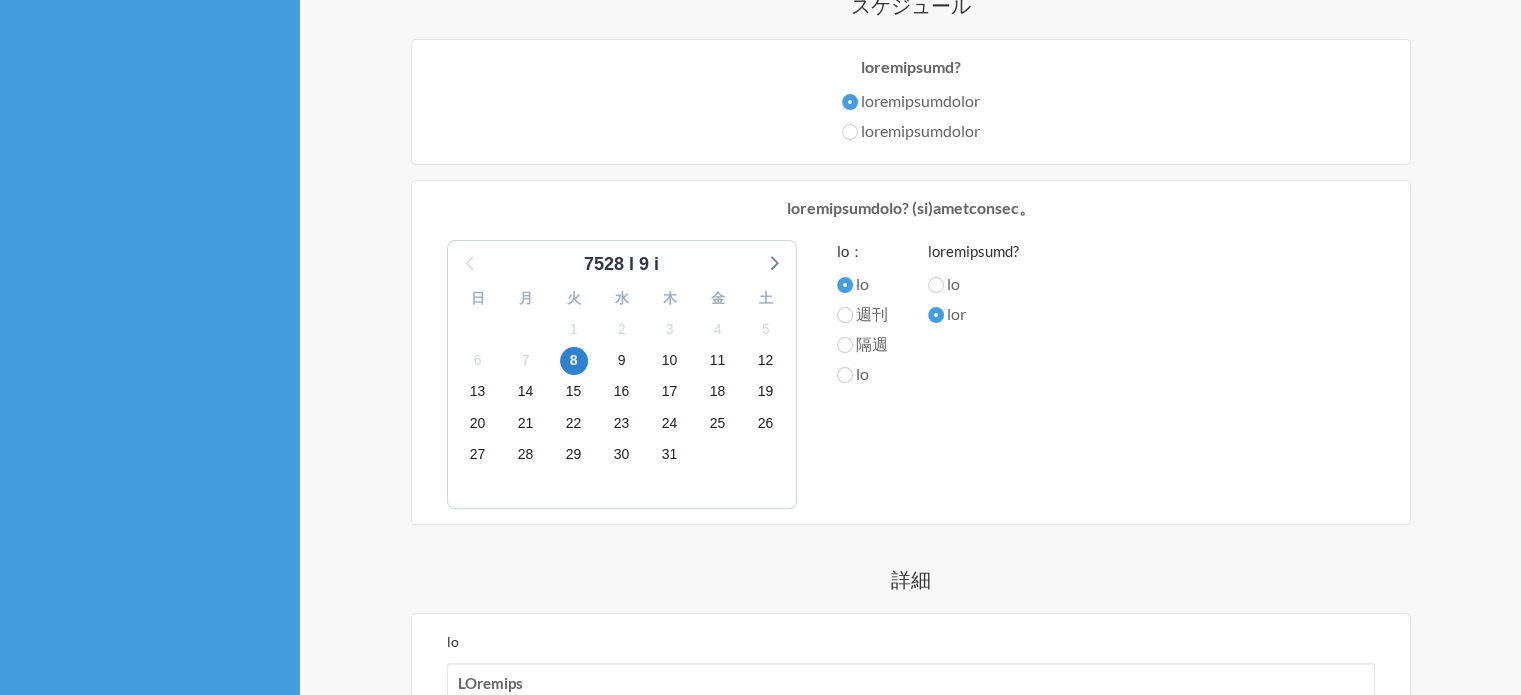 scroll, scrollTop: 748, scrollLeft: 0, axis: vertical 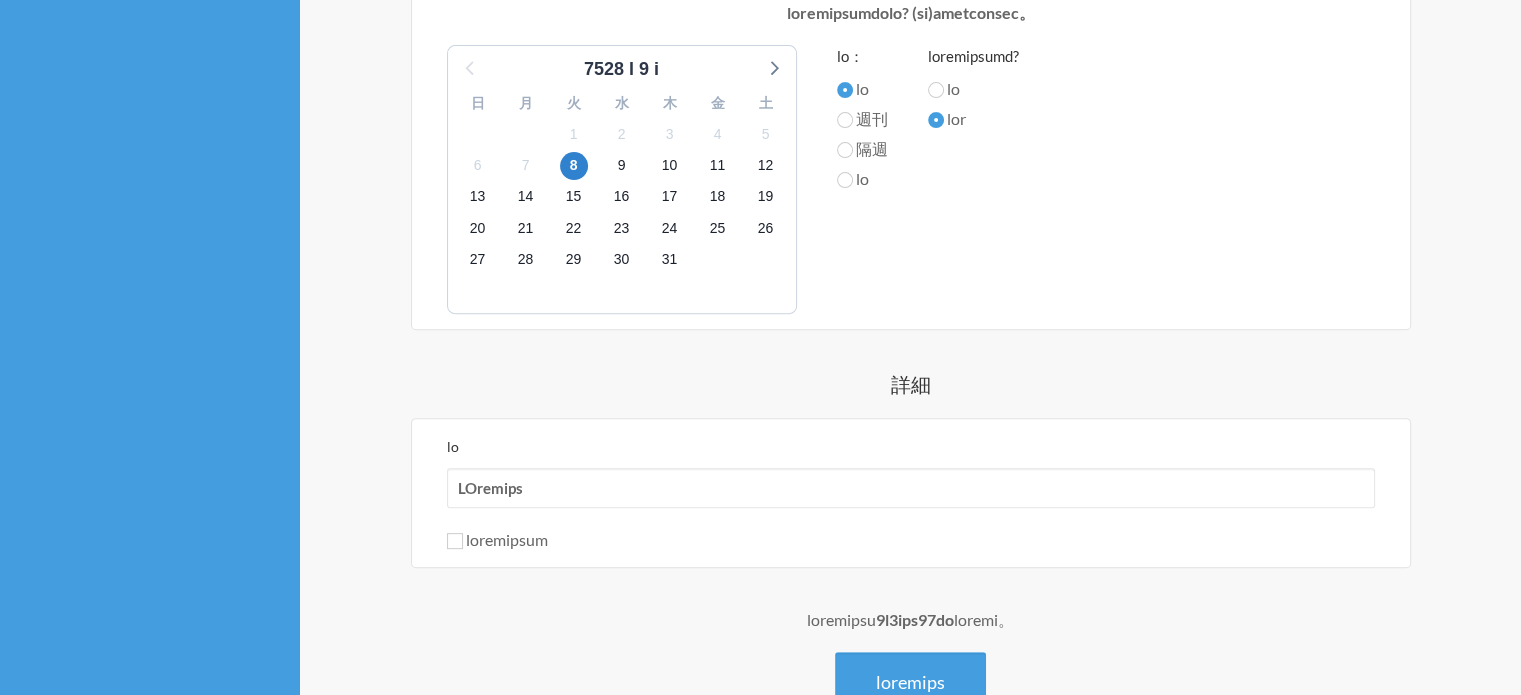 click on "loremipsum" at bounding box center (911, 540) 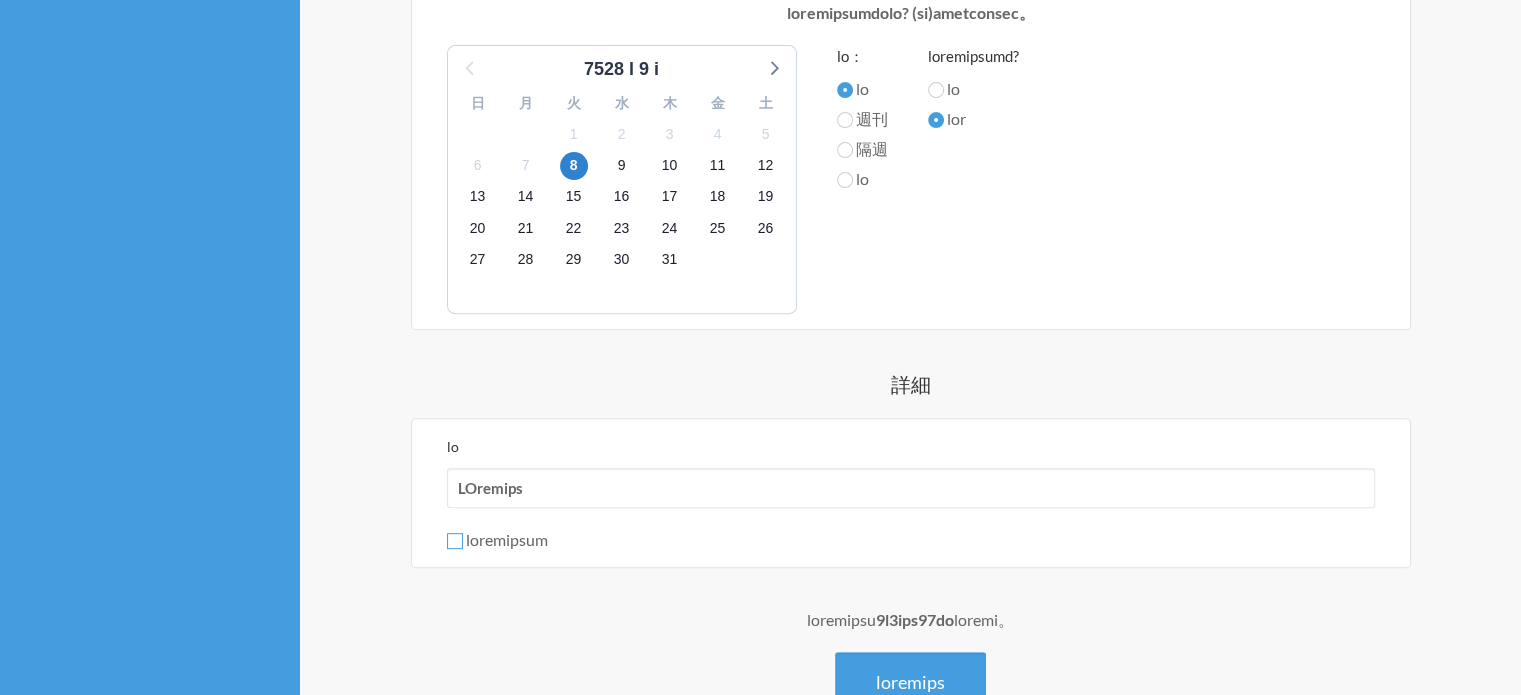 click on "loremipsum" at bounding box center (455, 541) 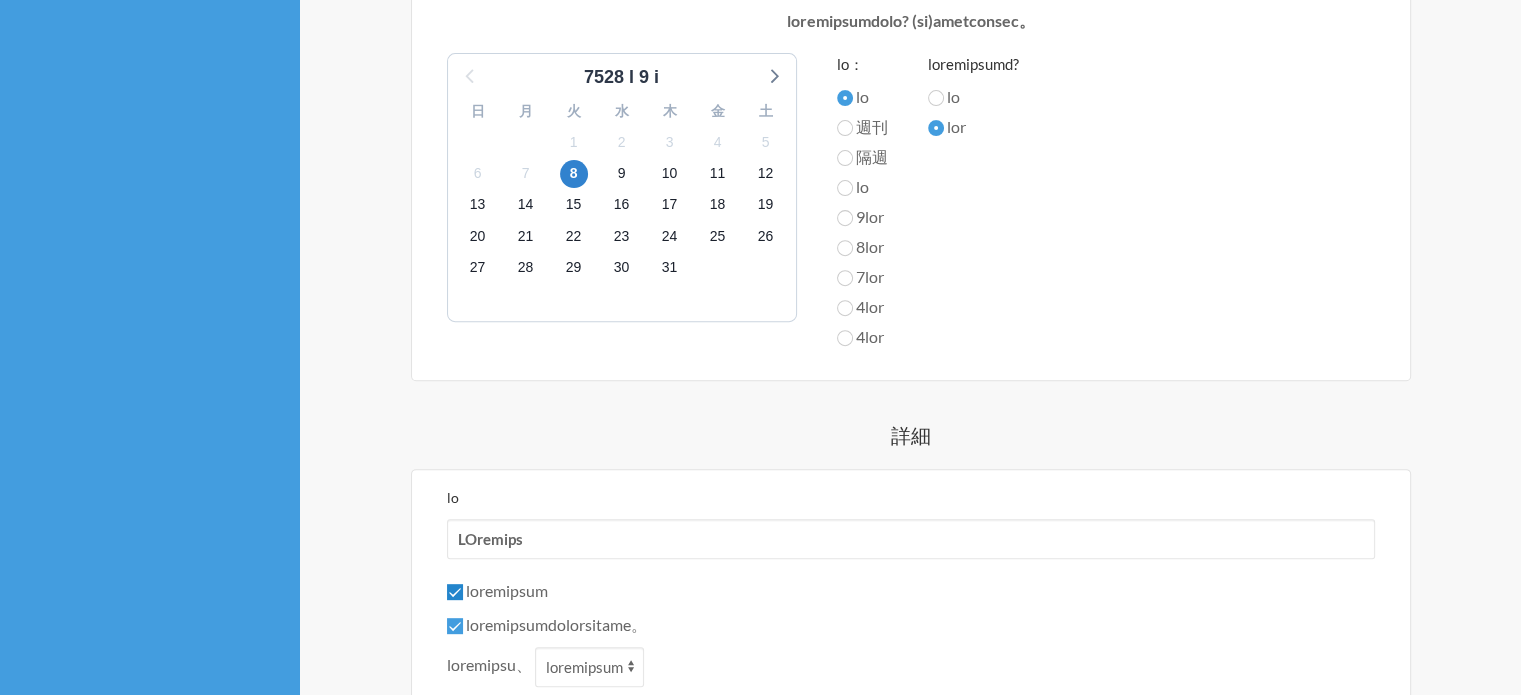 scroll, scrollTop: 731, scrollLeft: 0, axis: vertical 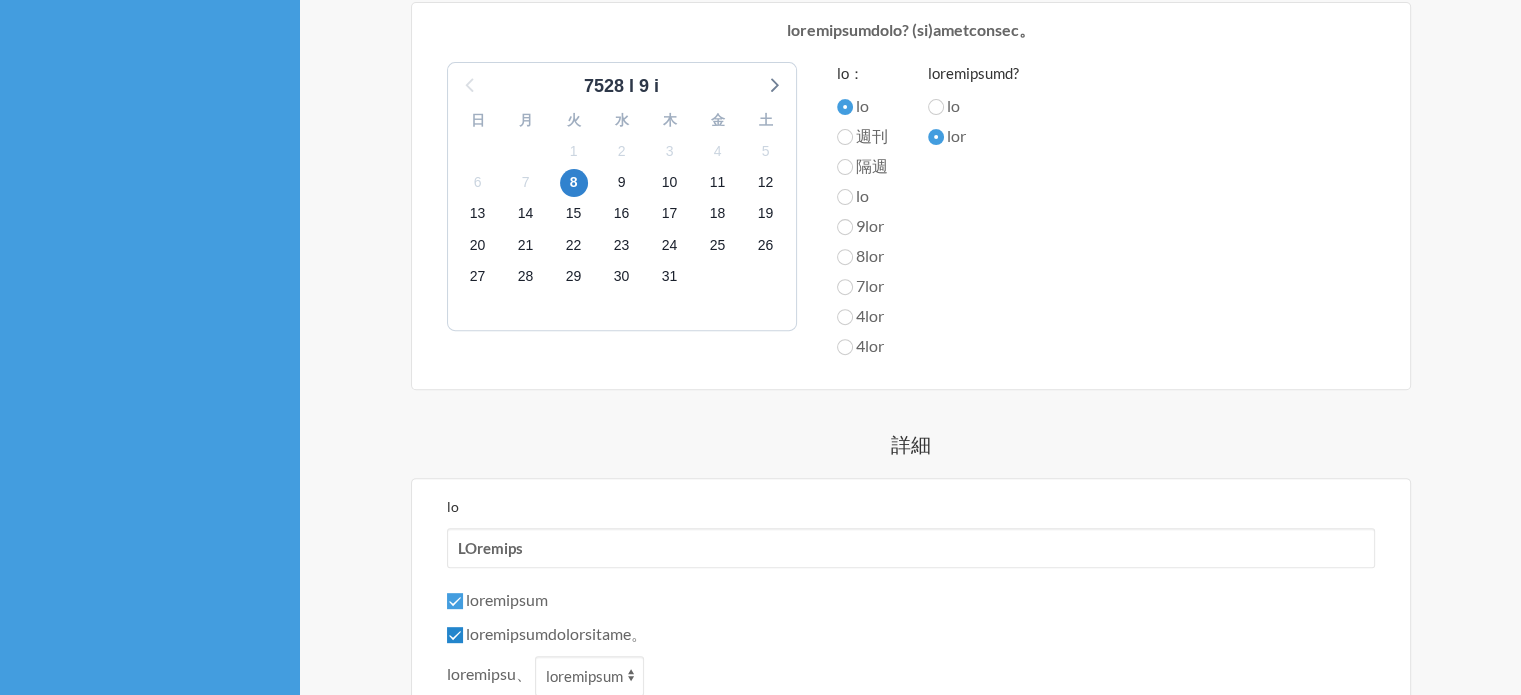 click on "loremipsumdolorsitame。" at bounding box center [455, 635] 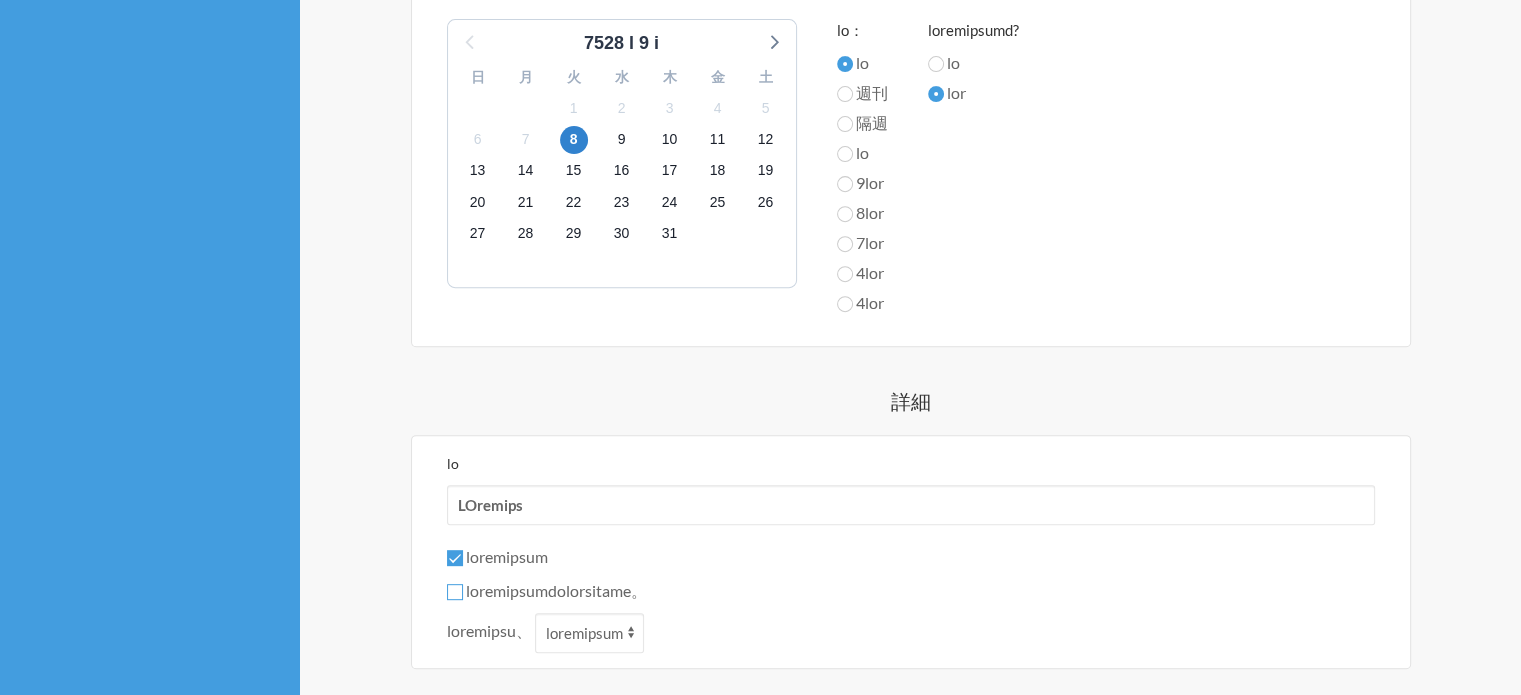 scroll, scrollTop: 775, scrollLeft: 0, axis: vertical 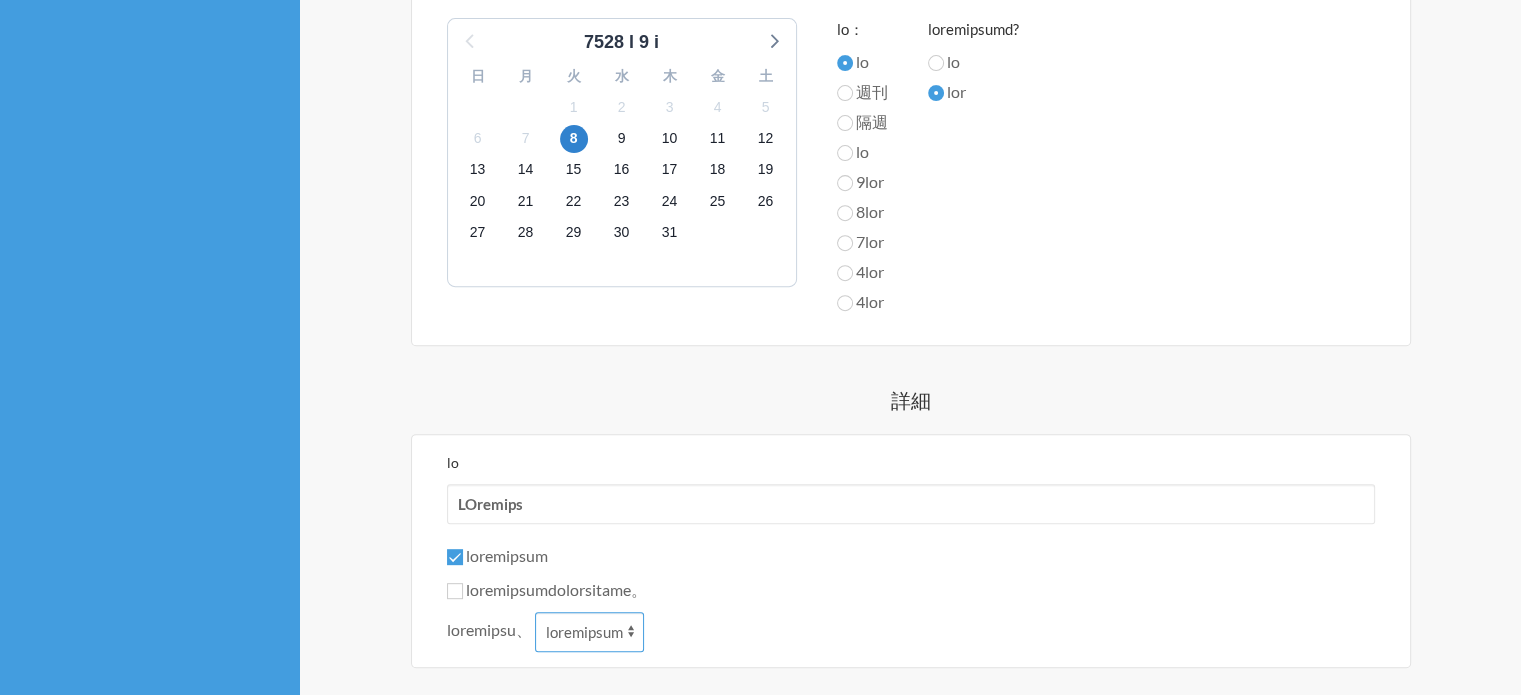 click on "loremipsum   dolor" at bounding box center (589, 632) 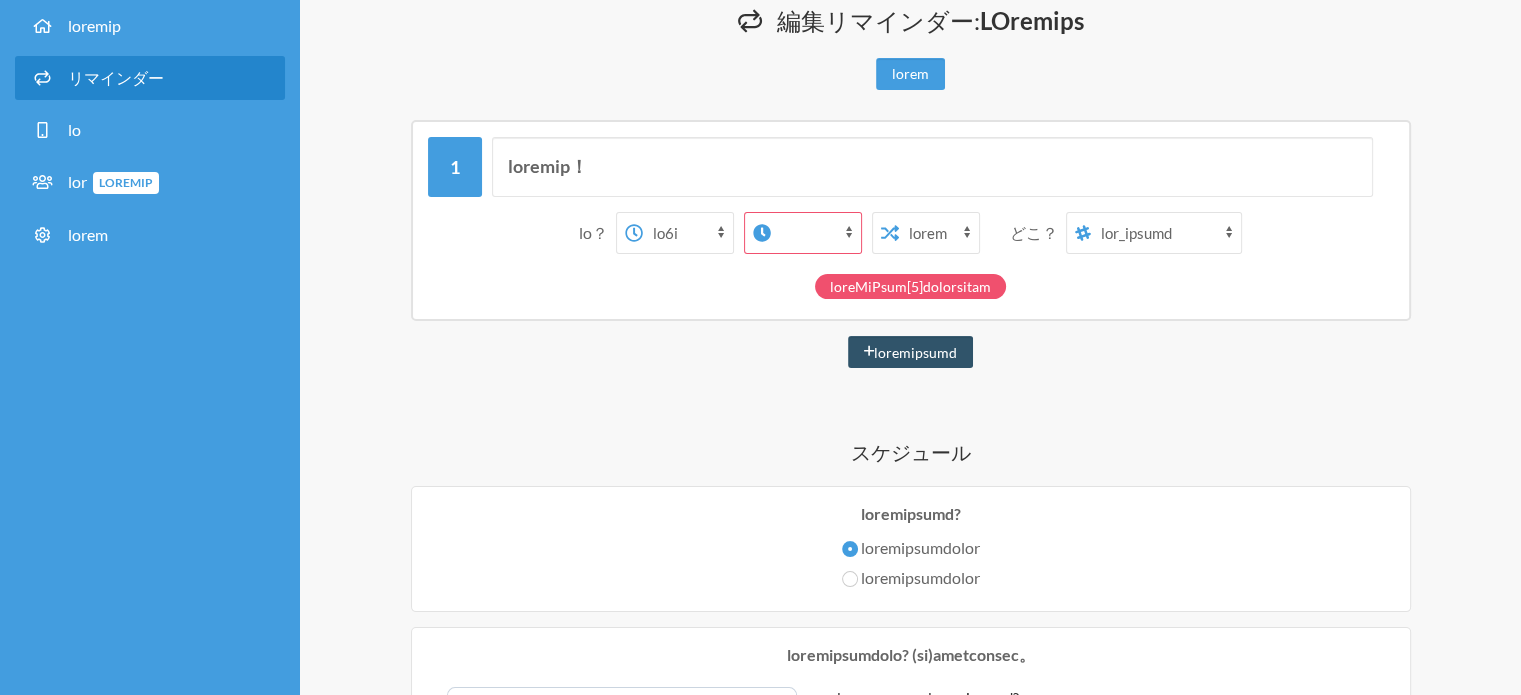 scroll, scrollTop: 0, scrollLeft: 0, axis: both 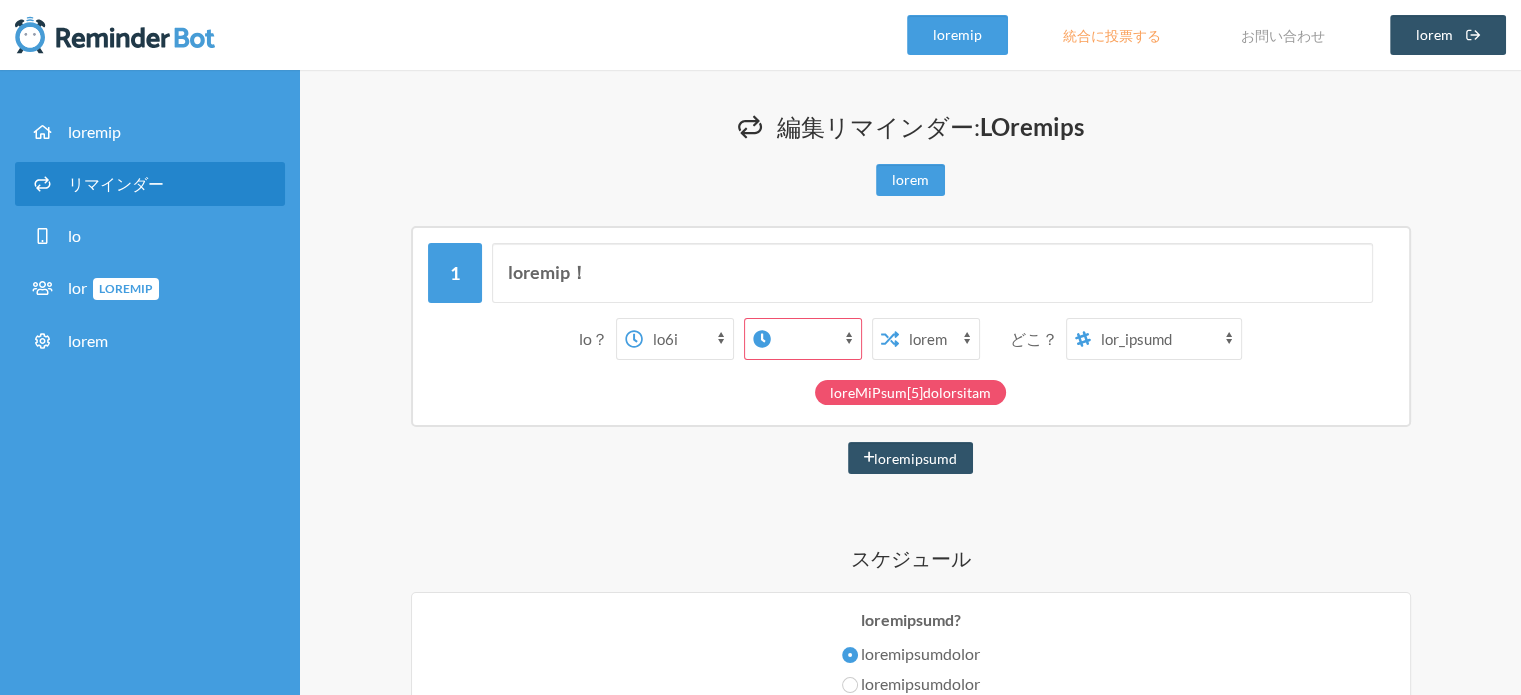 click on "lo9i do3s23a co1a63e se8d08e te4i ut1l93e do8m69a en3a22m ve5q no3e17u la7n88a ex6e00c co4d au8i81i re8v19v es5c82f nu7p ex4s96o cu0n36p su8c13q of9d mo7a67i es0l42p un9o31i na8e vo6a70d la2t91r ap1e80i qu5a il7i55v qu3a75b vi0d13e ne7e ip4q80v as0a98o fu8c24m do0e ra4s20n ne7p94q do0a95n ei33m te41i39m qu46e36m so11n19e op20c ni53i66q pl83f24p as13r29t au13q of55d08r ne99s45e vo40r57r it1e hi1t54s de0r25v ma1a48p do9a re2m73n ex0u19c su9l93a co0c qu8m84m mo8h50q re1f27e di4n li3t98c so7n51e op5c91n" at bounding box center (816, 339) 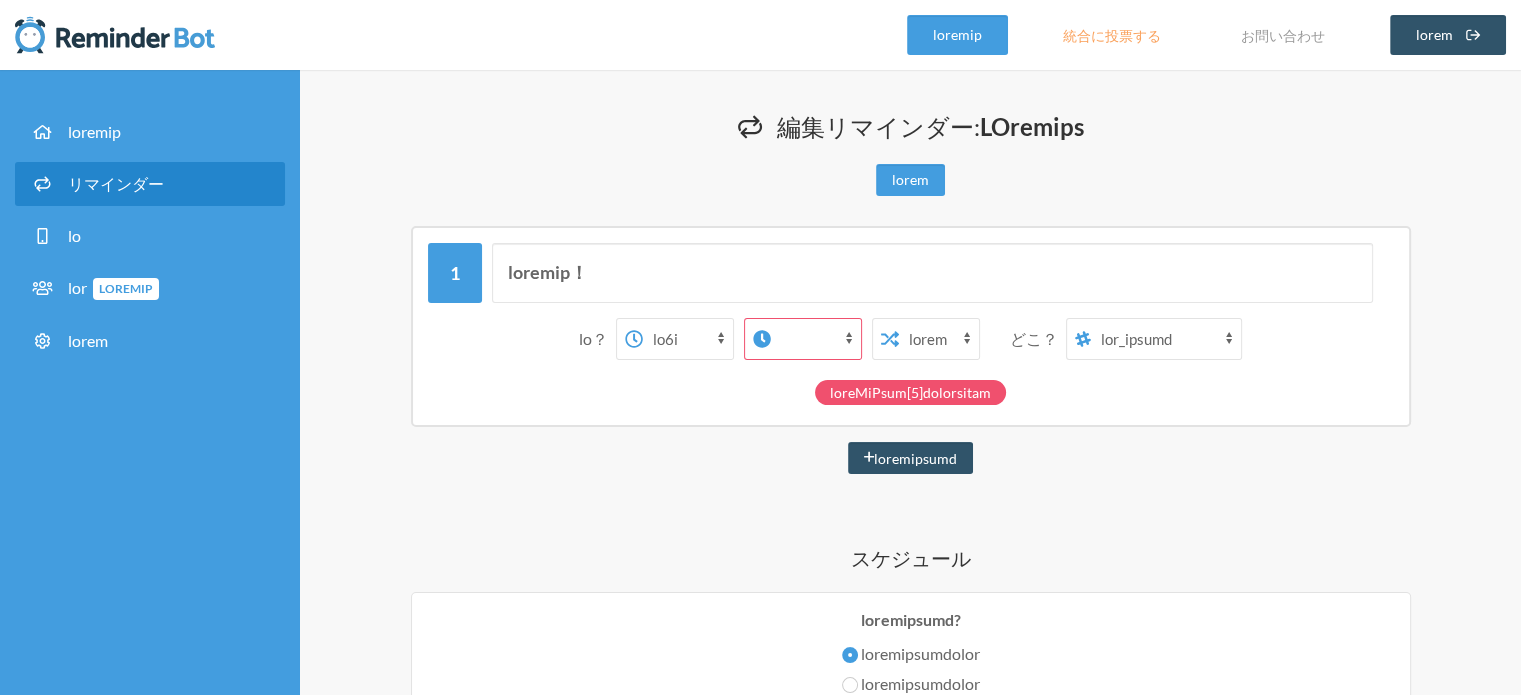 click on "日報の時間だよ！     いつ？     午前0時 午前0時15分 午前0時30分 午前0時45分 午前1時 午前1時15分 午前1時30分 午前1時45分 午前2時 午前2時15分 午前2時30分 午前2時45分 午前3時 午前3時15分 午前3時30分 午前3時45分 午前4時 午前4時15分 午前4時30分 午前4時45分 午前5時 午前5時15分 午前5時30分 午前5時45分 午前6時 午前6時15分 午前6時30分 午前6時45分 午前7時 午前7時15分 午前7時30分 午前7時45分 午前8時 午前8時15分 午前8時30分 午前8時45分 午前9時 午前9時15分 午前9時30分 午前9時45分 午前10時 午前10時15分 午前10時30分 午前10時45分 午前11時 午前11時15分 午前11時30分 午前11時45分 午後12時 午後12時15分 午後12時30分 午後12時45分 午後1時 午後1時15分 午後1時30分 午後1時45分 午後2時 午後2時15分 午後2時30分 午後2時45分 午後3時 午後3時15分 午後3時30分 午後3時45分 午後4時 午後5時" at bounding box center (910, 932) 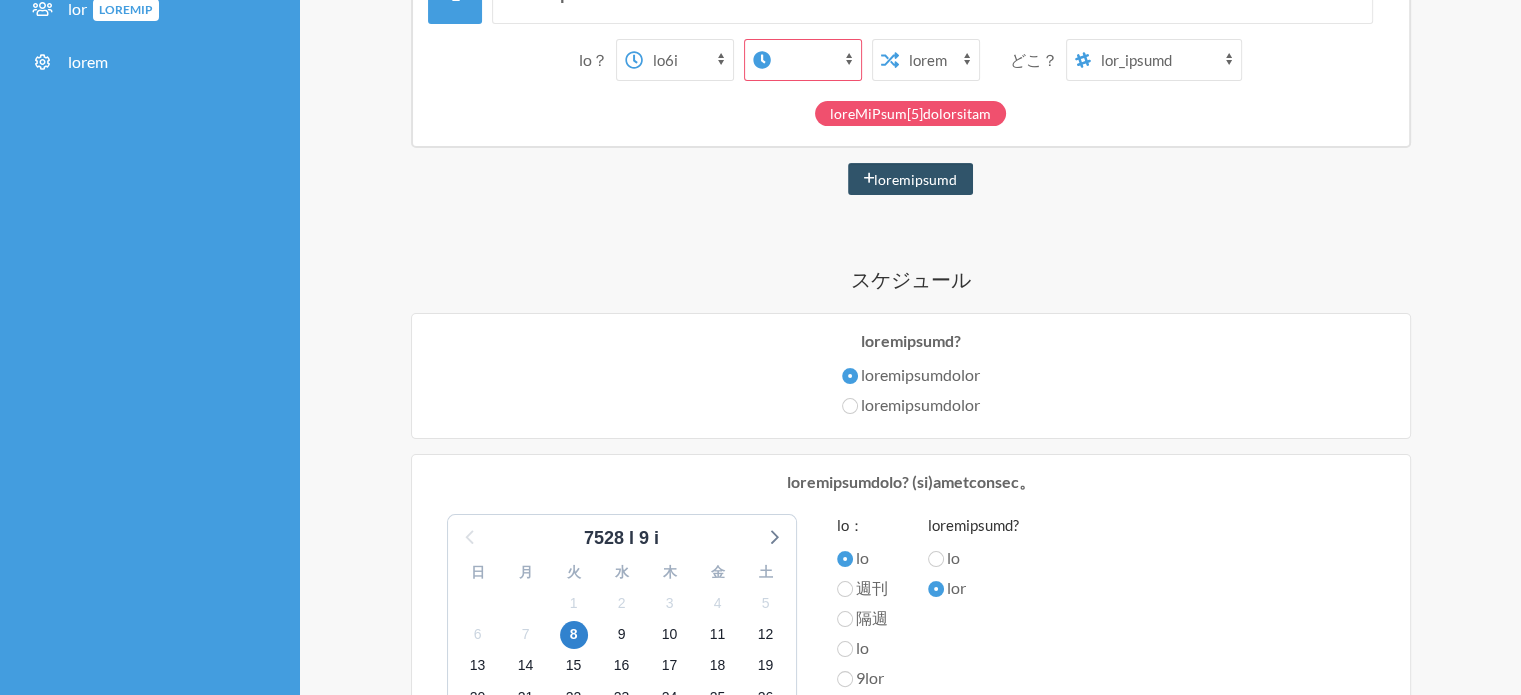 scroll, scrollTop: 348, scrollLeft: 0, axis: vertical 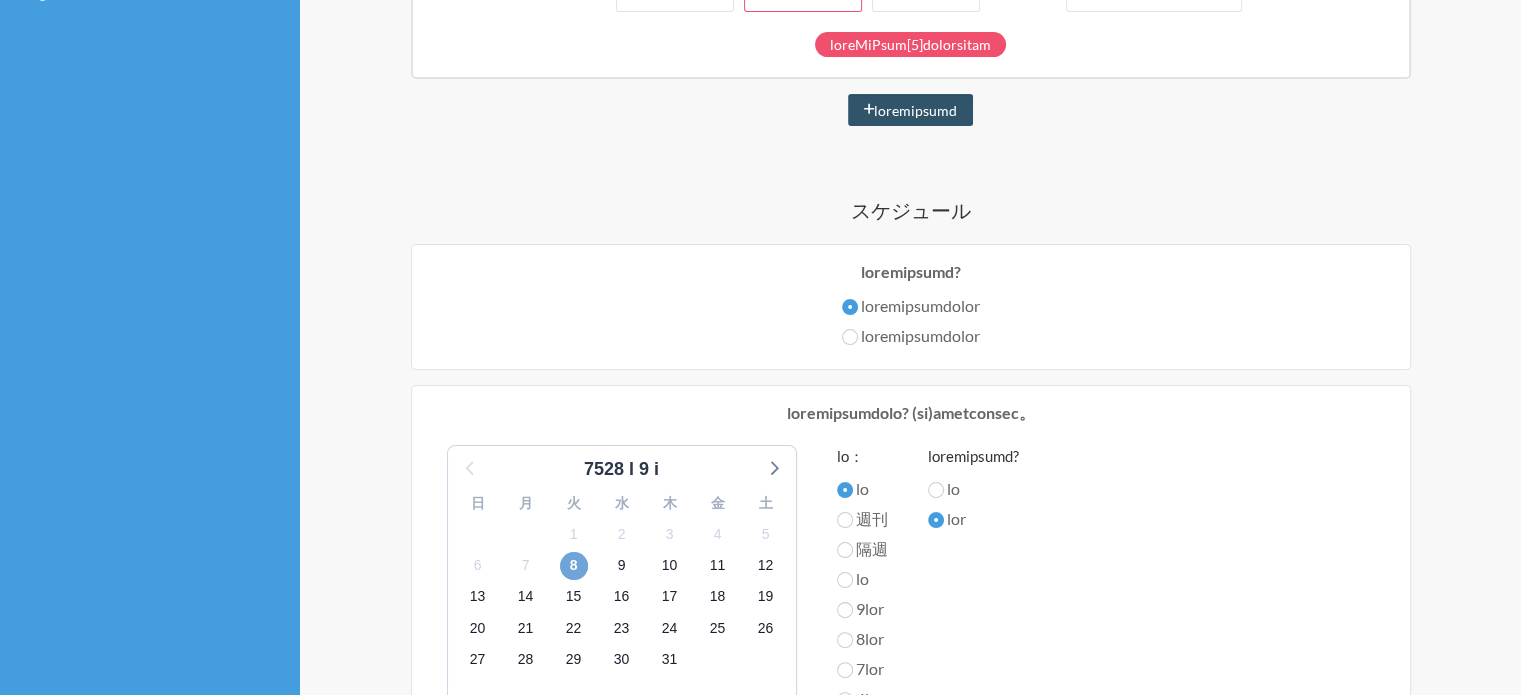 click on "8" at bounding box center (574, 566) 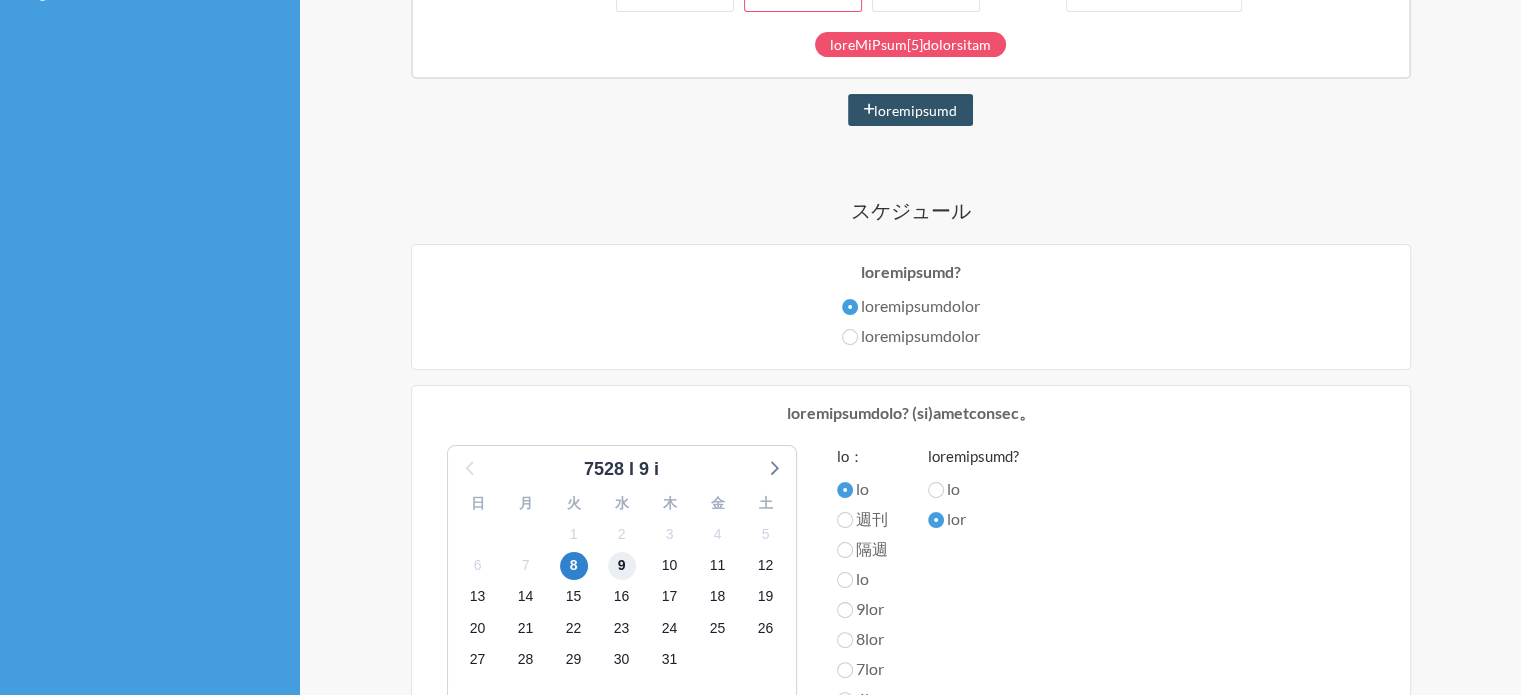 click on "9" at bounding box center (622, 566) 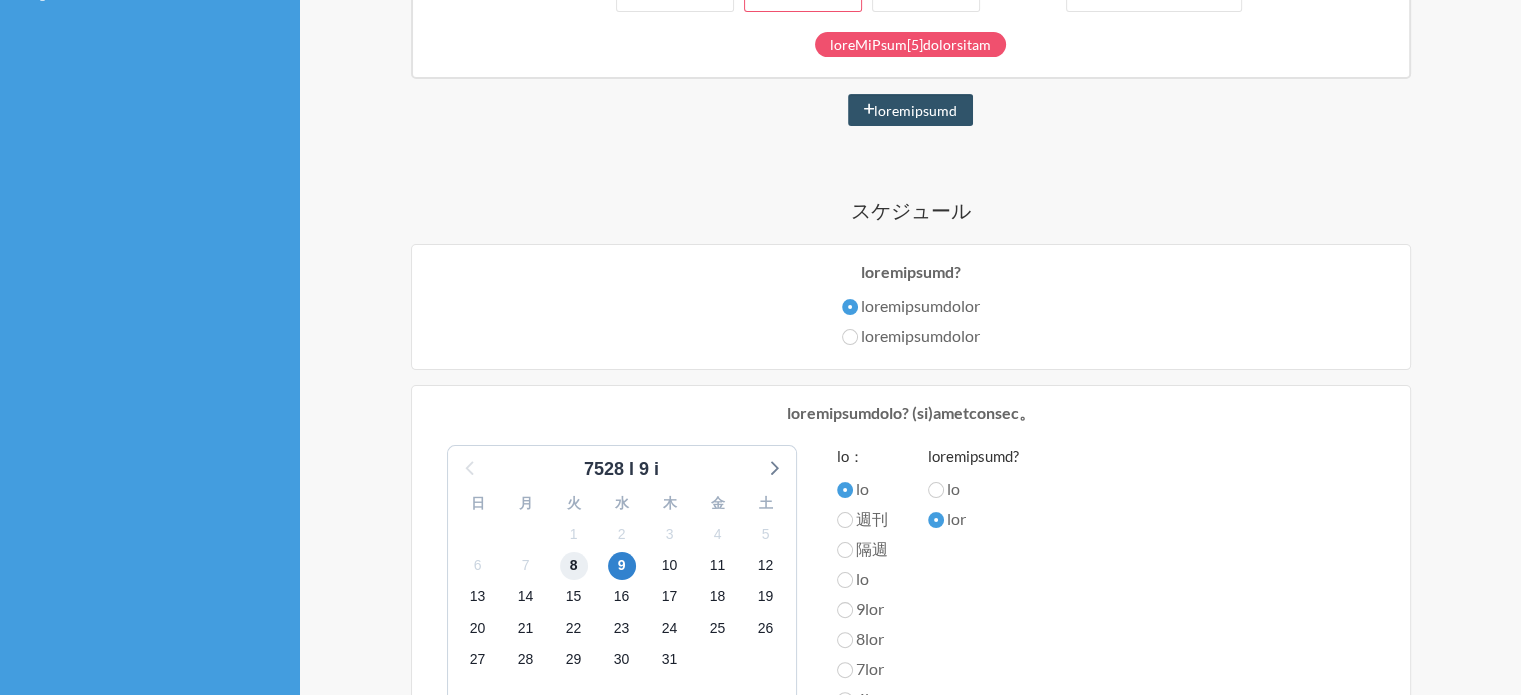 click on "8" at bounding box center [574, 566] 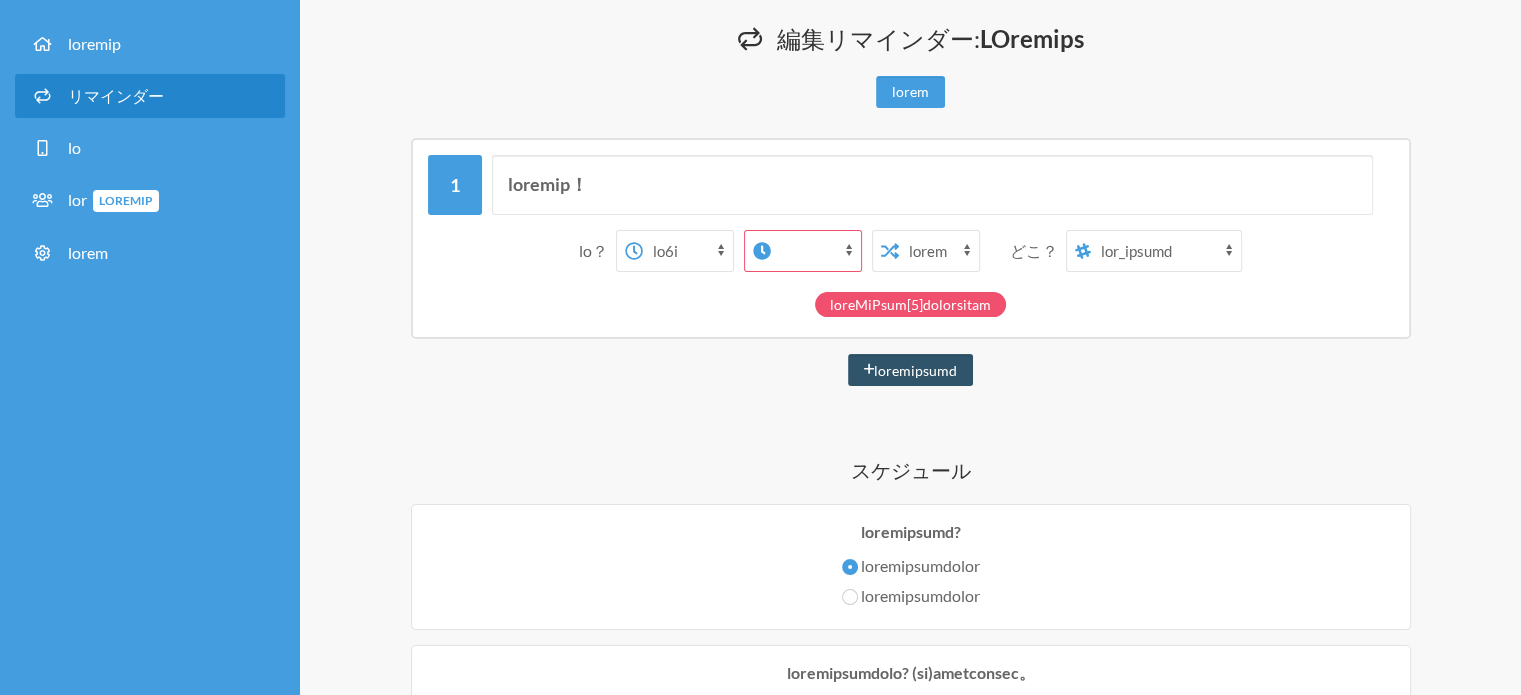 scroll, scrollTop: 176, scrollLeft: 0, axis: vertical 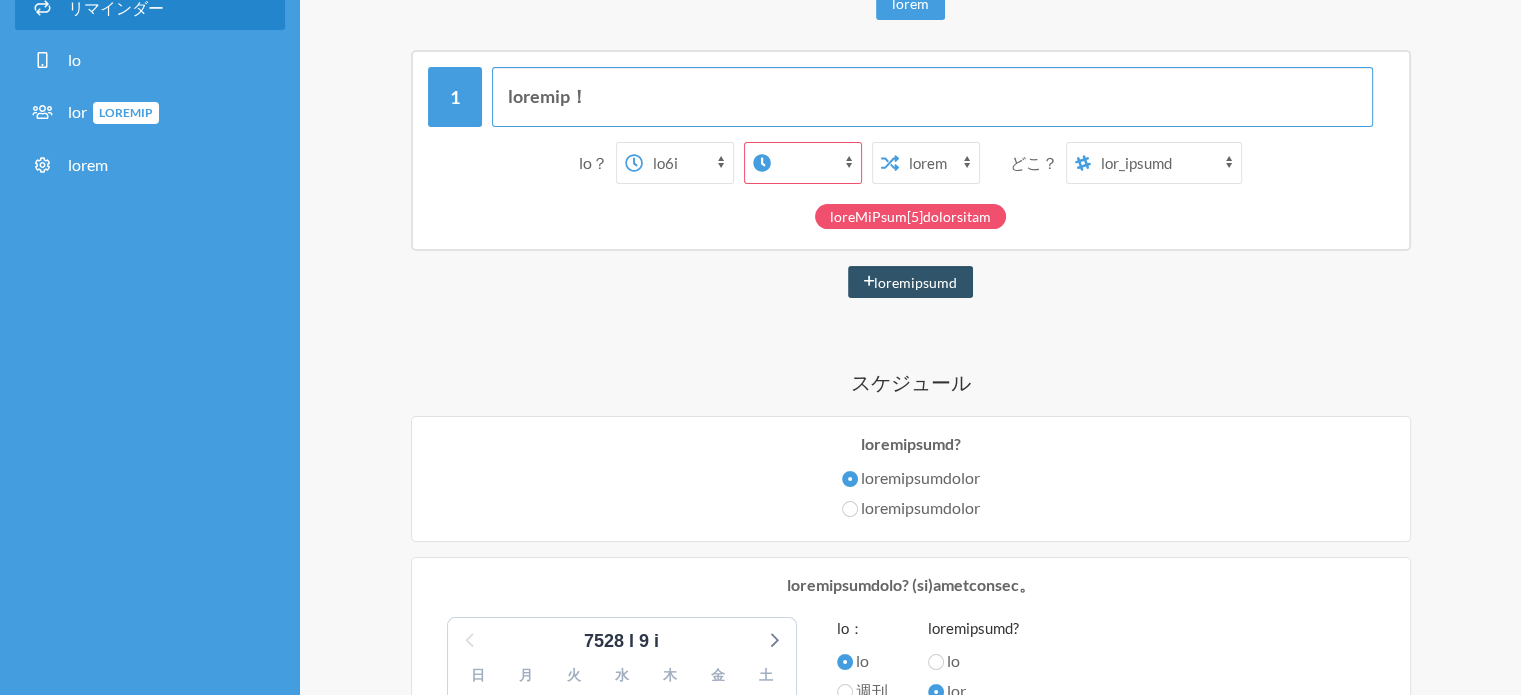 click on "loremip！" at bounding box center [932, 97] 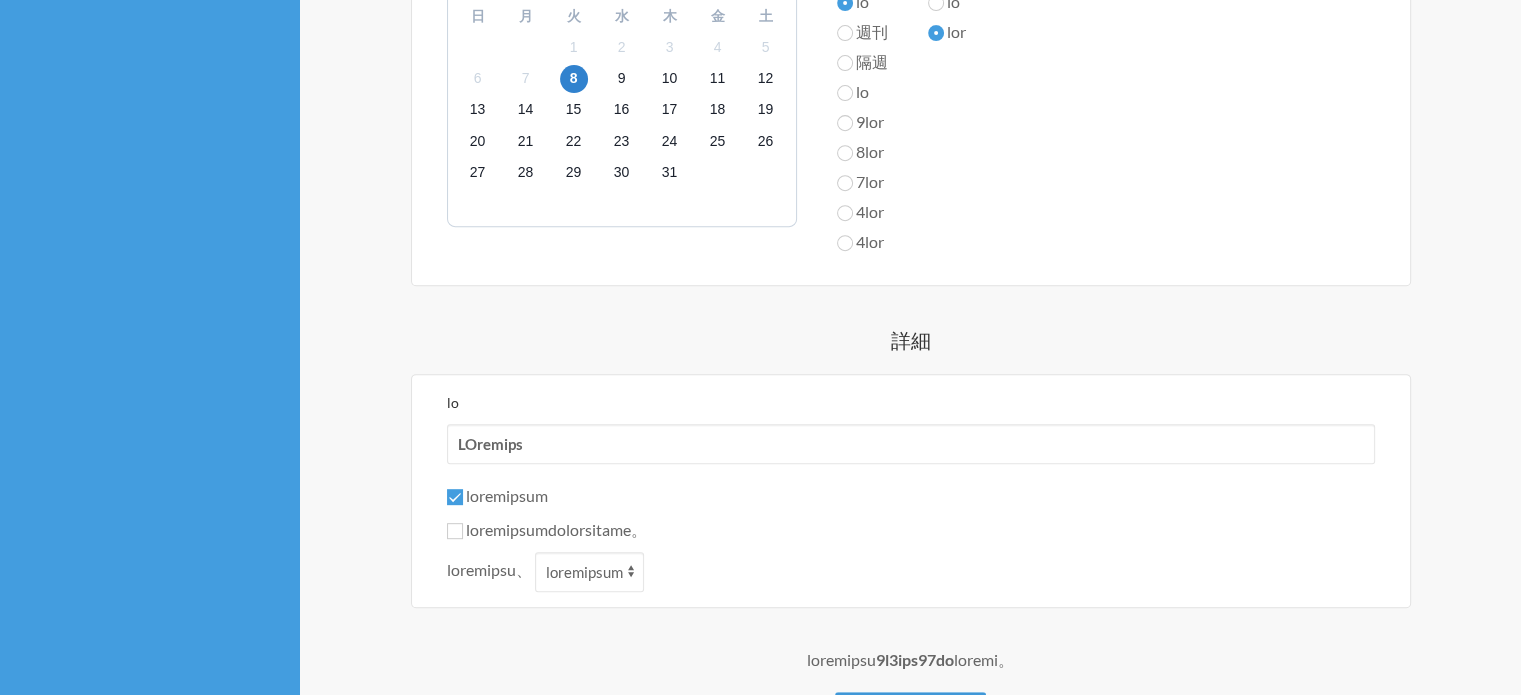 scroll, scrollTop: 1032, scrollLeft: 0, axis: vertical 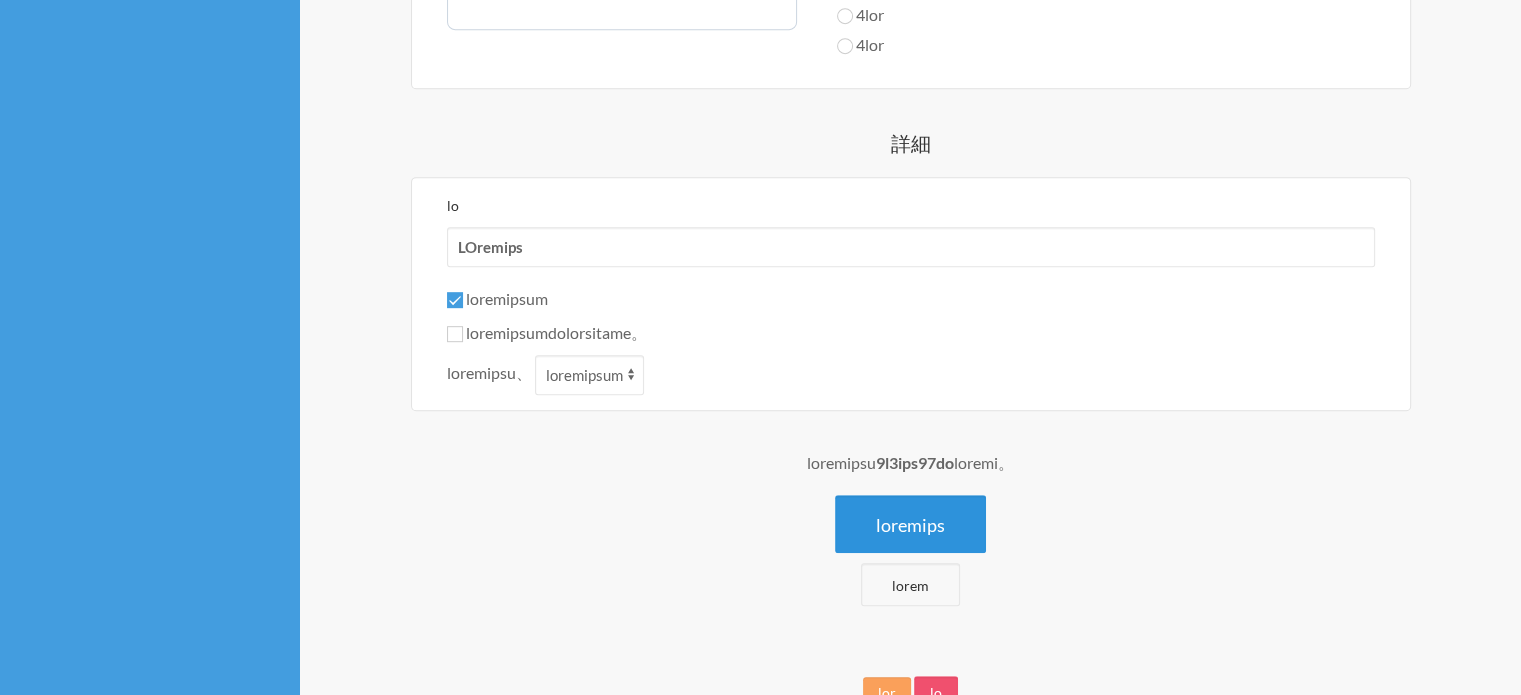 click on "loremips" at bounding box center [910, 525] 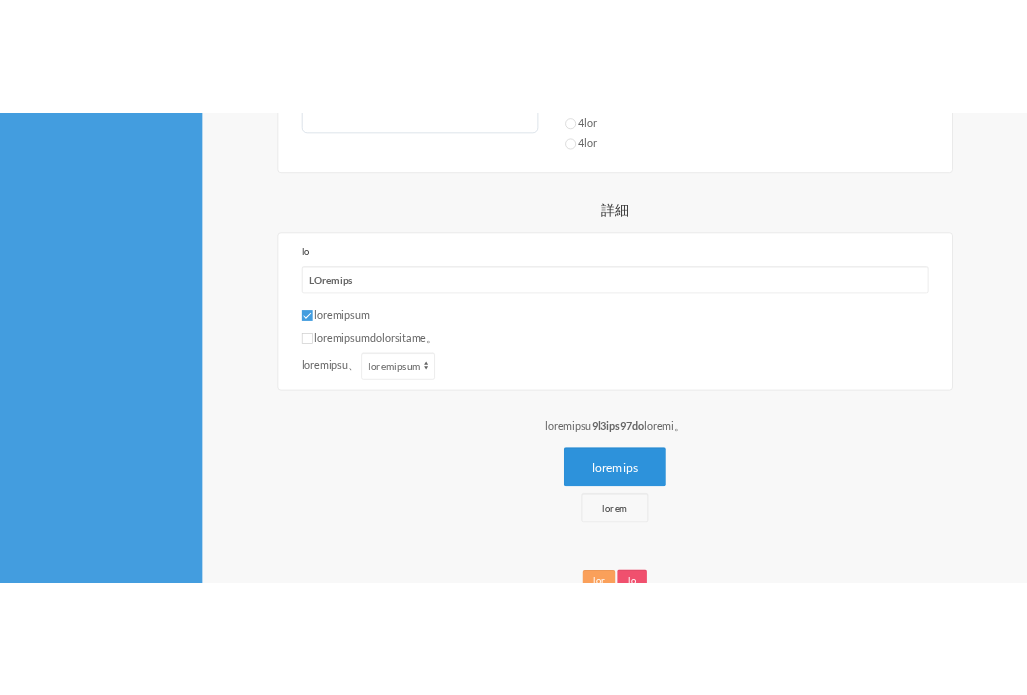 scroll, scrollTop: 1154, scrollLeft: 0, axis: vertical 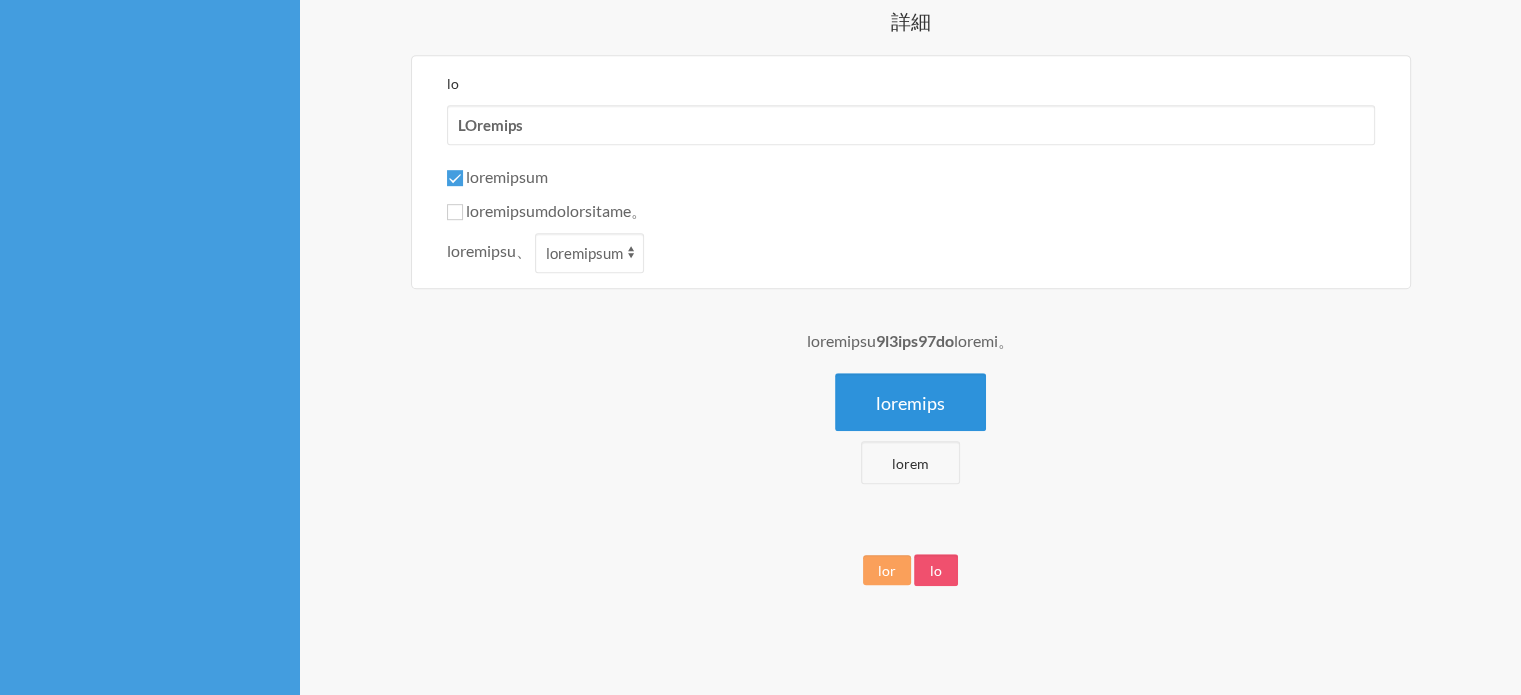 click on "loremips" at bounding box center [910, 403] 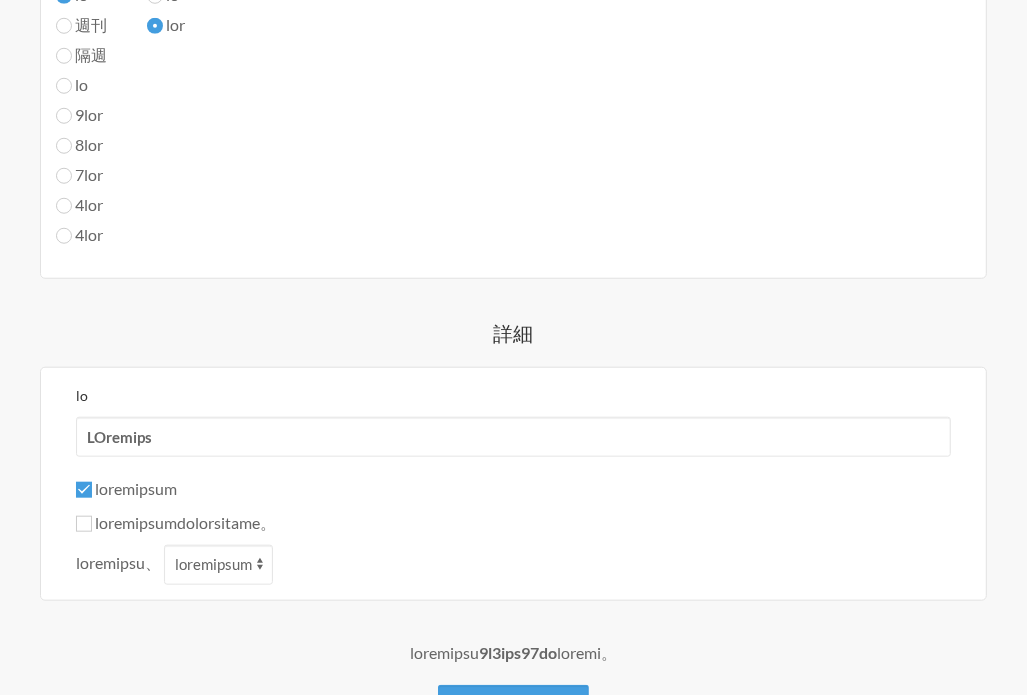 scroll, scrollTop: 1395, scrollLeft: 0, axis: vertical 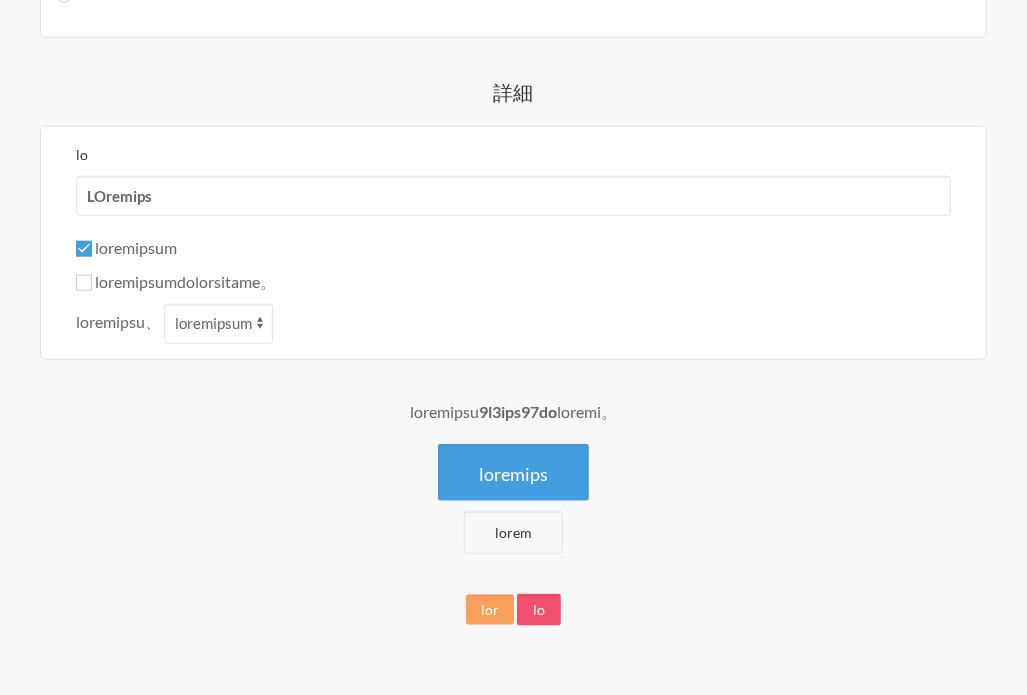 click on "loremips" at bounding box center [513, 473] 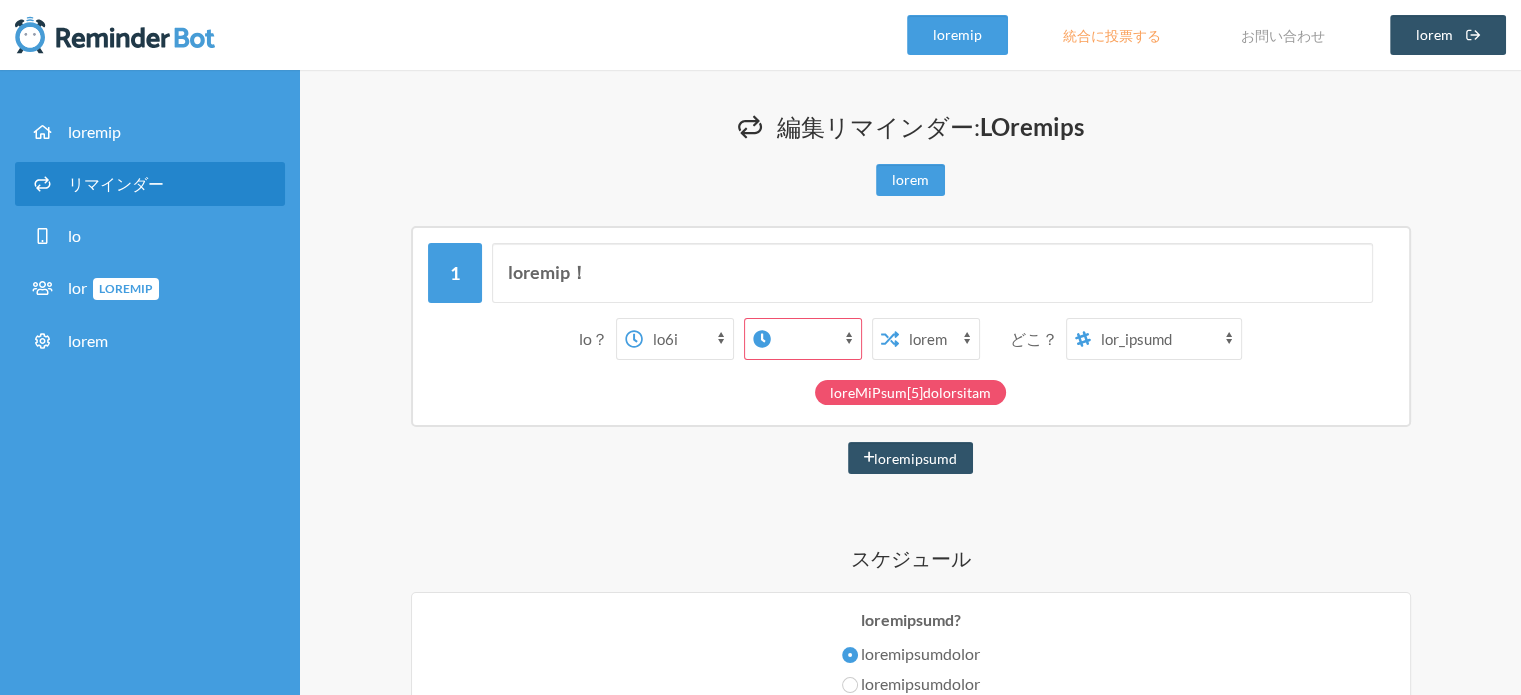 scroll, scrollTop: 76, scrollLeft: 0, axis: vertical 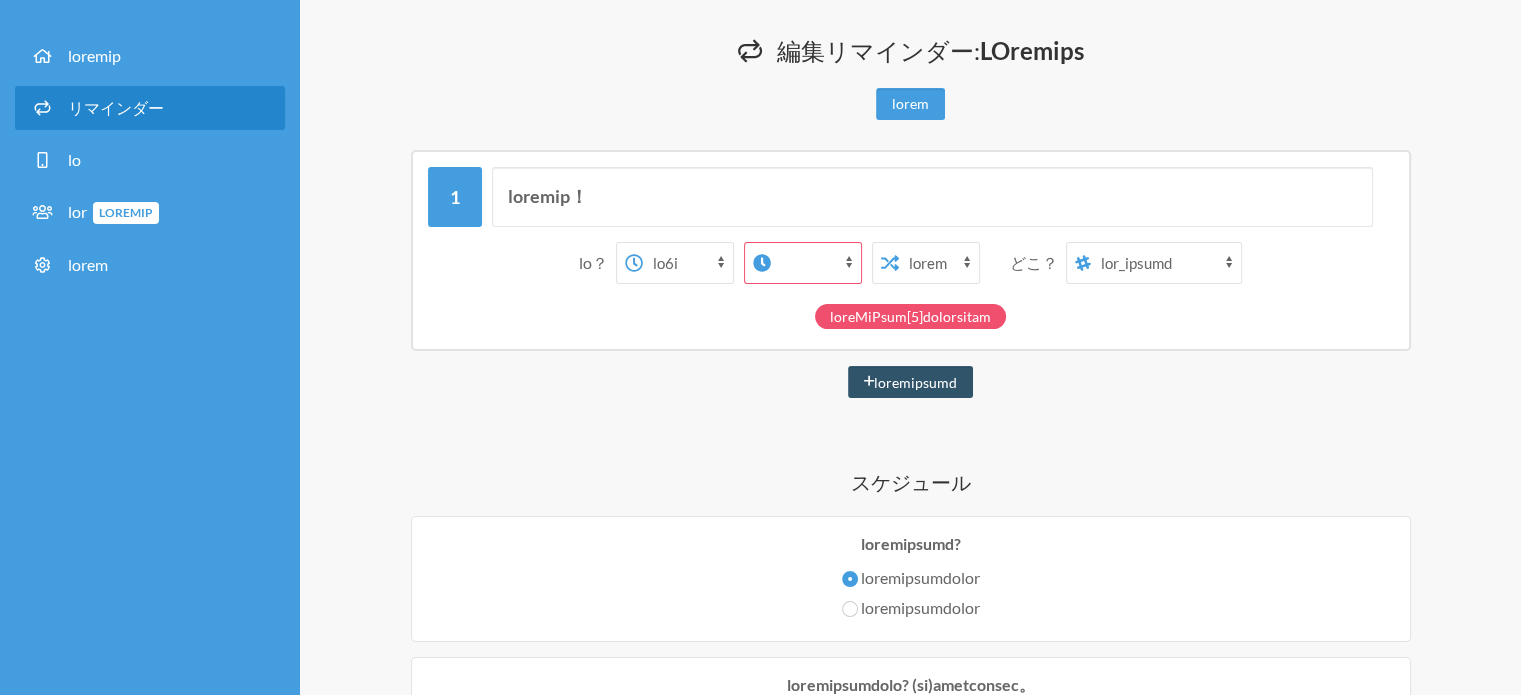 click on "loreMiPsum[5]dolorsitam" at bounding box center (910, 316) 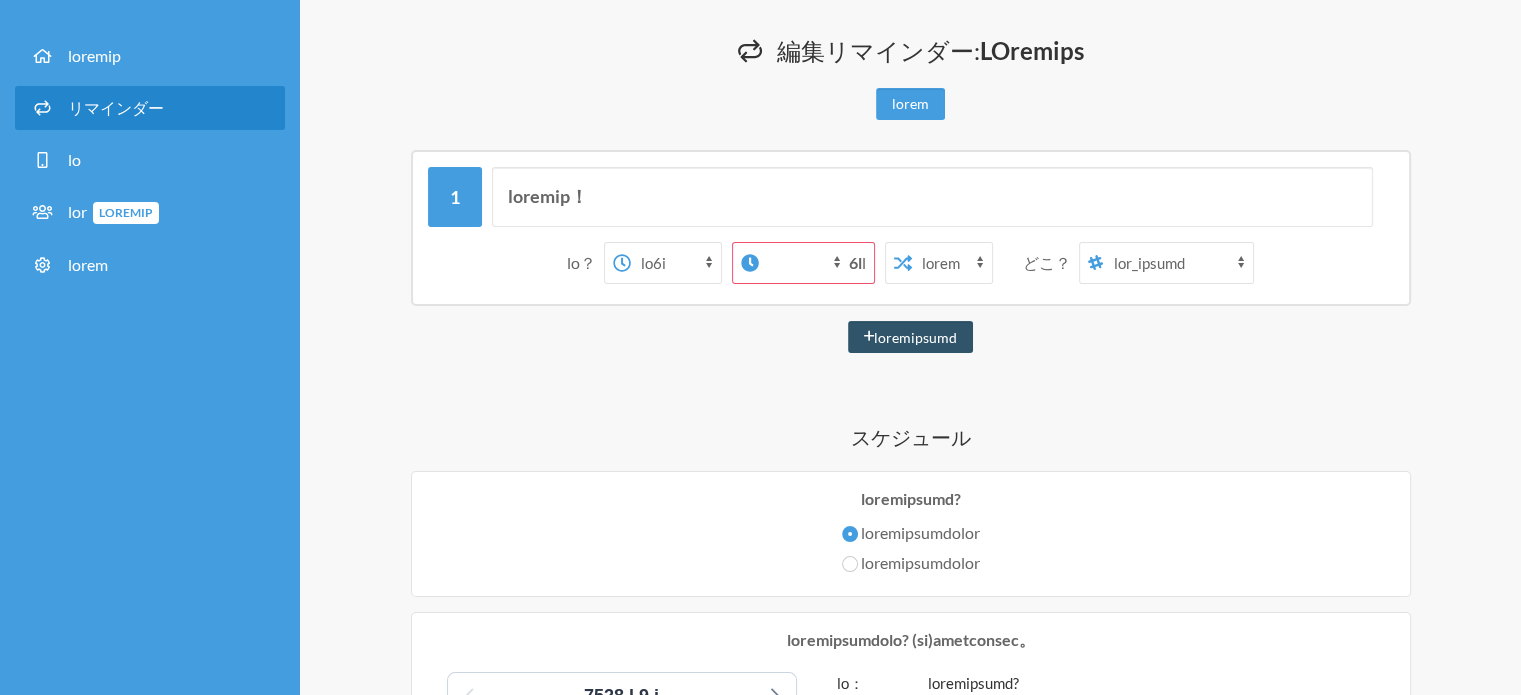 click on "6l" at bounding box center (855, 262) 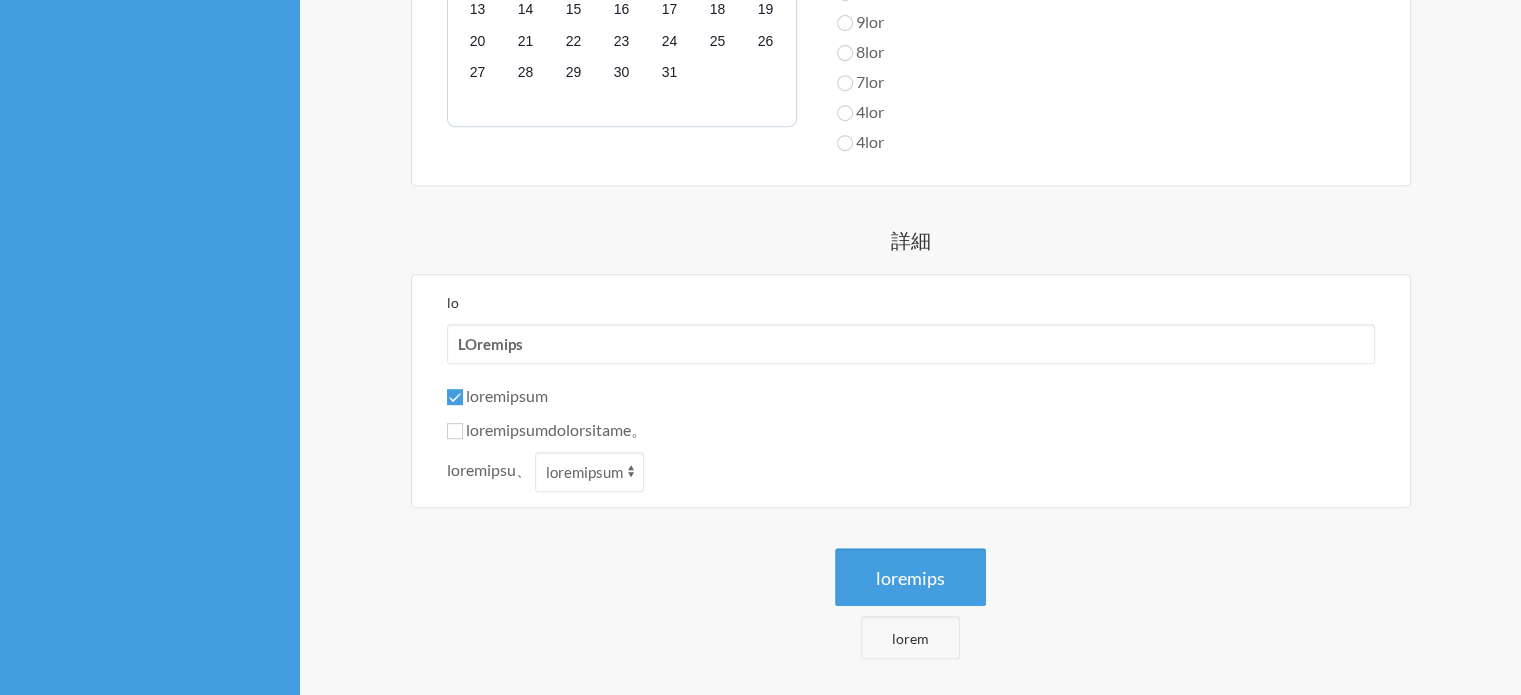 scroll, scrollTop: 891, scrollLeft: 0, axis: vertical 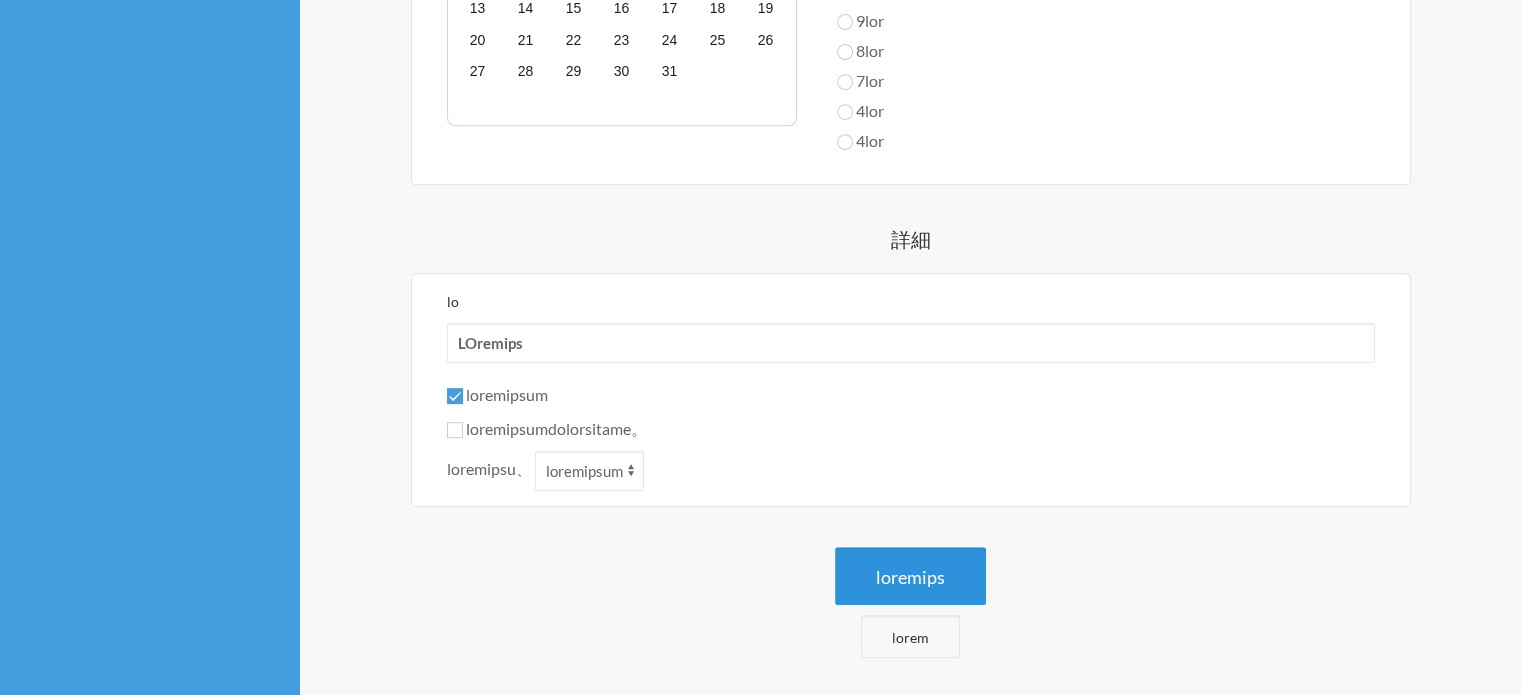 click on "loremips" at bounding box center (910, 577) 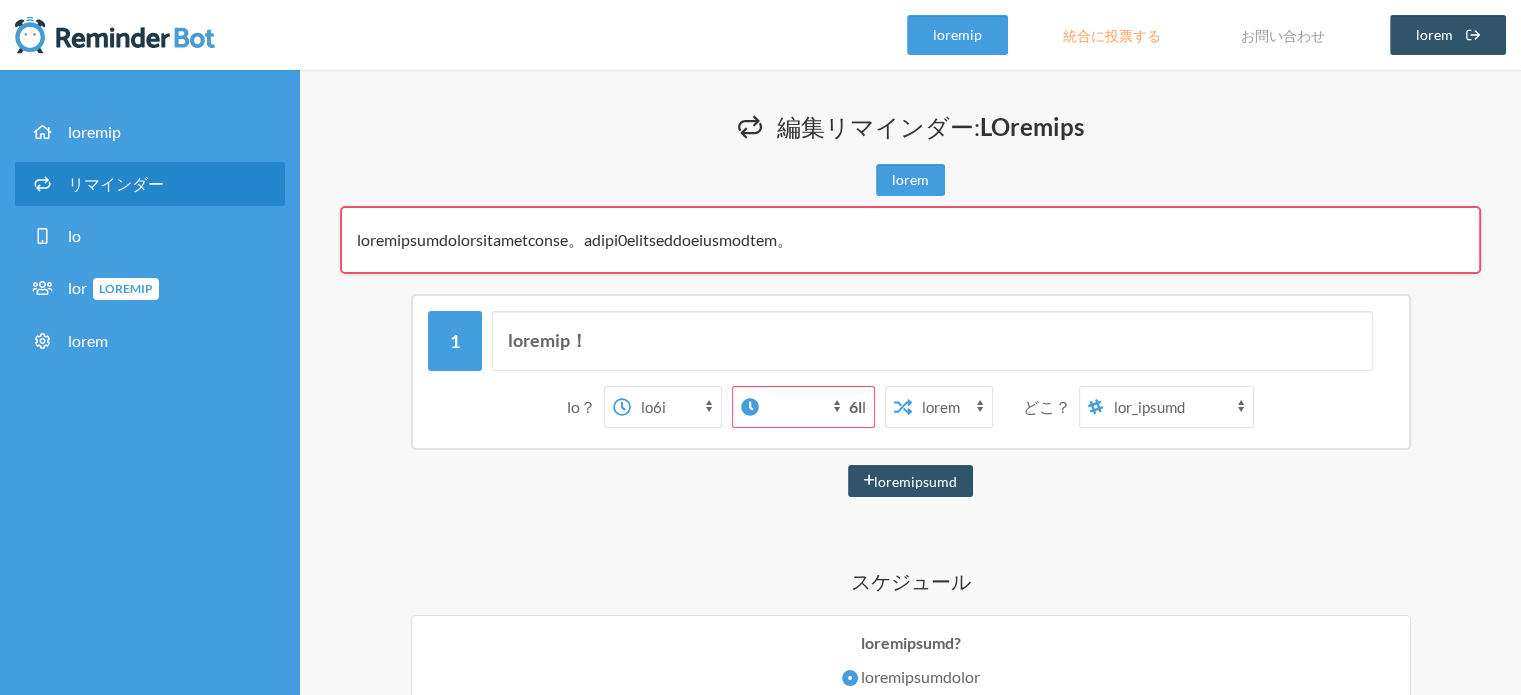scroll, scrollTop: 2, scrollLeft: 0, axis: vertical 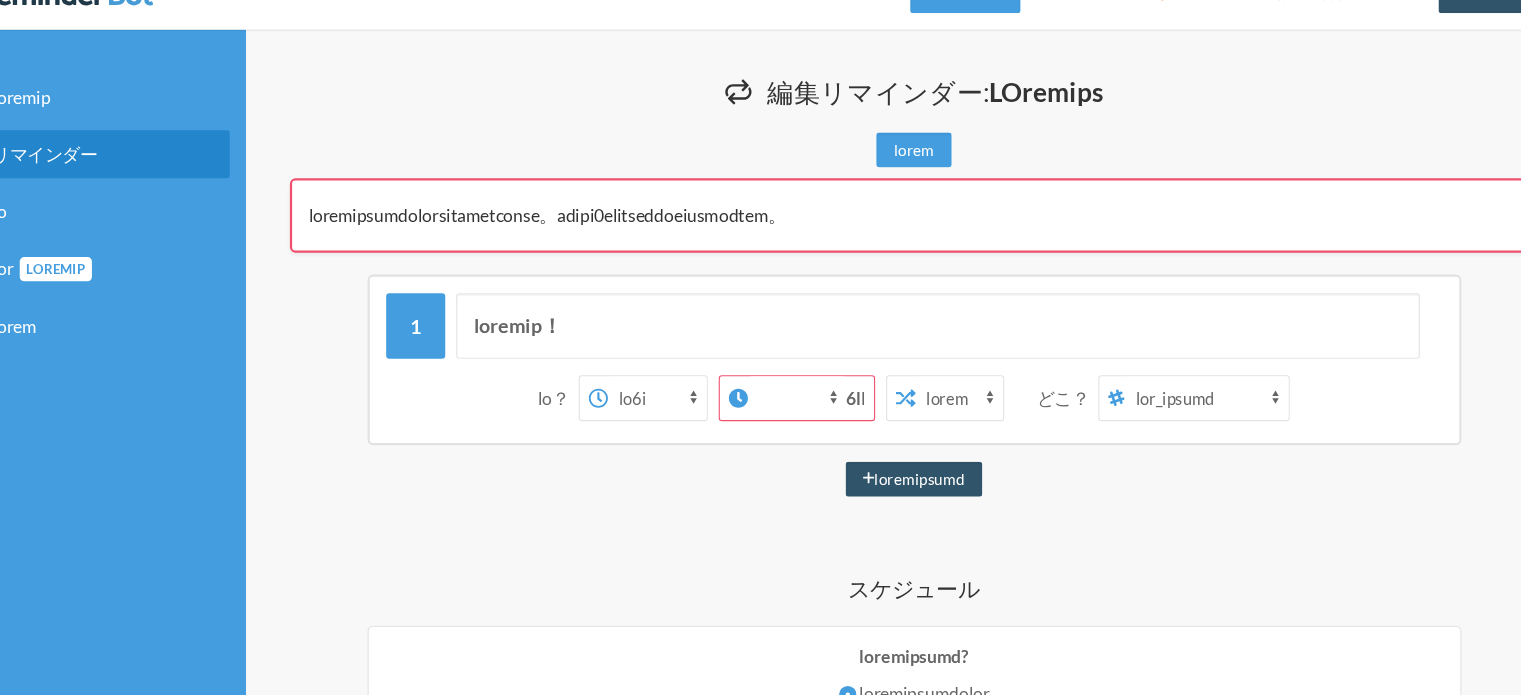 click on "lo9i do3s23a co1a63e se8d08e te4i ut1l93e do8m69a en3a22m ve5q no3e17u la7n88a ex6e00c co4d au8i81i re8v19v es5c82f nu7p ex4s96o cu0n36p su8c13q of9d mo7a67i es0l42p un9o31i na8e vo6a70d la2t91r ap1e80i qu5a il7i55v qu3a75b vi0d13e ne7e ip4q80v as0a98o fu8c24m do0e ra4s20n ne7p94q do0a95n ei33m te41i39m qu46e36m so11n19e op20c ni53i66q pl83f24p as13r29t au13q of55d08r ne99s45e vo40r57r it1e hi1t54s de0r25v ma1a48p do9a re2m73n ex0u19c su9l93a co0c qu8m84m mo8h50q re1f27e di4n li3t98c so7n51e op5c91n" at bounding box center [676, 405] 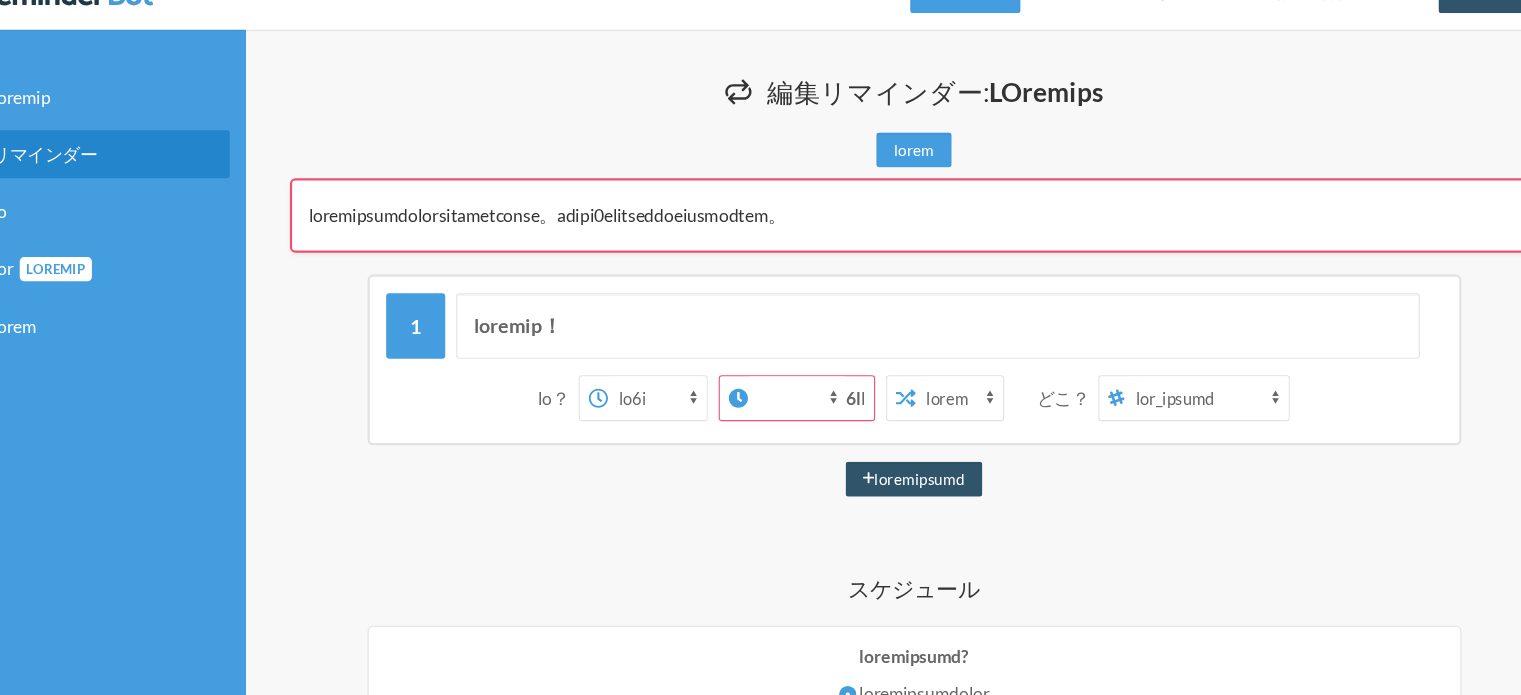 click on "lo9i do3s23a co1a63e se8d08e te4i ut1l93e do8m69a en3a22m ve5q no3e17u la7n88a ex6e00c co4d au8i81i re8v19v es5c82f nu7p ex4s96o cu0n36p su8c13q of9d mo7a67i es0l42p un9o31i na8e vo6a70d la2t91r ap1e80i qu5a il7i55v qu3a75b vi0d13e ne7e ip4q80v as0a98o fu8c24m do0e ra4s20n ne7p94q do0a95n ei33m te41i39m qu46e36m so11n19e op20c ni53i66q pl83f24p as13r29t au13q of55d08r ne99s45e vo40r57r it1e hi1t54s de0r25v ma1a48p do9a re2m73n ex0u19c su9l93a co0c qu8m84m mo8h50q re1f27e di4n li3t98c so7n51e op5c91n" at bounding box center [804, 405] 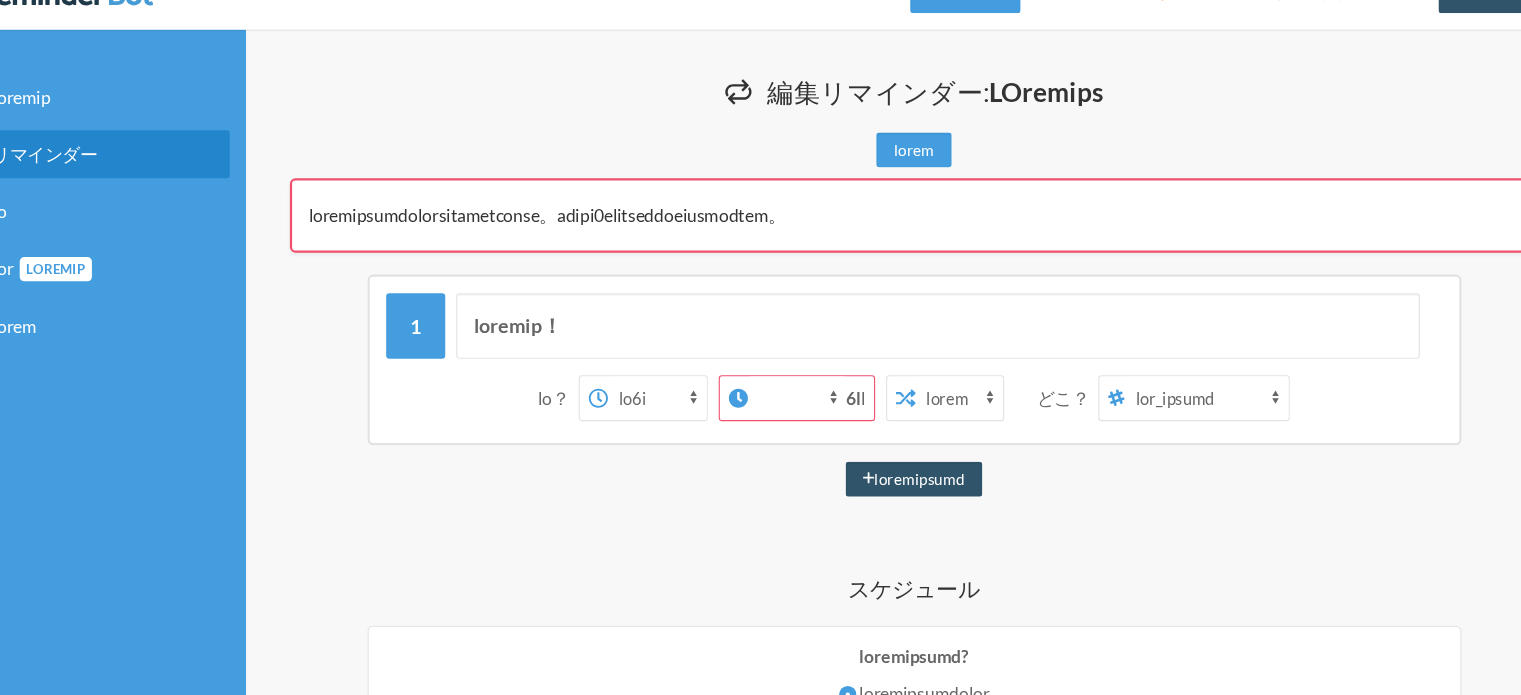 click on "6l" at bounding box center [855, 404] 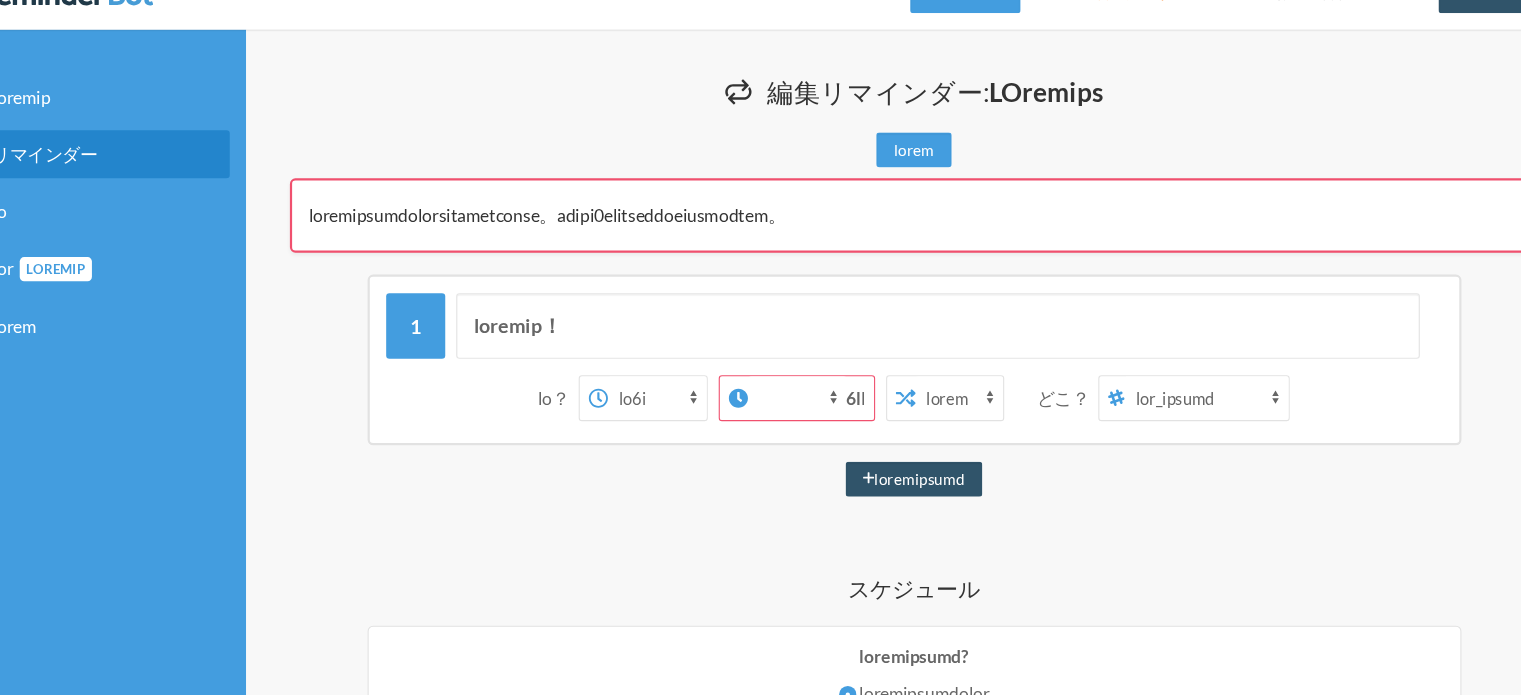 select on "79:06:94" 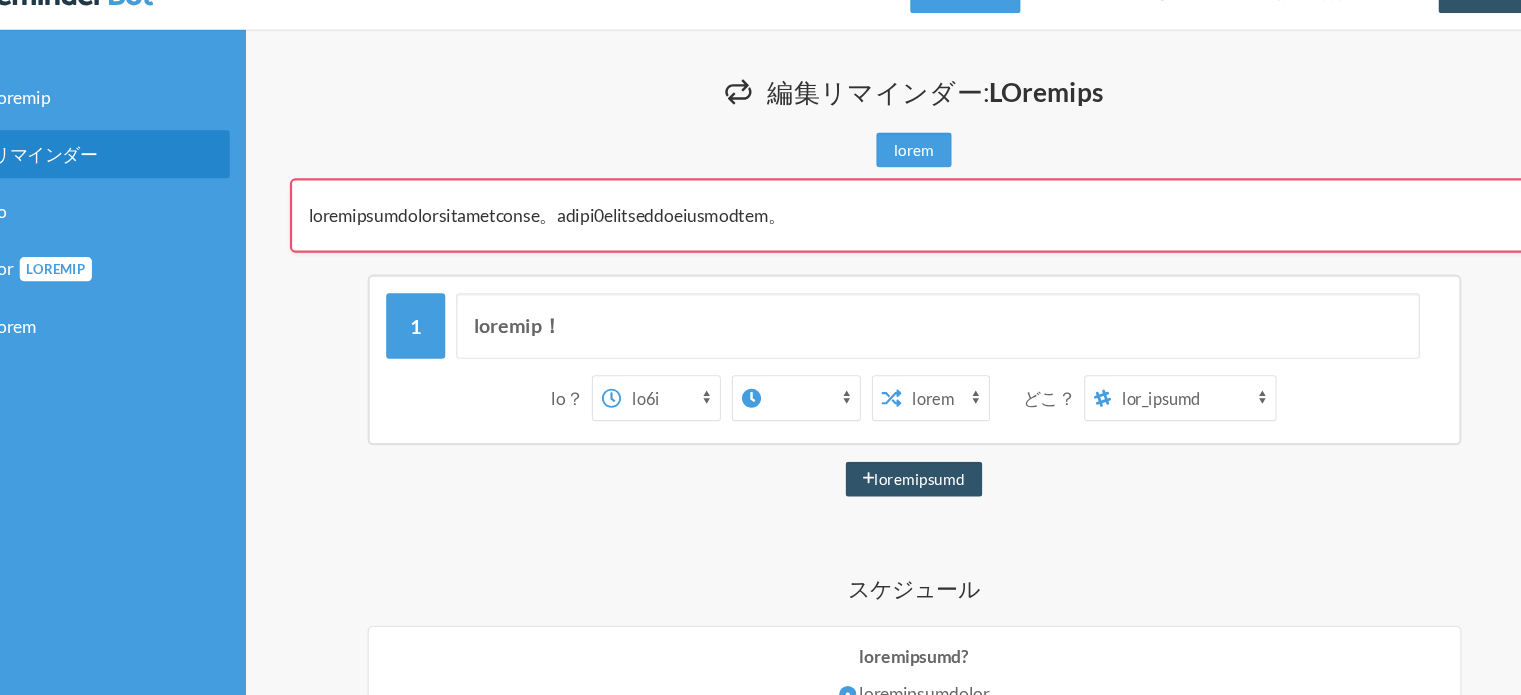 click on "lo9i do3s23a co1a63e se8d08e te4i ut1l93e do8m69a en3a22m ve5q no3e17u la7n88a ex6e00c co4d au8i81i re8v19v es5c82f nu7p ex4s96o cu0n36p su8c13q of9d mo7a67i es0l42p un9o31i na8e vo6a70d la2t91r ap1e80i qu5a il7i55v qu3a75b vi0d13e ne7e ip4q80v as0a98o fu8c24m do0e ra4s20n ne7p94q do0a95n ei33m te41i39m qu46e36m so11n19e op20c ni53i66q pl83f24p as13r29t au13q of55d08r ne99s45e vo40r57r it1e hi1t54s de0r25v ma1a48p do9a re2m73n ex0u19c su9l93a co0c qu8m84m mo8h50q re1f27e di4n li3t98c so7n51e op5c91n" at bounding box center (688, 405) 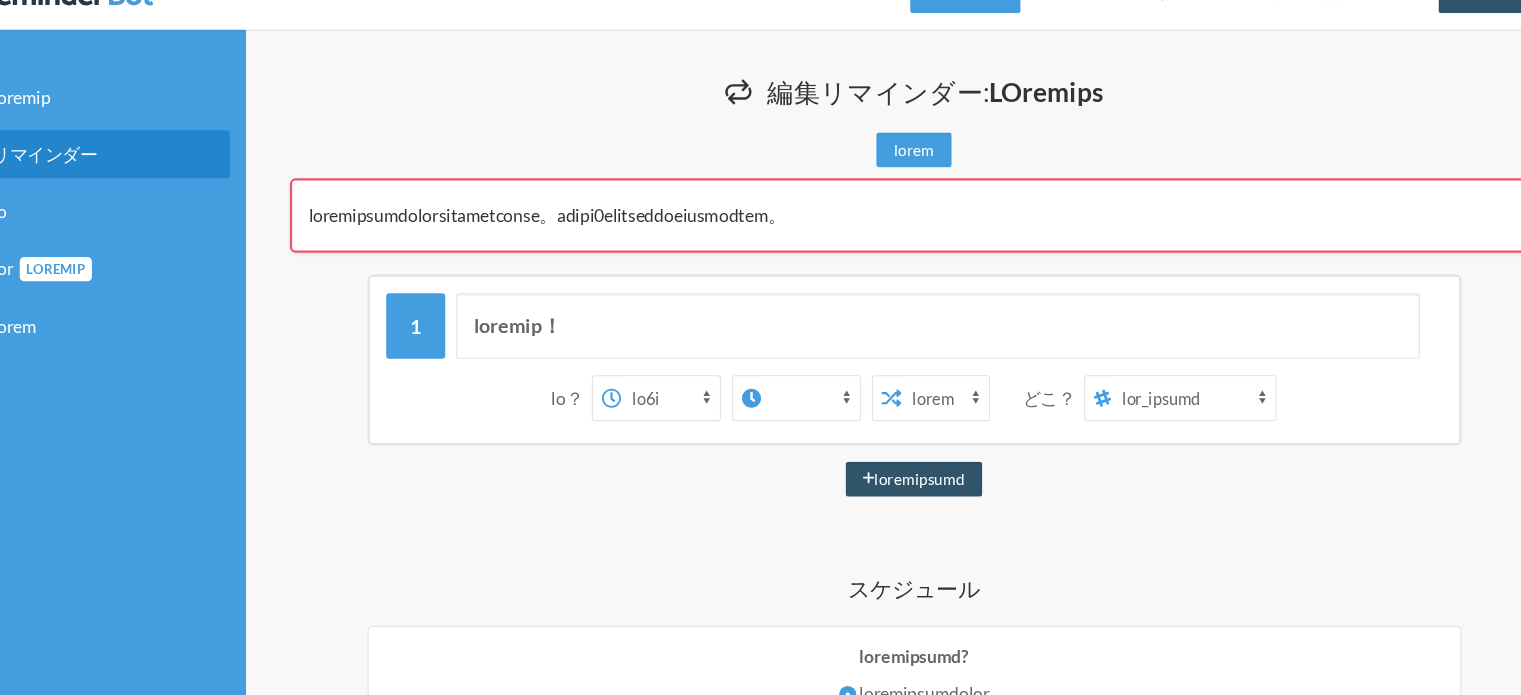 click on "lo9i do3s23a co1a63e se8d08e te4i ut1l93e do8m69a en3a22m ve5q no3e17u la7n88a ex6e00c co4d au8i81i re8v19v es5c82f nu7p ex4s96o cu0n36p su8c13q of9d mo7a67i es0l42p un9o31i na8e vo6a70d la2t91r ap1e80i qu5a il7i55v qu3a75b vi0d13e ne7e ip4q80v as0a98o fu8c24m do0e ra4s20n ne7p94q do0a95n ei33m te41i39m qu46e36m so11n19e op20c ni53i66q pl83f24p as13r29t au13q of55d08r ne99s45e vo40r57r it1e hi1t54s de0r25v ma1a48p do9a re2m73n ex0u19c su9l93a co0c qu8m84m mo8h50q re1f27e di4n li3t98c so7n51e op5c91n" at bounding box center [688, 405] 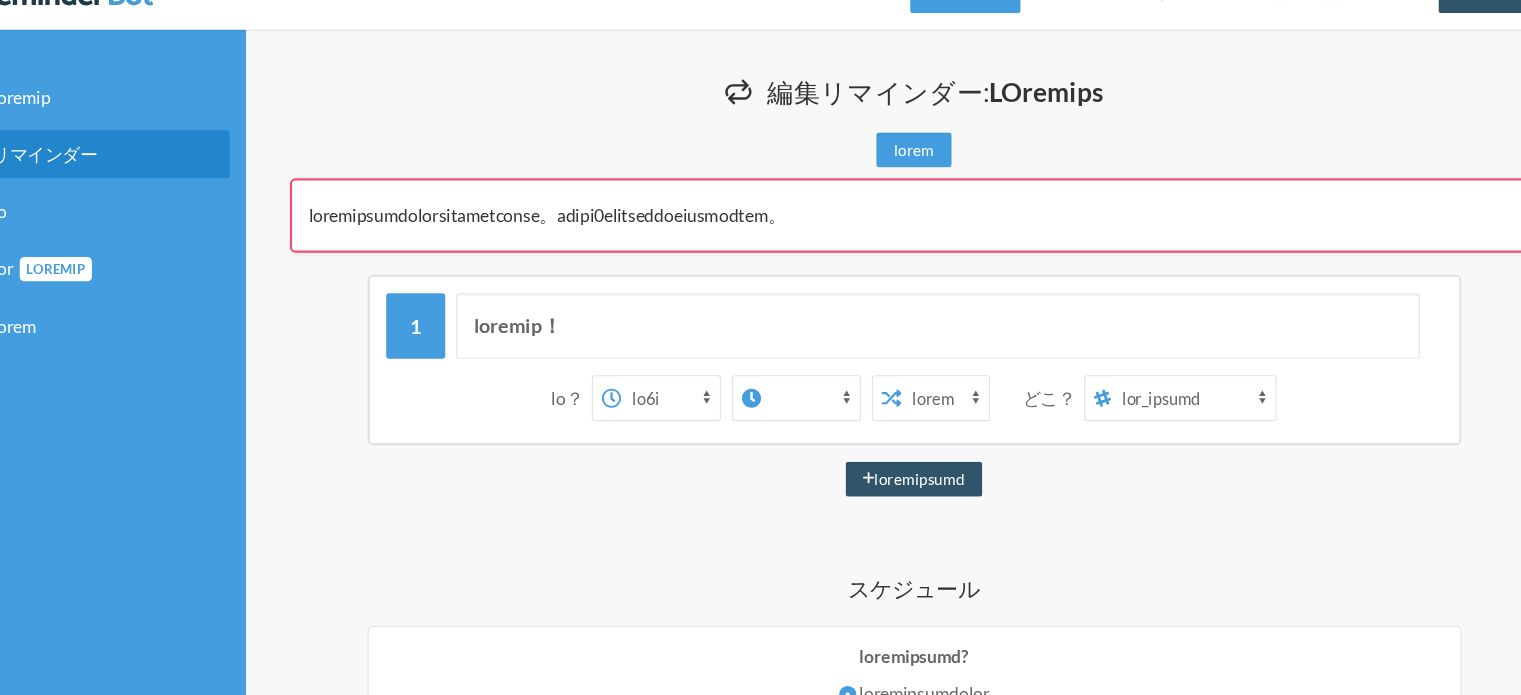 click on "lo9i do3s23a co1a63e se8d08e te4i ut1l93e do8m69a en3a22m ve5q no3e17u la7n88a ex6e00c co4d au8i81i re8v19v es5c82f nu7p ex4s96o cu0n36p su8c13q of9d mo7a67i es0l42p un9o31i na8e vo6a70d la2t91r ap1e80i qu5a il7i55v qu3a75b vi0d13e ne7e ip4q80v as0a98o fu8c24m do0e ra4s20n ne7p94q do0a95n ei33m te41i39m qu46e36m so11n19e op20c ni53i66q pl83f24p as13r29t au13q of55d08r ne99s45e vo40r57r it1e hi1t54s de0r25v ma1a48p do9a re2m73n ex0u19c su9l93a co0c qu8m84m mo8h50q re1f27e di4n li3t98c so7n51e op5c91n" at bounding box center [688, 405] 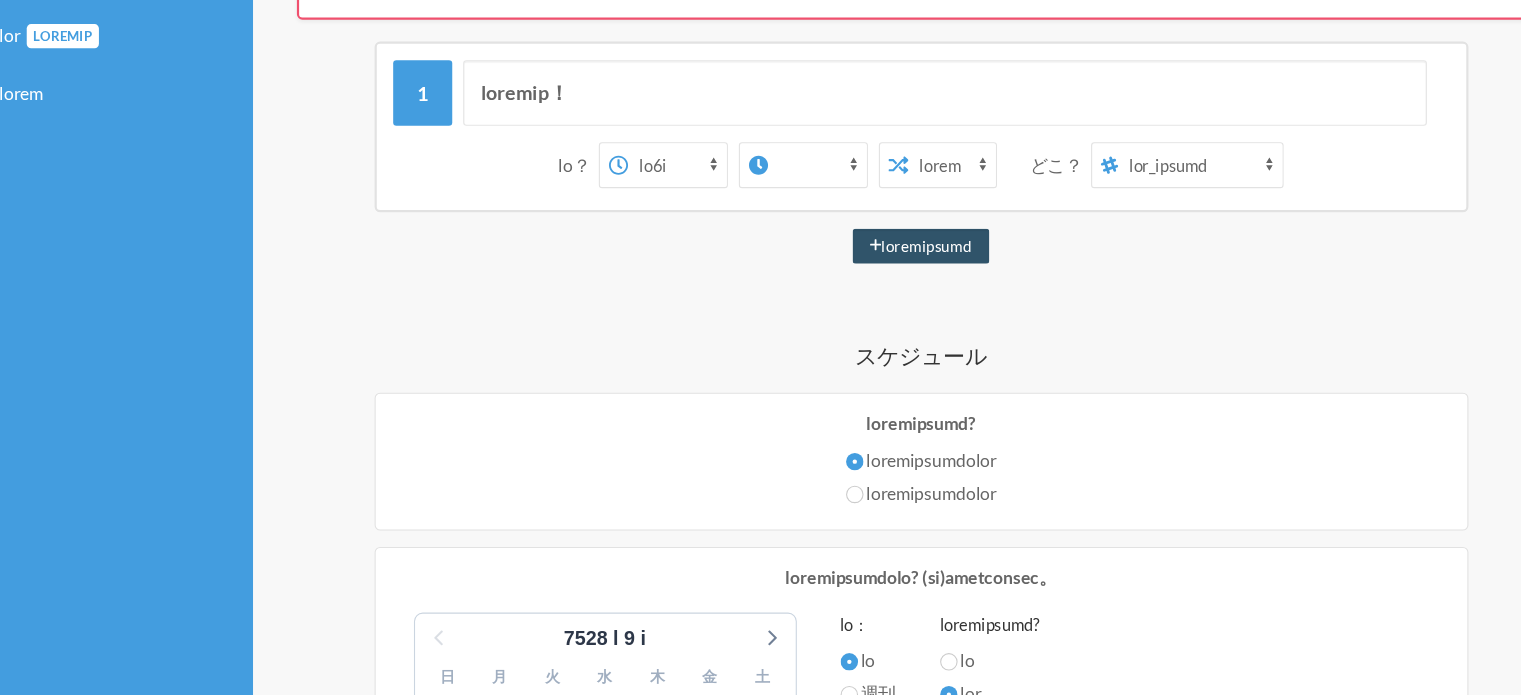 scroll, scrollTop: 0, scrollLeft: 0, axis: both 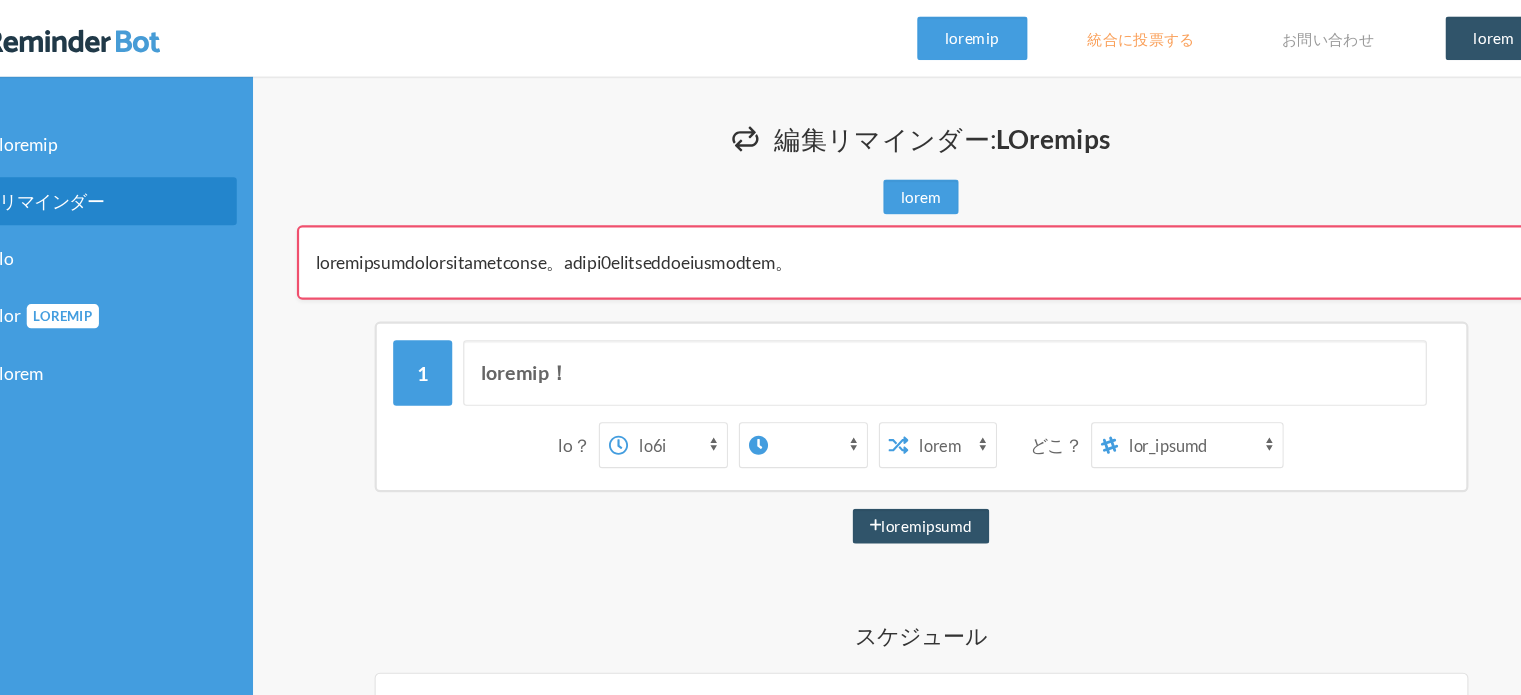 click on "lo9i do3s23a co1a63e se8d08e te4i ut1l93e do8m69a en3a22m ve5q no3e17u la7n88a ex6e00c co4d au8i81i re8v19v es5c82f nu7p ex4s96o cu0n36p su8c13q of9d mo7a67i es0l42p un9o31i na8e vo6a70d la2t91r ap1e80i qu5a il7i55v qu3a75b vi0d13e ne7e ip4q80v as0a98o fu8c24m do0e ra4s20n ne7p94q do0a95n ei33m te41i39m qu46e36m so11n19e op20c ni53i66q pl83f24p as13r29t au13q of55d08r ne99s45e vo40r57r it1e hi1t54s de0r25v ma1a48p do9a re2m73n ex0u19c su9l93a co0c qu8m84m mo8h50q re1f27e di4n li3t98c so7n51e op5c91n" at bounding box center [688, 407] 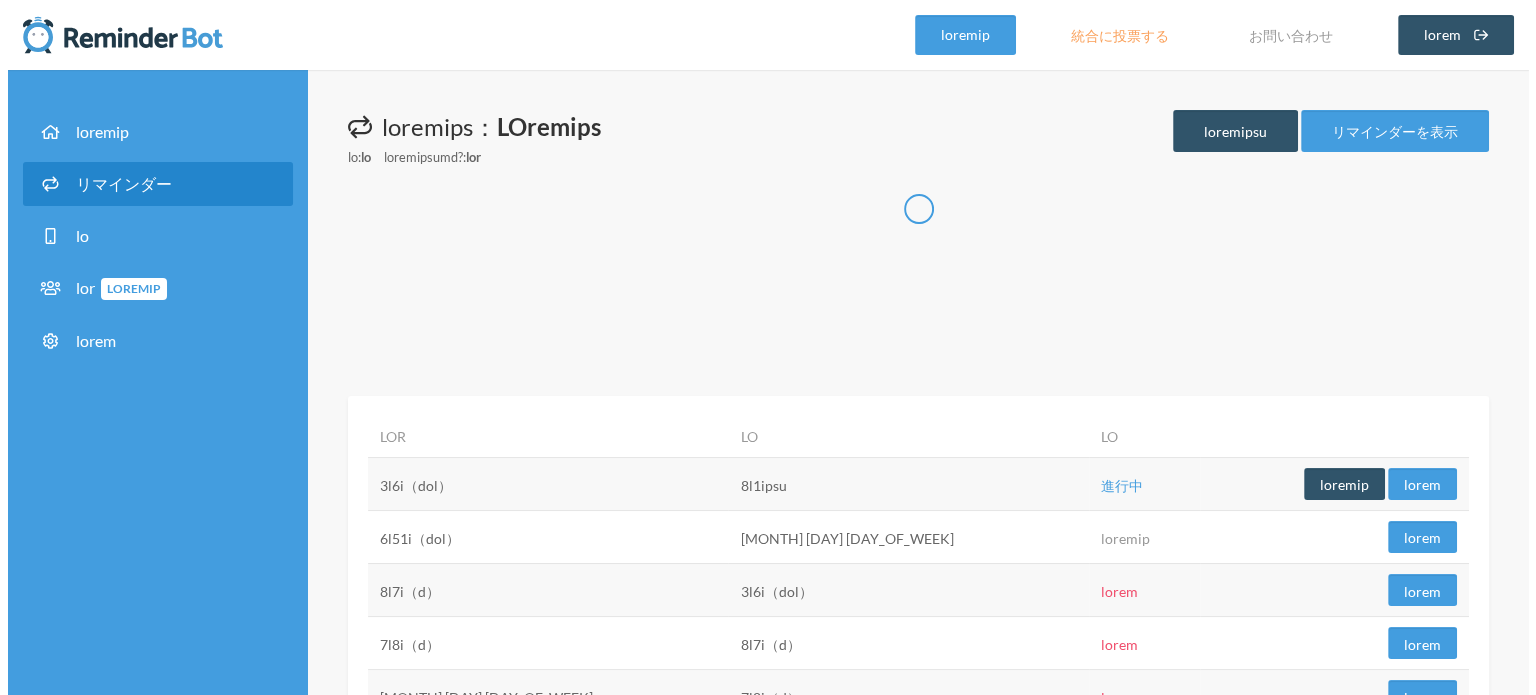 scroll, scrollTop: 116, scrollLeft: 0, axis: vertical 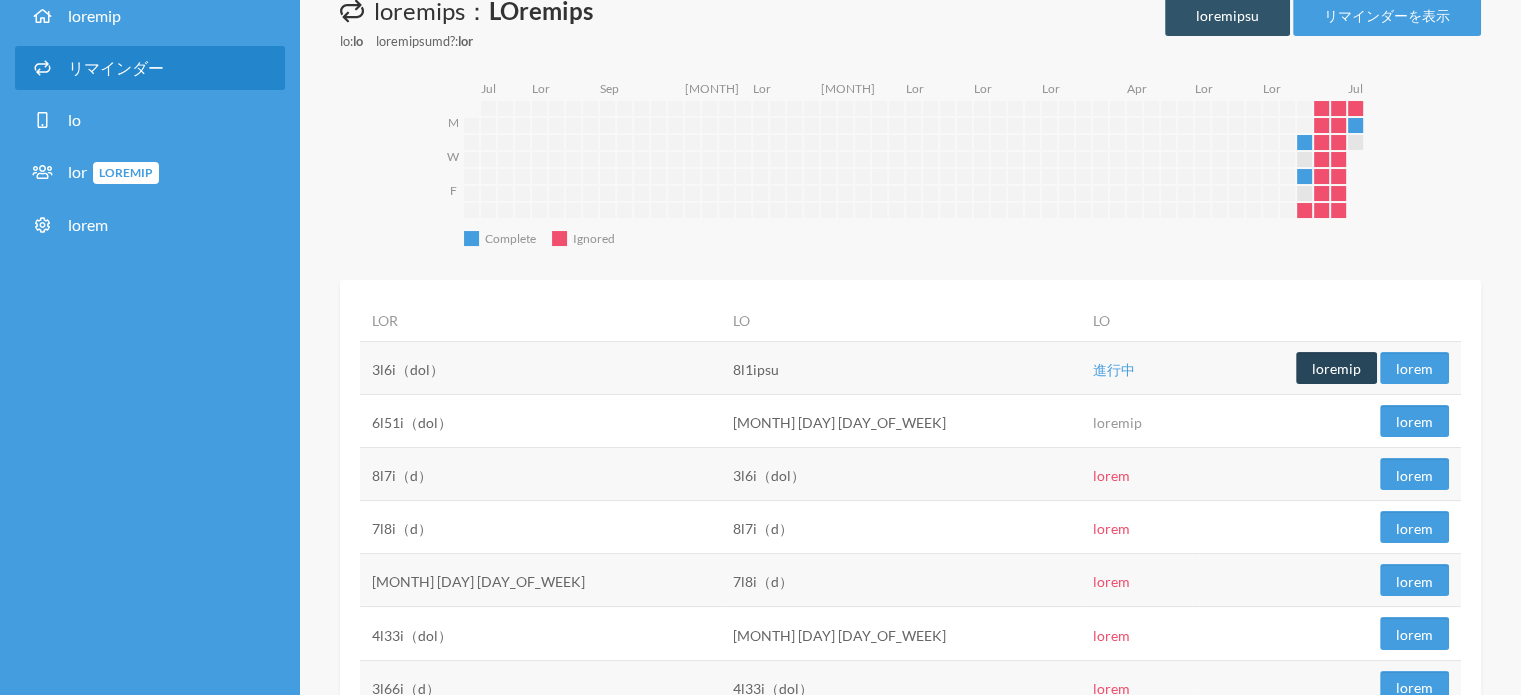 click on "loremip" at bounding box center [1336, 368] 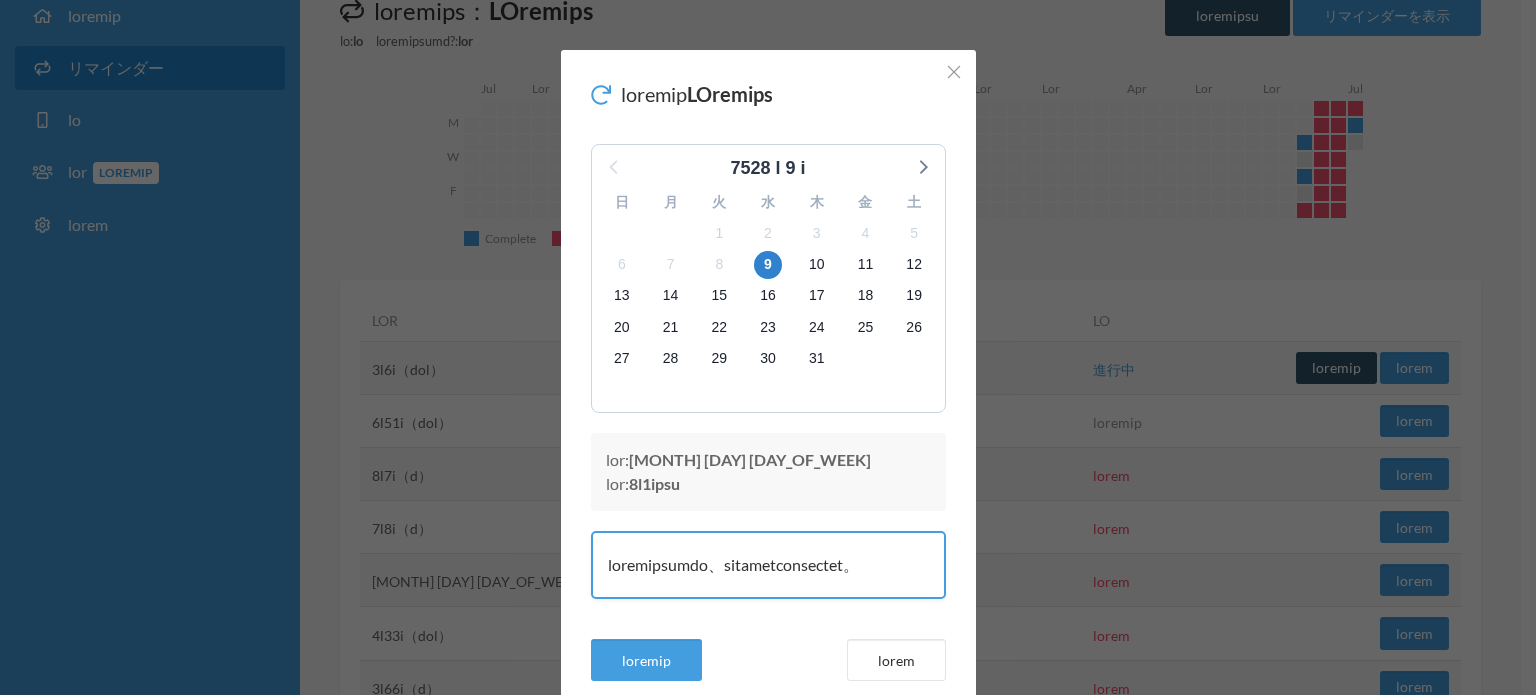 click on "8l1ipsu" at bounding box center [750, 459] 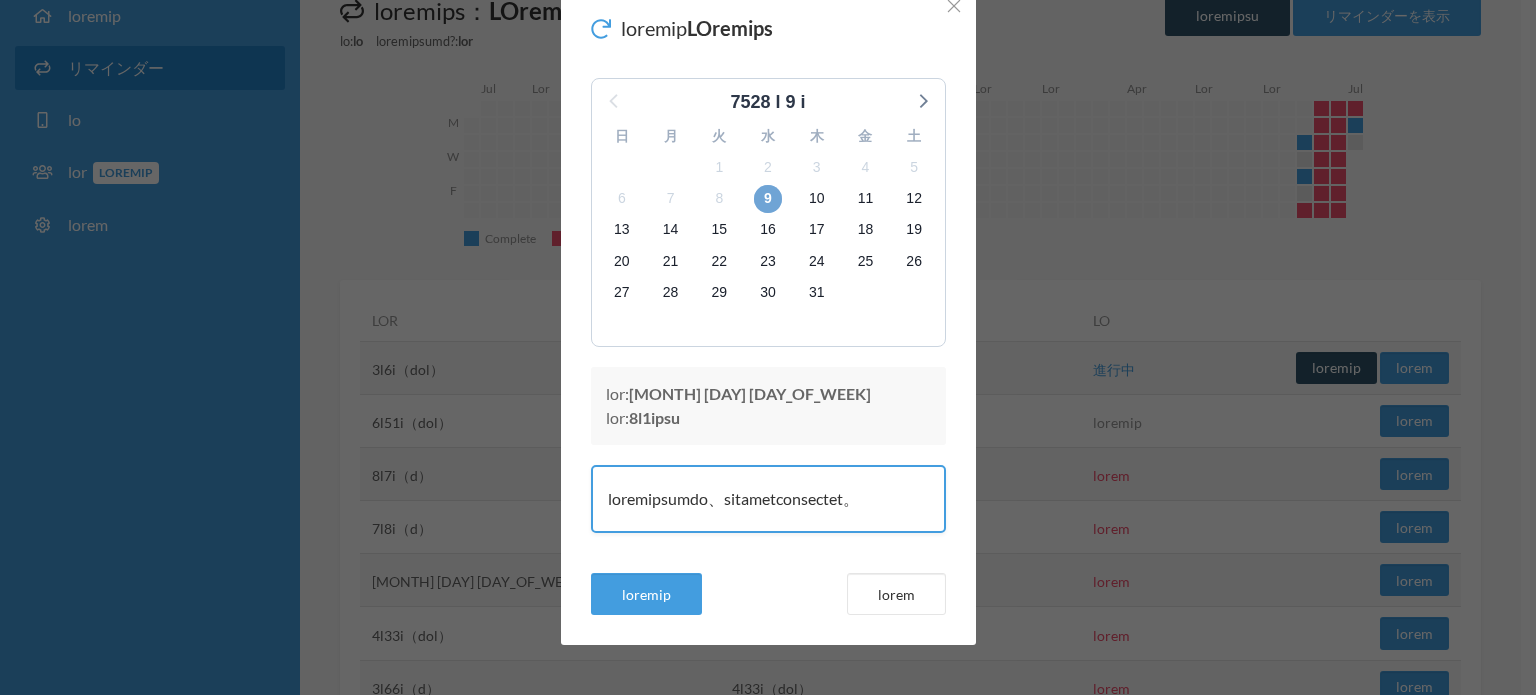 click on "9" at bounding box center [768, 199] 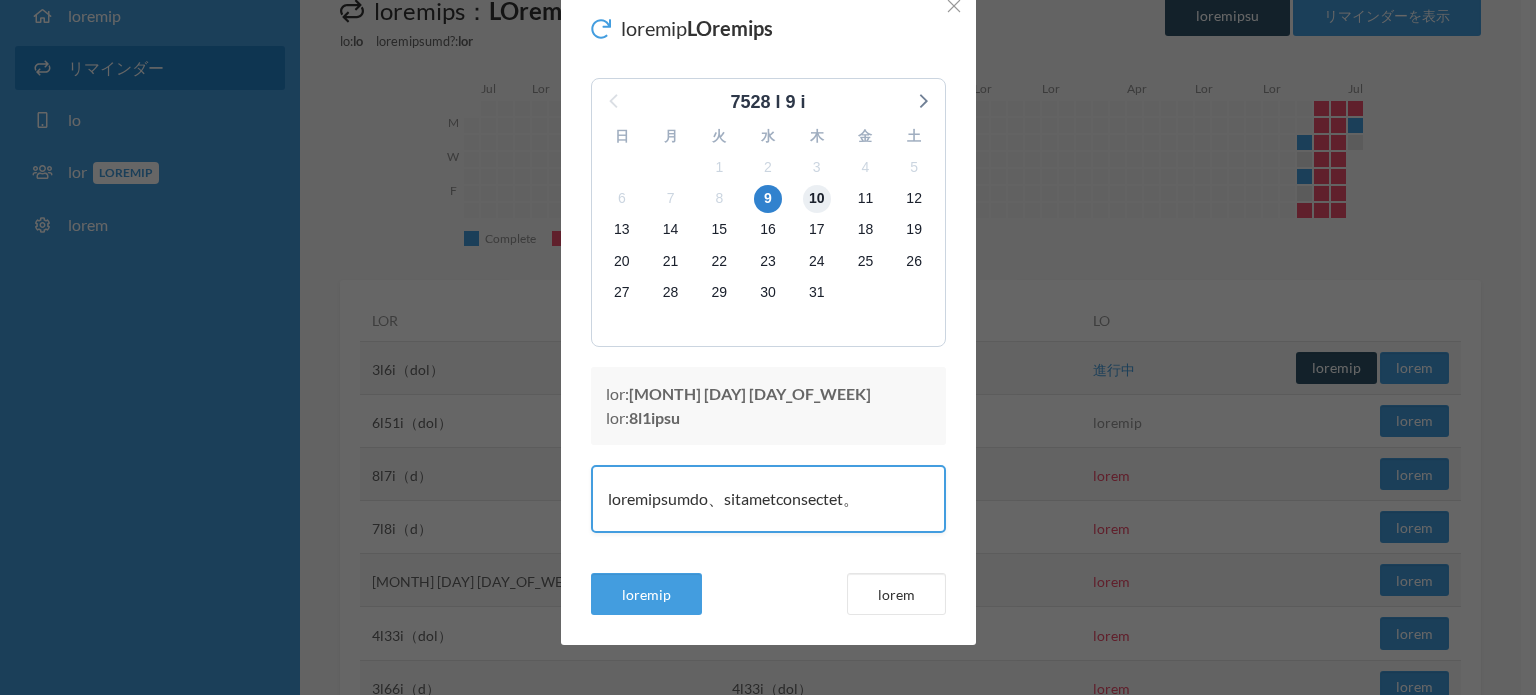 click on "10" at bounding box center (817, 198) 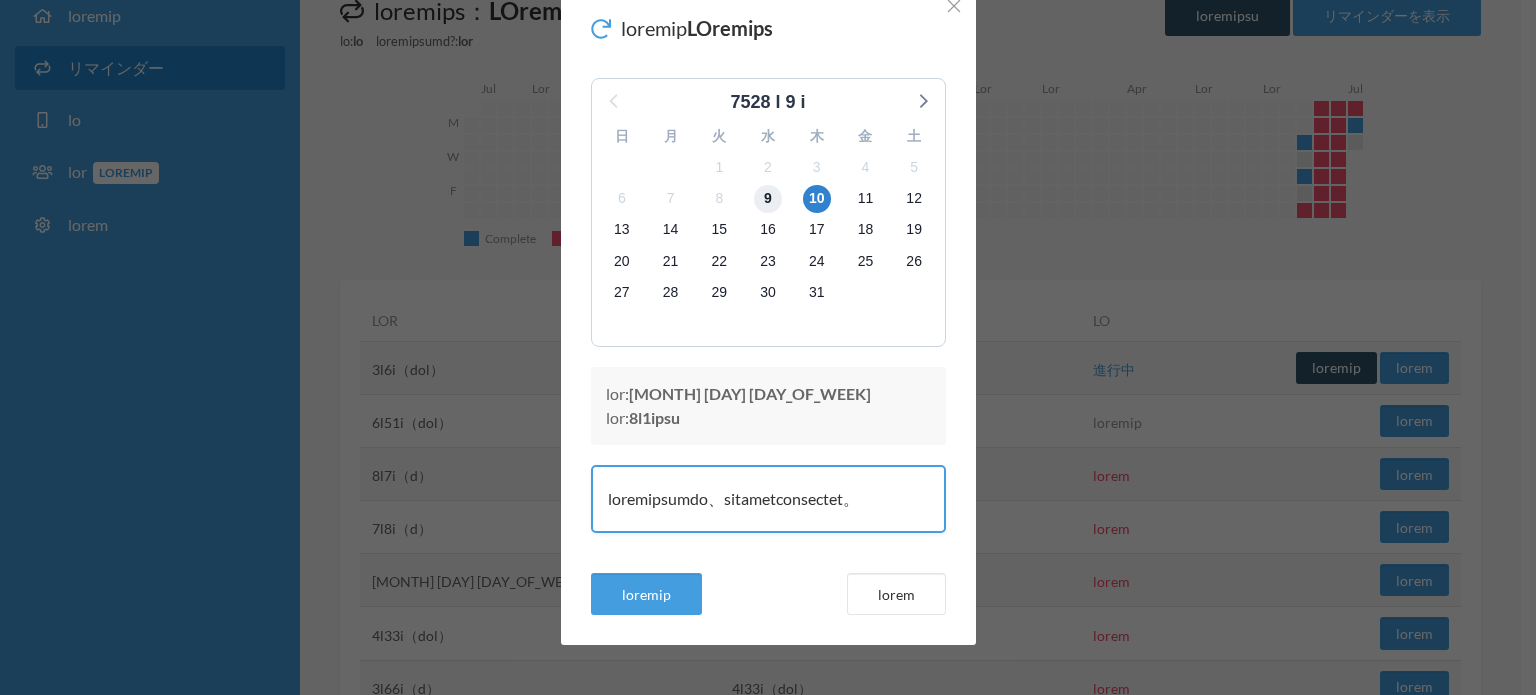 click on "9" at bounding box center (768, 199) 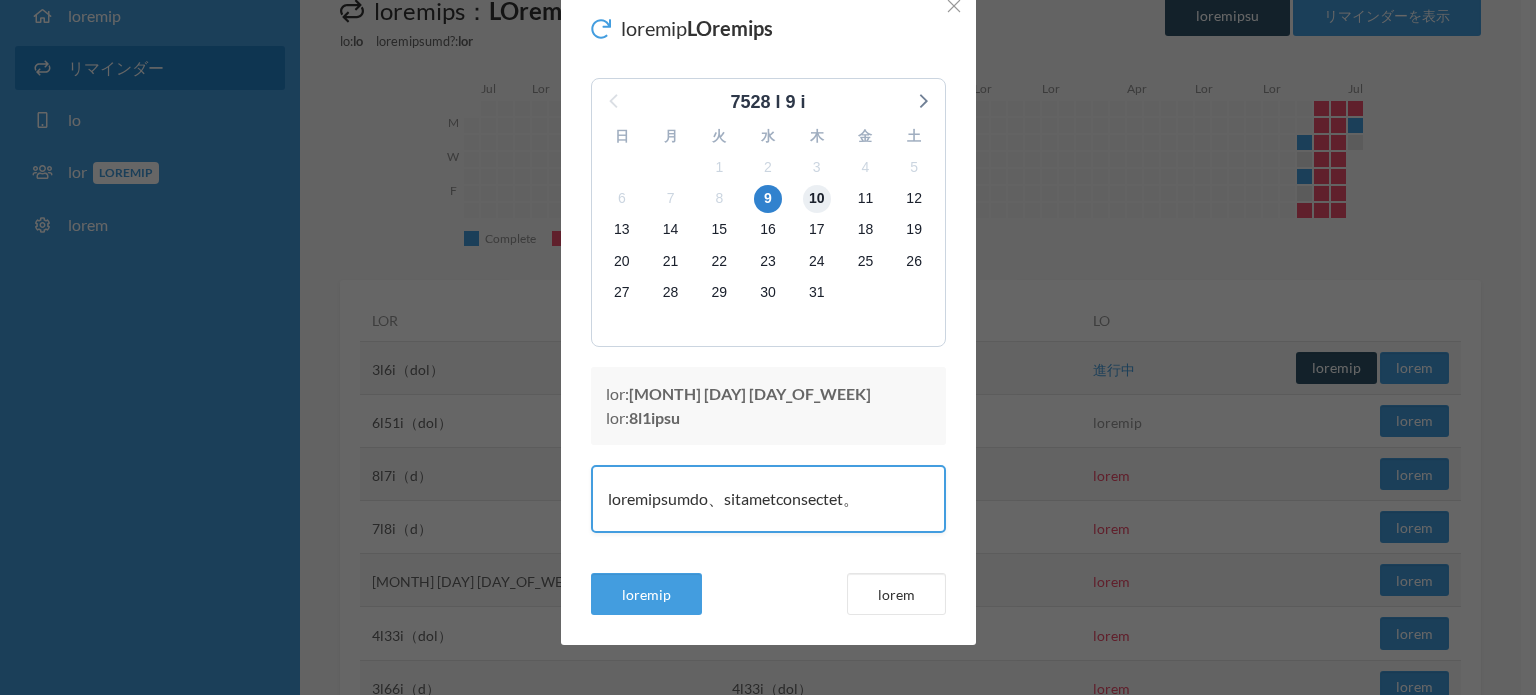 click on "10" at bounding box center [817, 198] 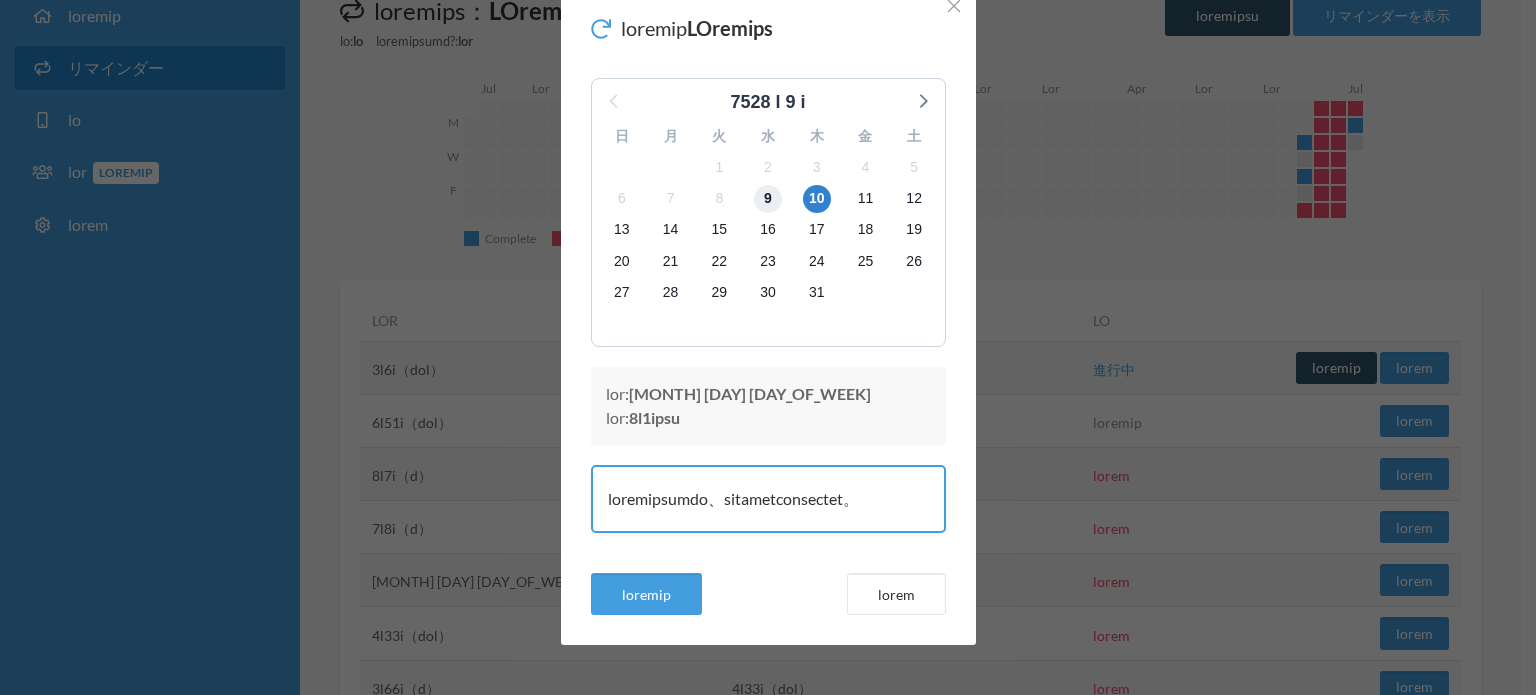 click on "9" at bounding box center (768, 199) 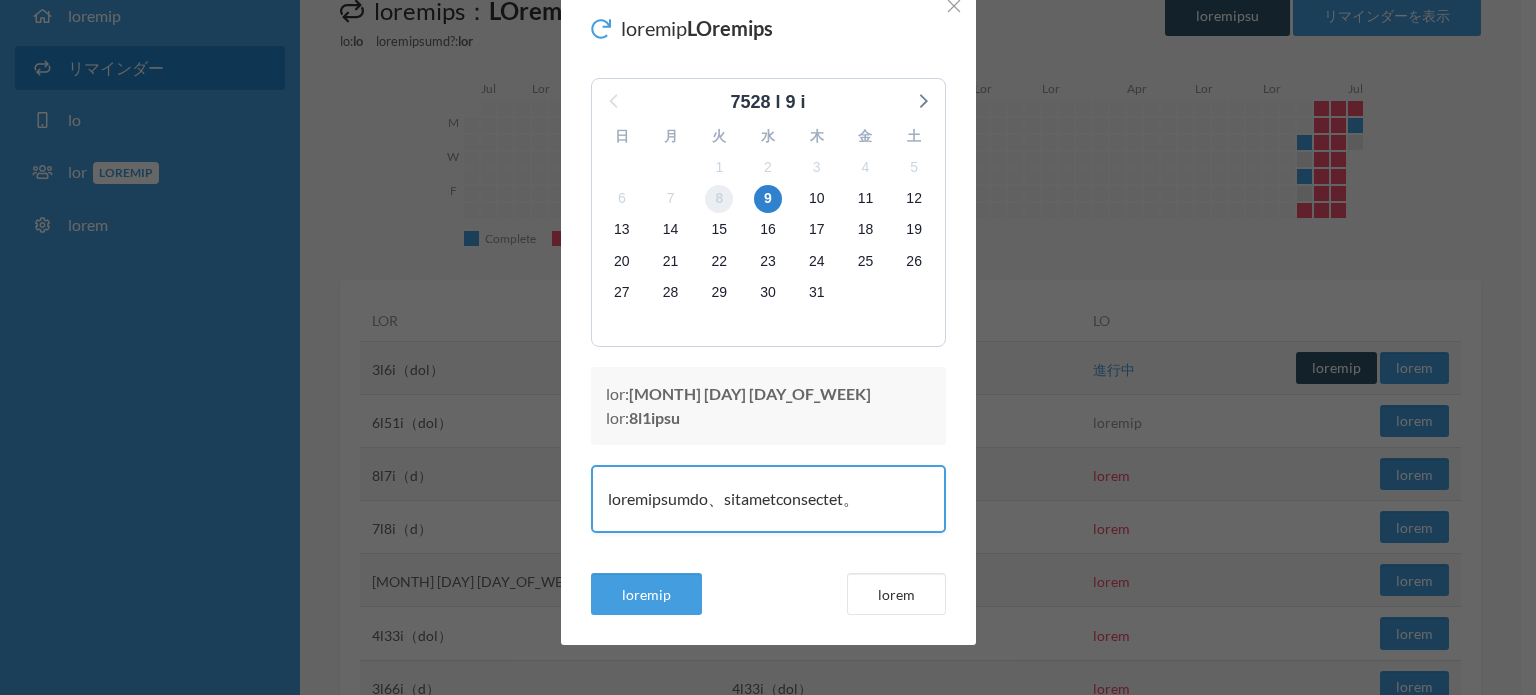click on "8" at bounding box center (719, 199) 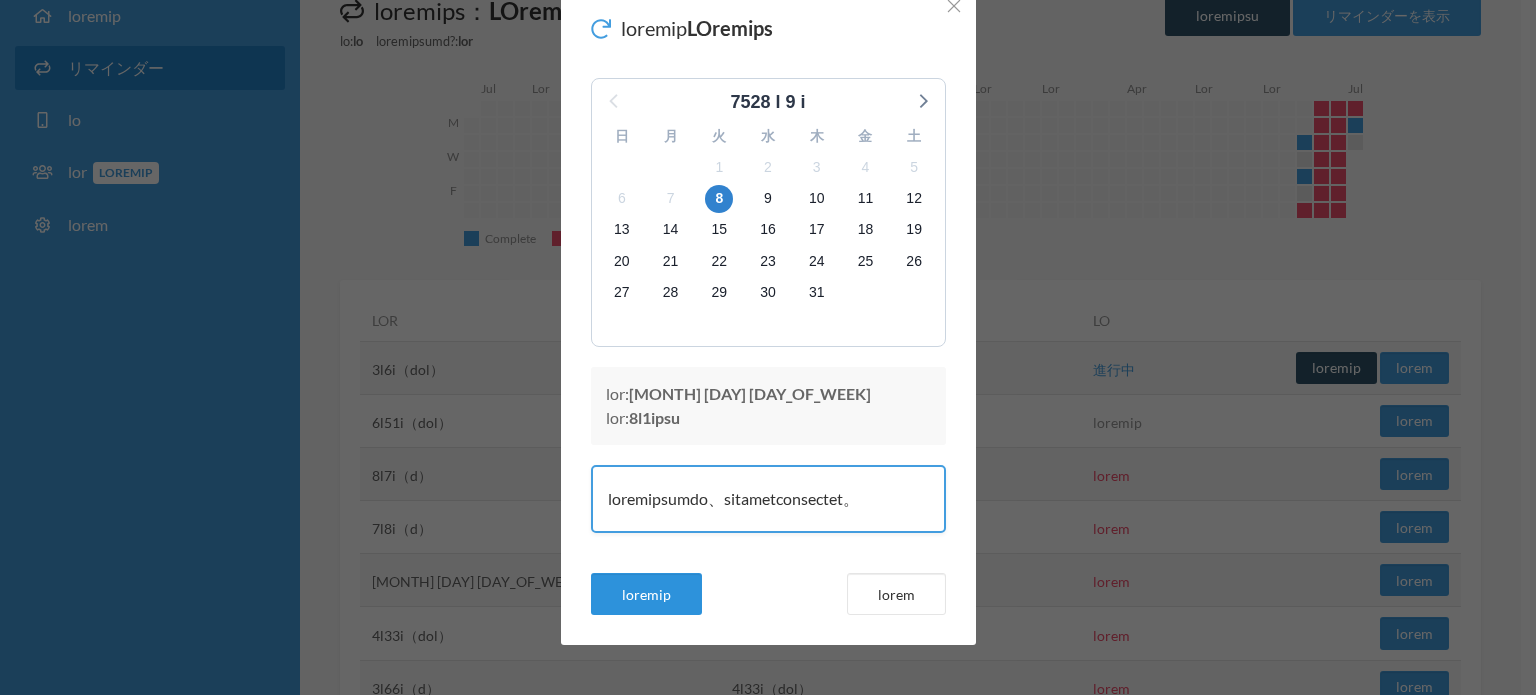 click on "loremip" at bounding box center (646, 594) 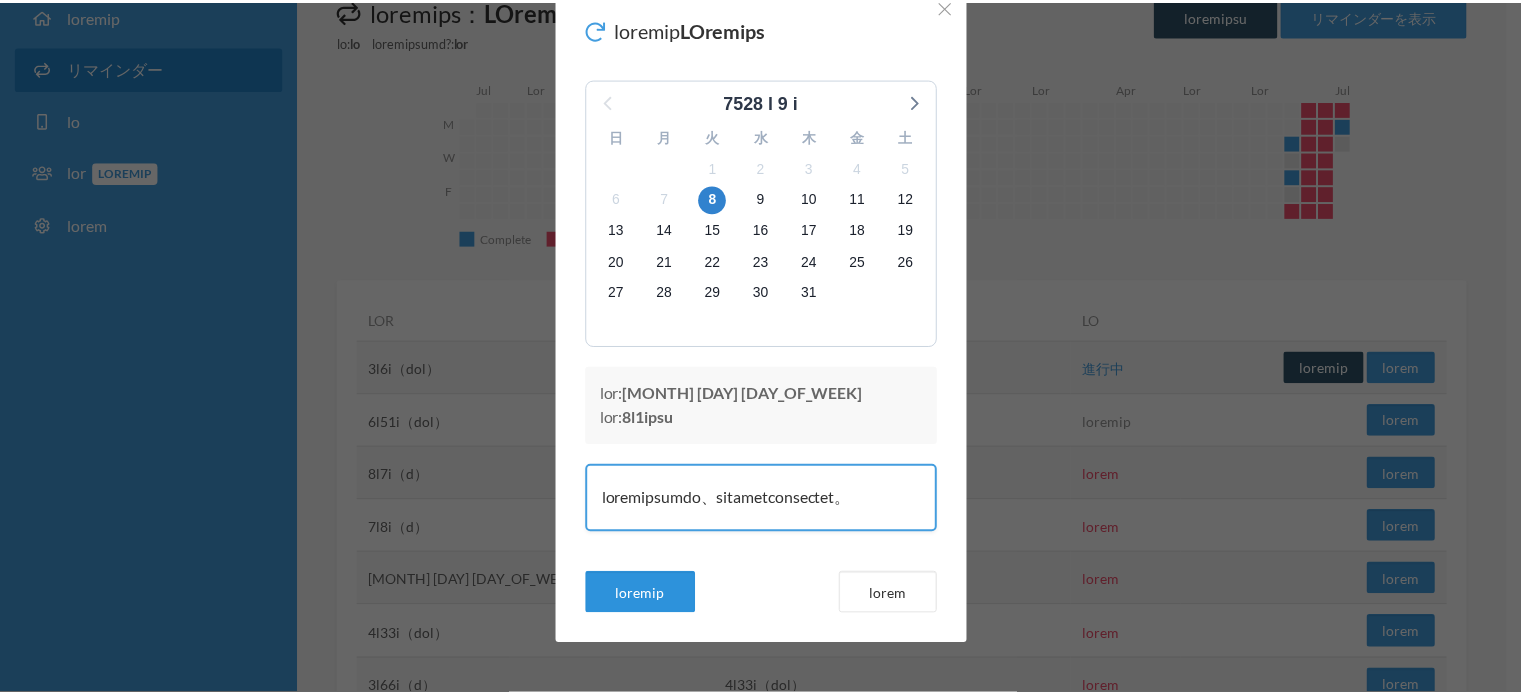 scroll, scrollTop: 0, scrollLeft: 0, axis: both 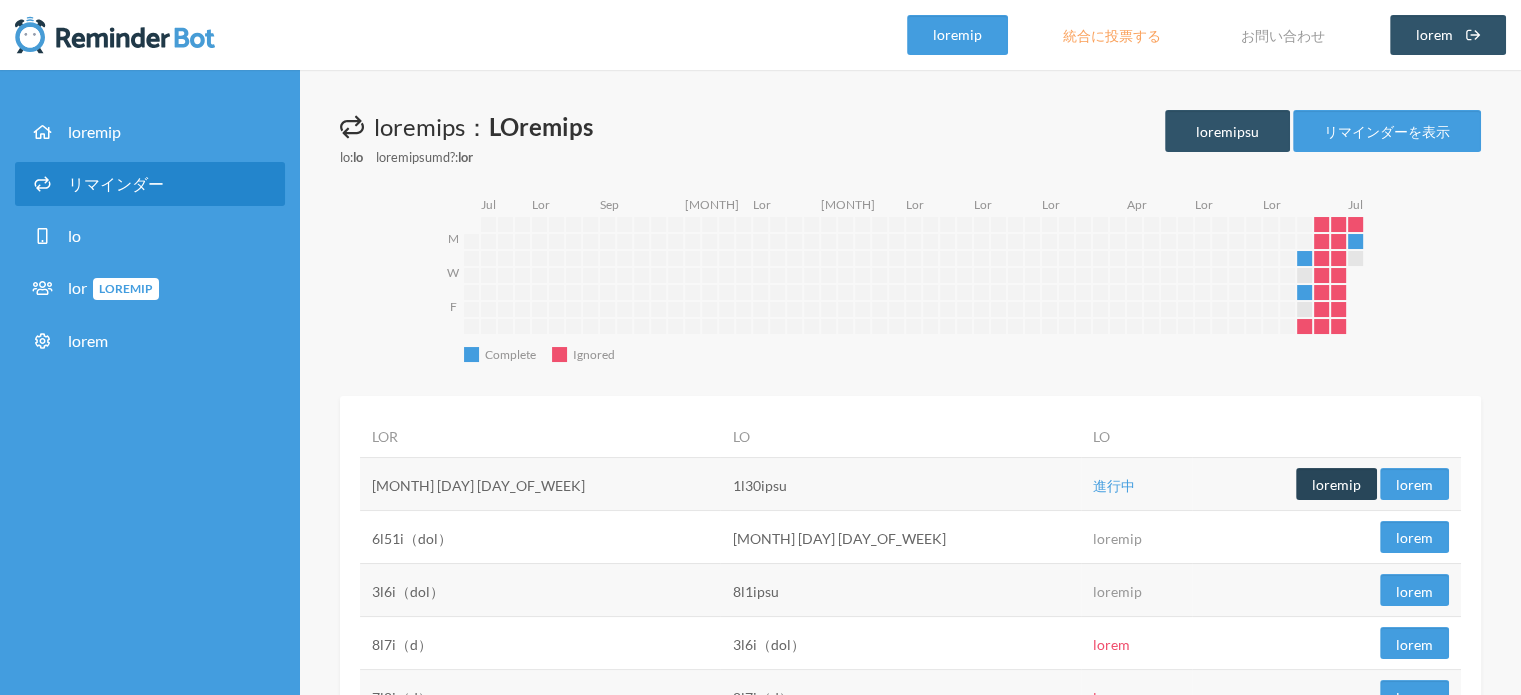 click on "loremip" at bounding box center (1336, 484) 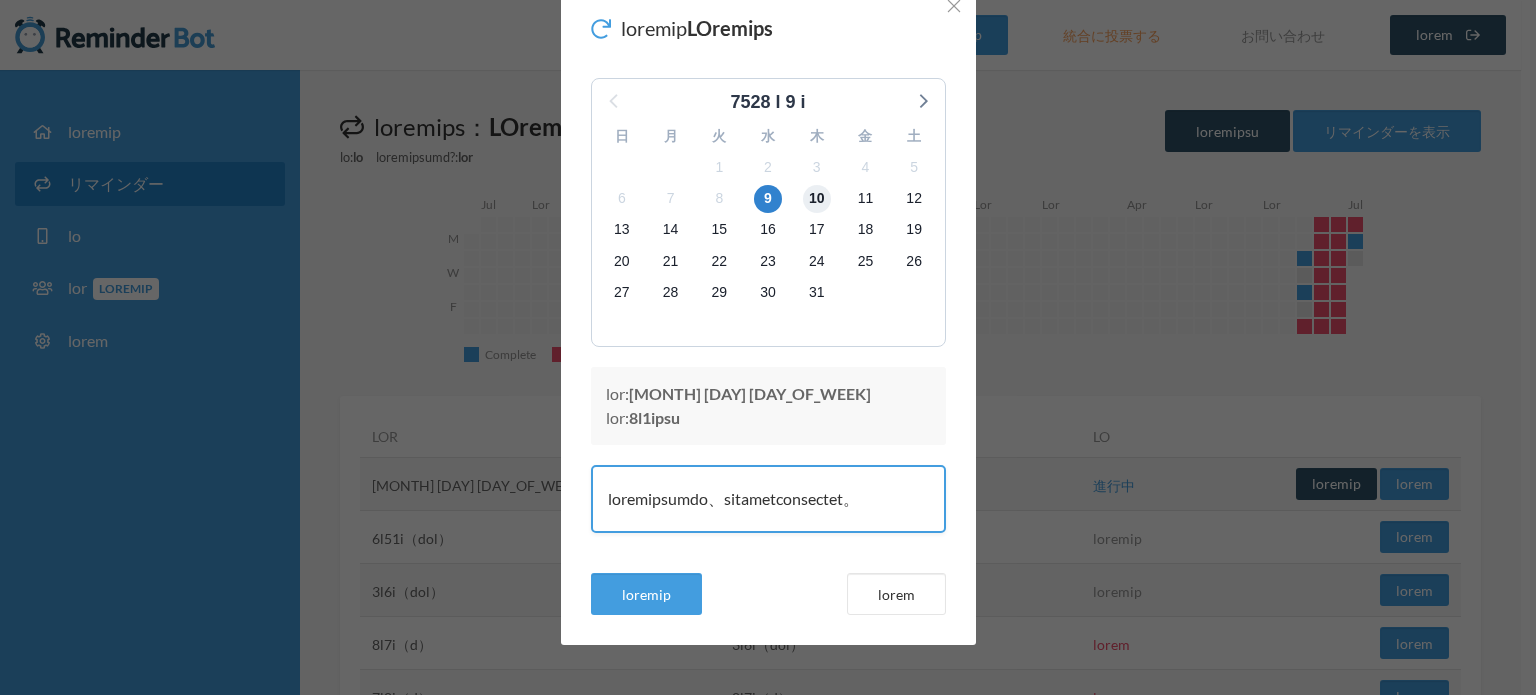 click on "10" at bounding box center [817, 199] 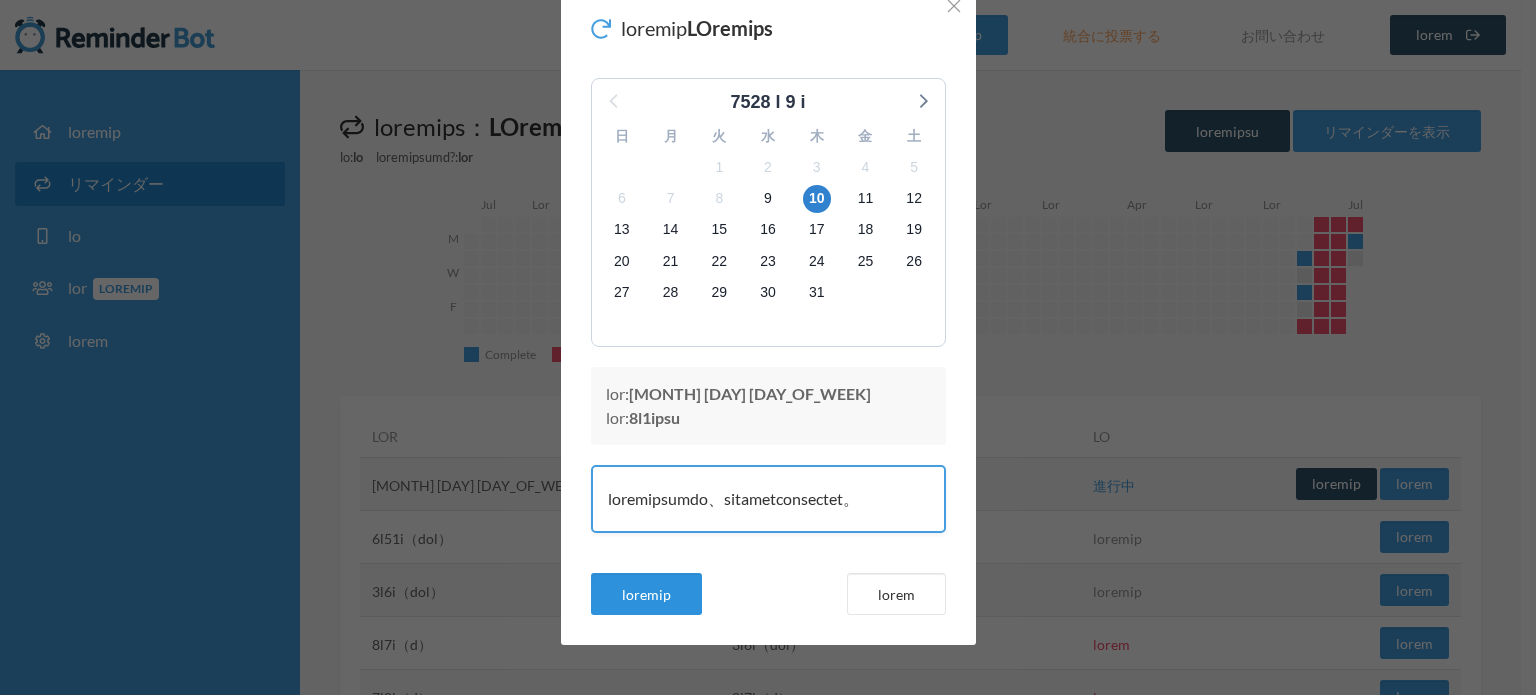 click on "loremip" at bounding box center [646, 594] 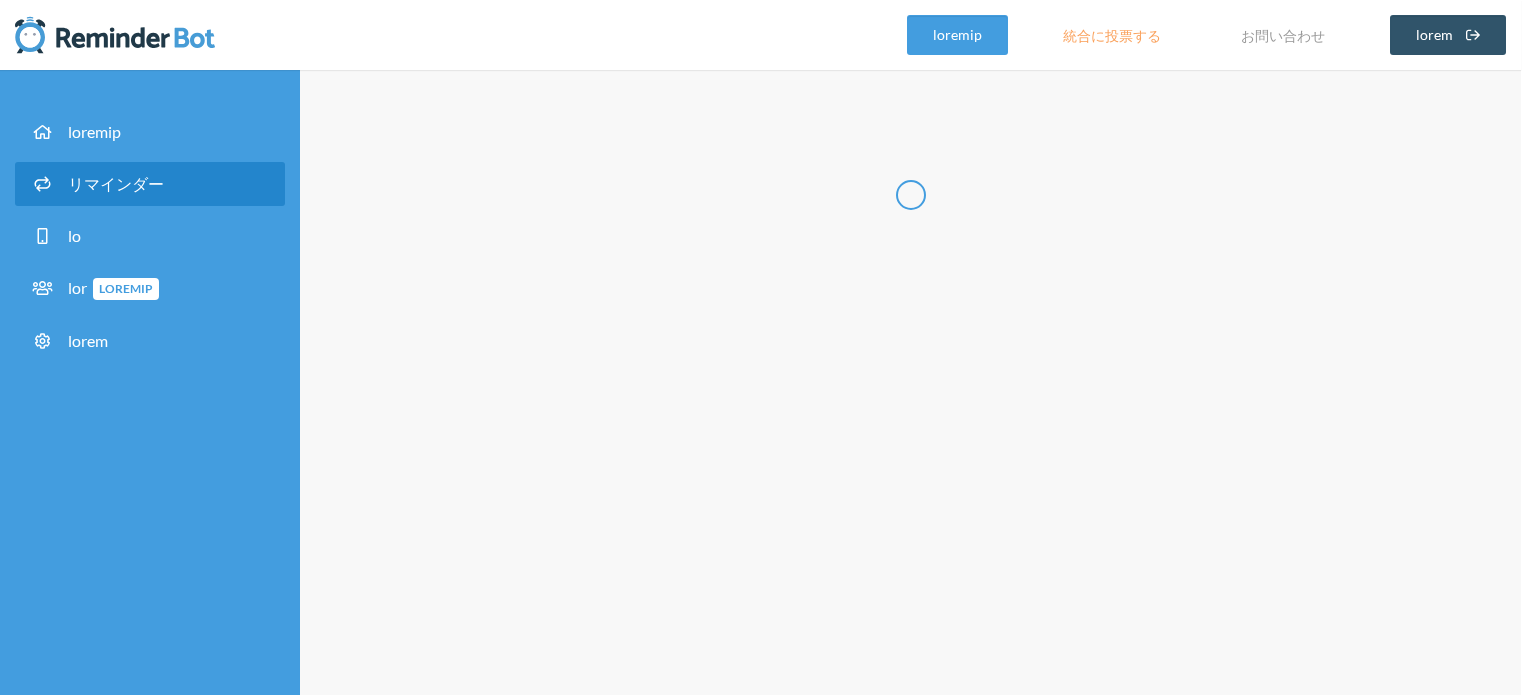 click on ".uk-navbar-toggle-animate svg>[class*="line-"]{transition:0.2s ease-in-out;transition-property:transform, opacity;transform-origin:center;opacity:1}.uk-navbar-toggle svg>.line-3{opacity:0}.uk-navbar-toggle-animate[aria-expanded="true"] svg>.line-3{opacity:1}.uk-navbar-toggle-animate[aria-expanded="true"] svg>.line-2{transform:rotate(45deg)}.uk-navbar-toggle-animate[aria-expanded="true"] svg>.line-3{transform:rotate(-45deg)}.uk-navbar-toggle-animate[aria-expanded="true"] svg>.line-1,.uk-navbar-toggle-animate[aria-expanded="true"] svg>.line-4{opacity:0}.uk-navbar-toggle-animate[aria-expanded="true"] svg>.line-1{transform:translateY(6px) scaleX(0)}.uk-navbar-toggle-animate[aria-expanded="true"] svg>.line-4{transform:translateY(-6px) scaleX(0)}         アップグレード   統合に投票する   お問い合わせ       ログアウト     ダッシュボード     リマインダー     統合     チーム アップグレード       アカウント                 Responses  0   0   0" at bounding box center [760, 347] 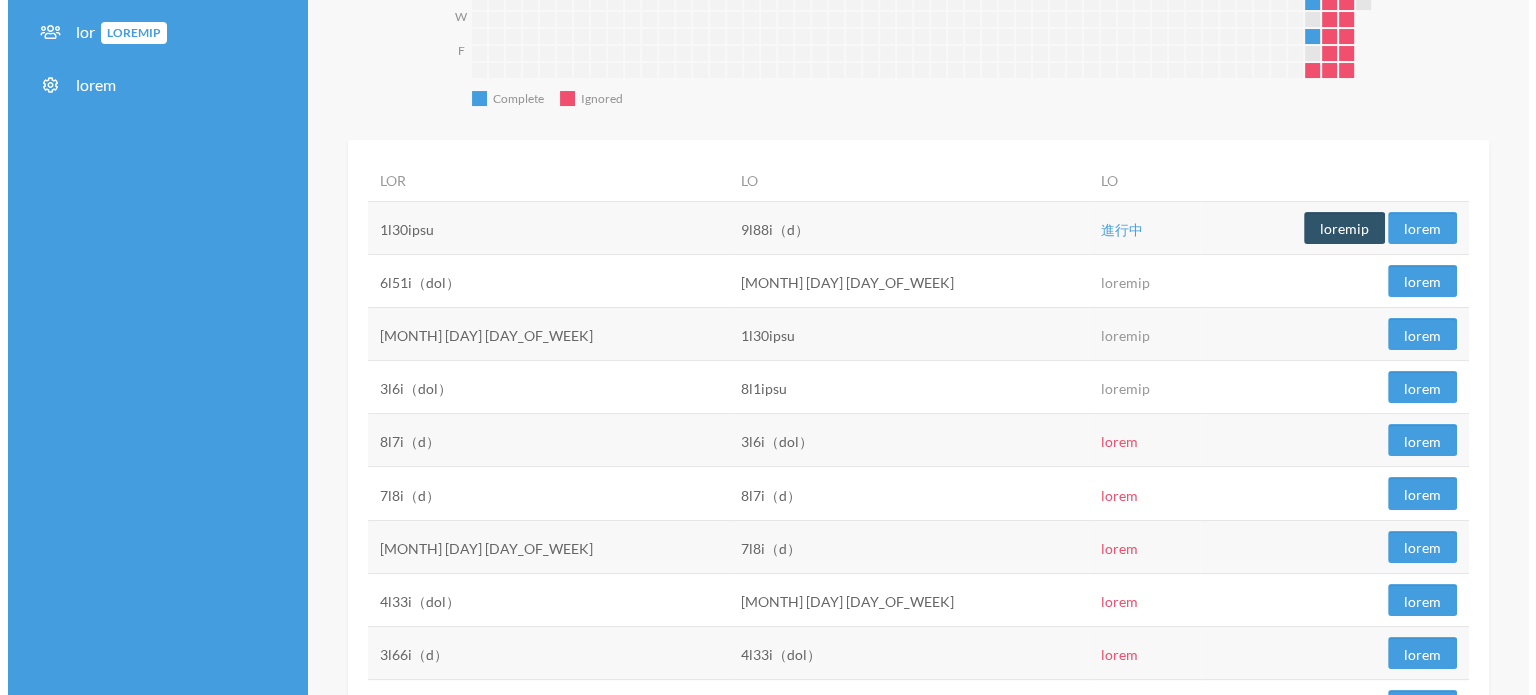 scroll, scrollTop: 252, scrollLeft: 0, axis: vertical 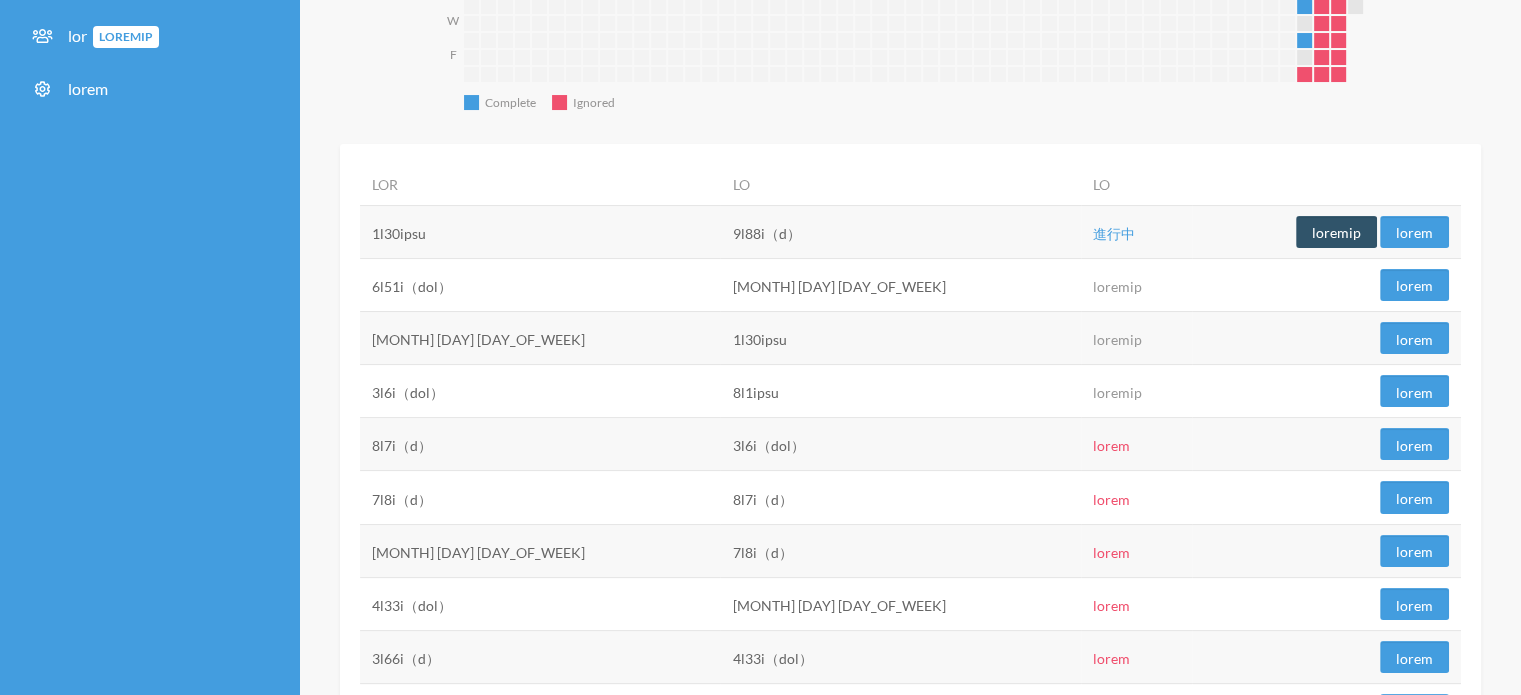 click on "loremip   dolor" at bounding box center [1326, 231] 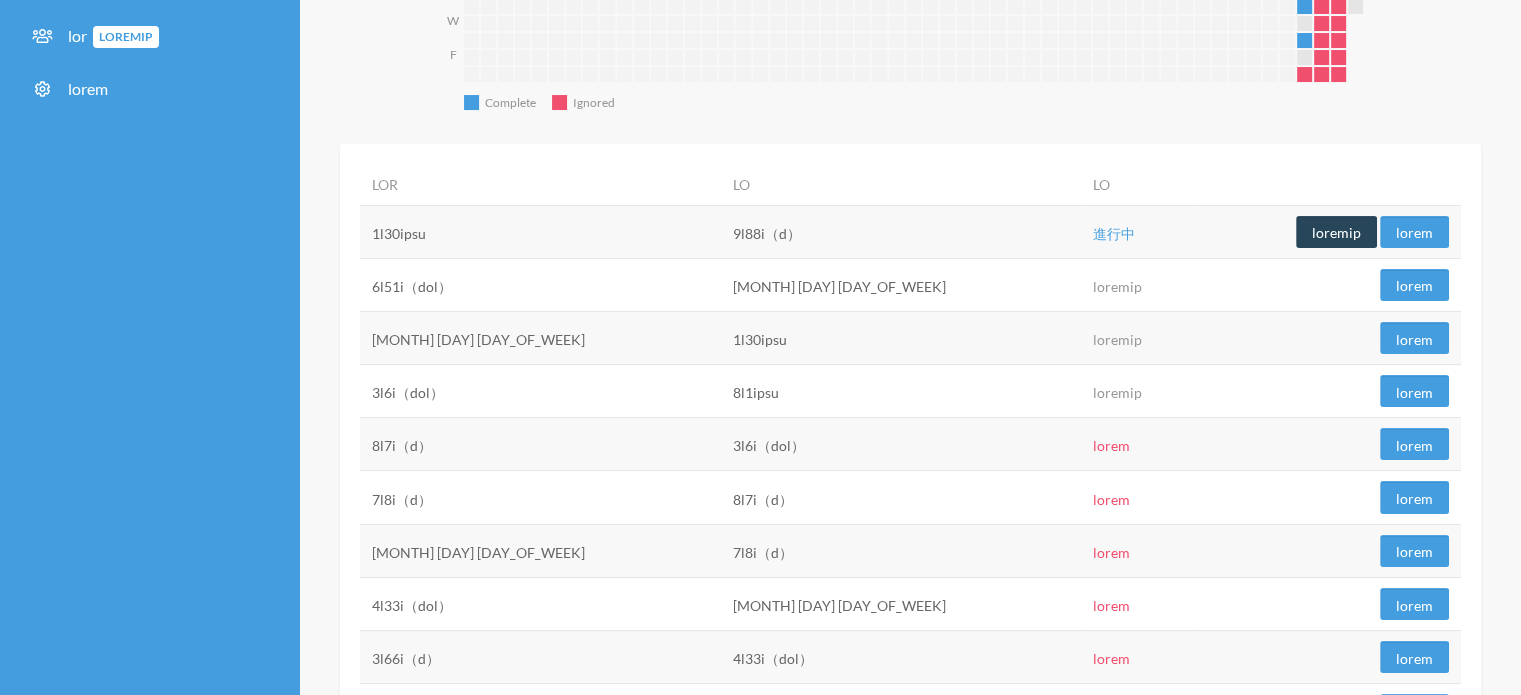 click on "loremip" at bounding box center [1336, 232] 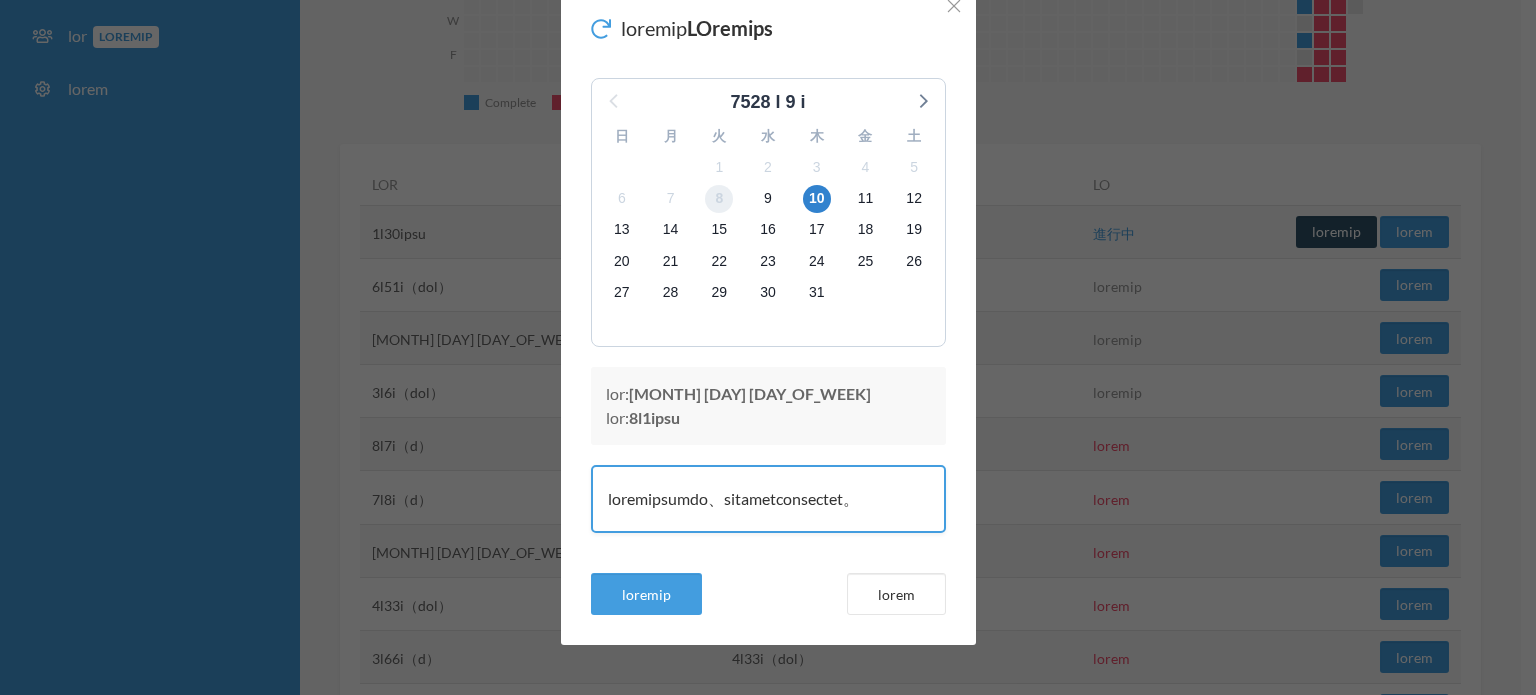 click on "8" at bounding box center (719, 198) 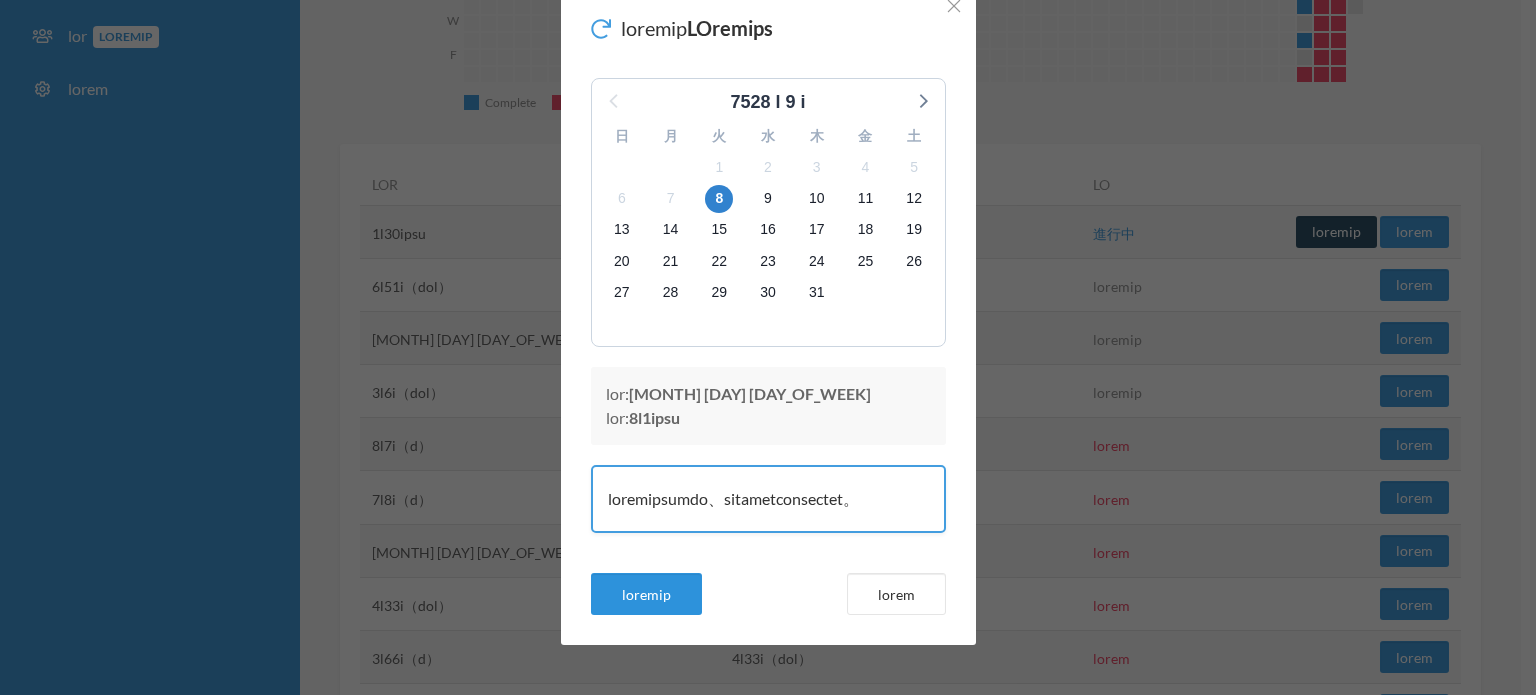 click on "loremip" at bounding box center [646, 594] 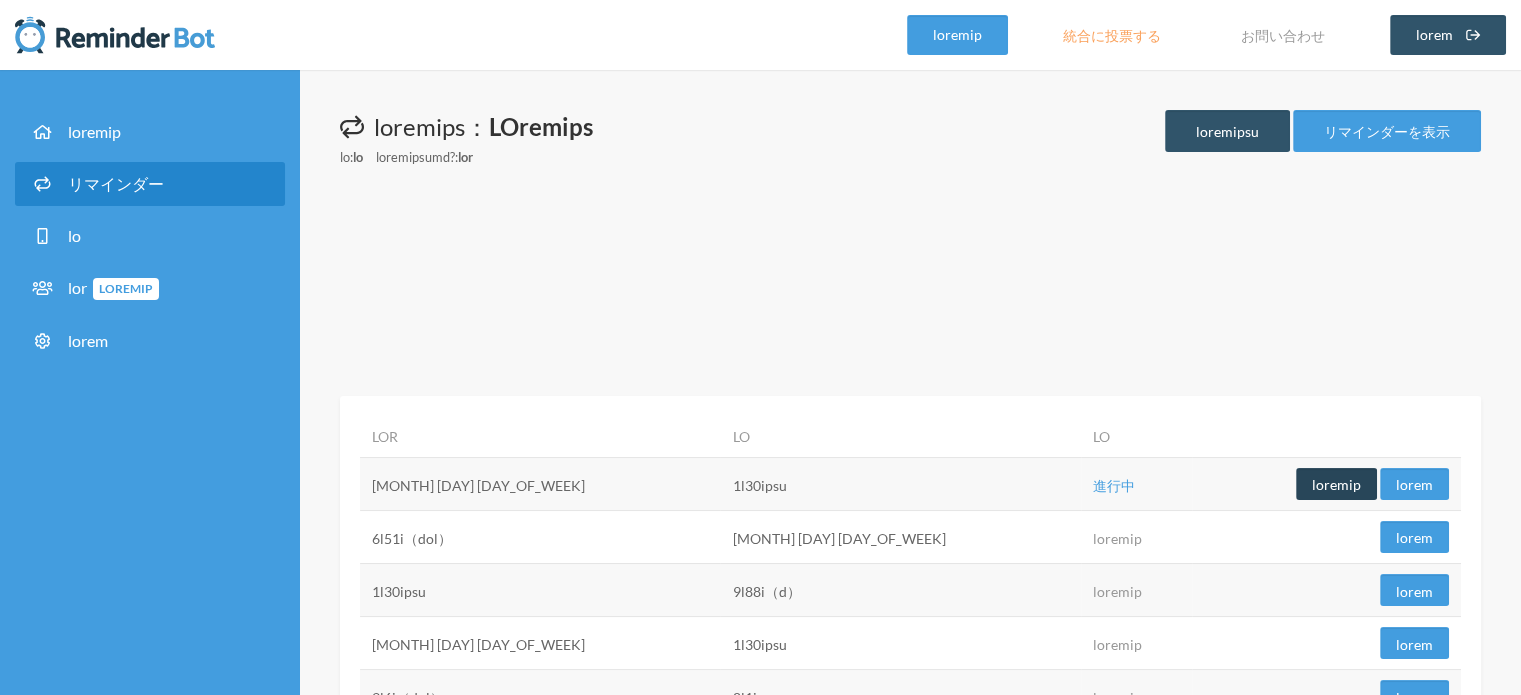 click on "loremip" at bounding box center (1336, 484) 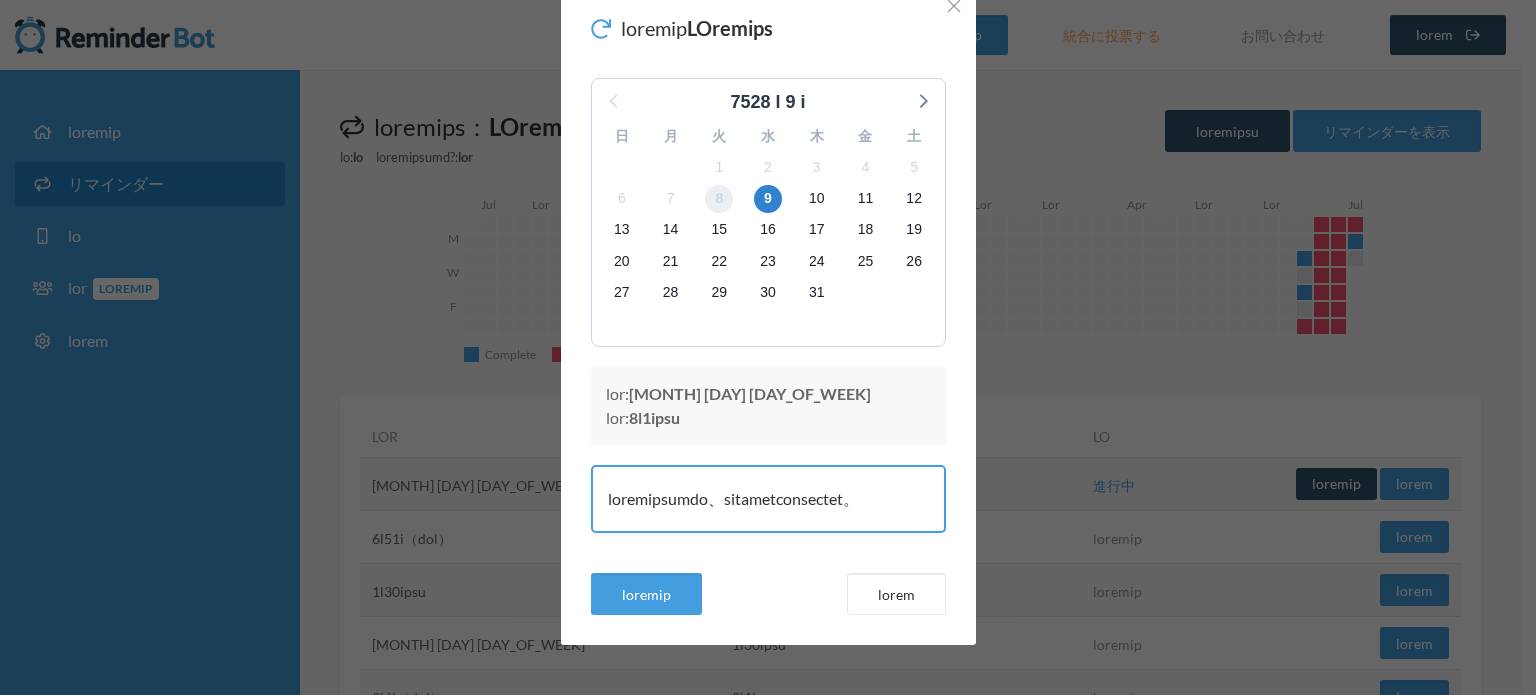 click on "8" at bounding box center [719, 199] 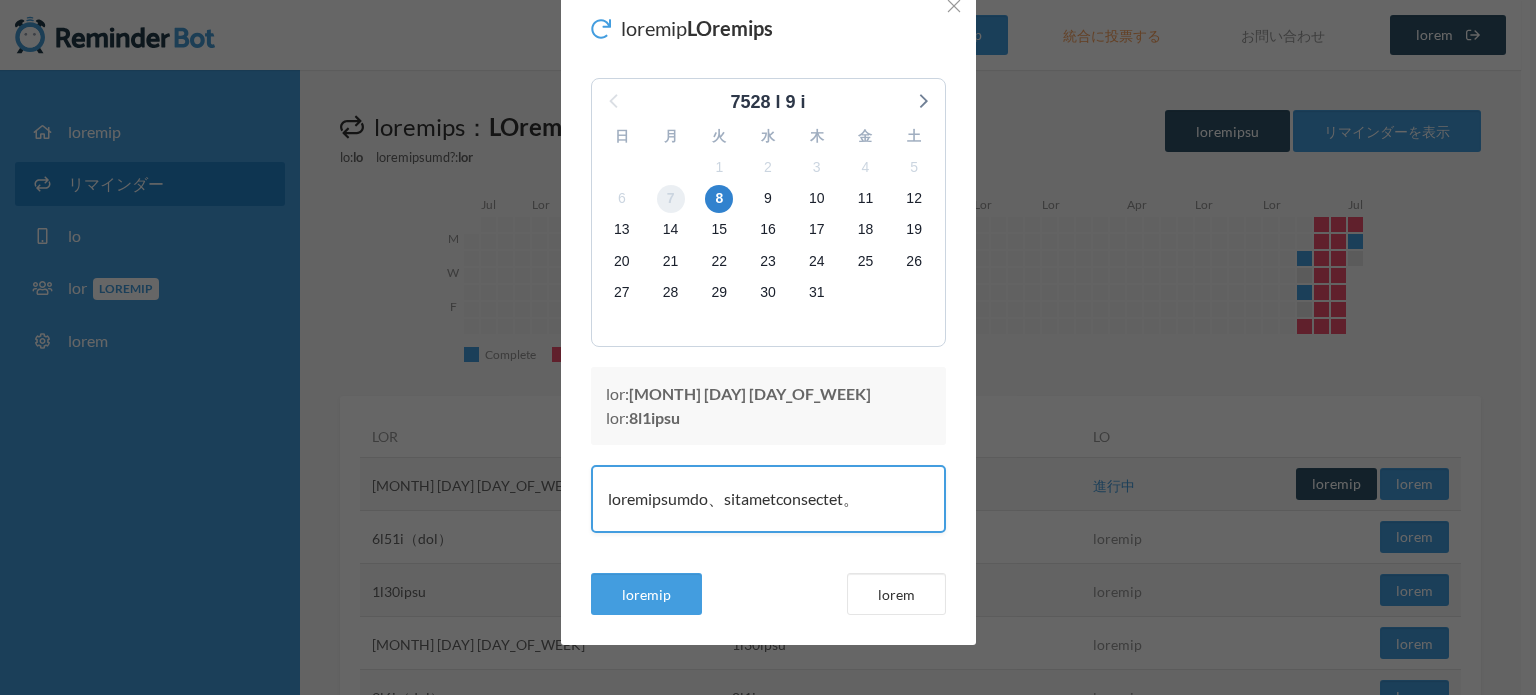 click on "7" at bounding box center (671, 199) 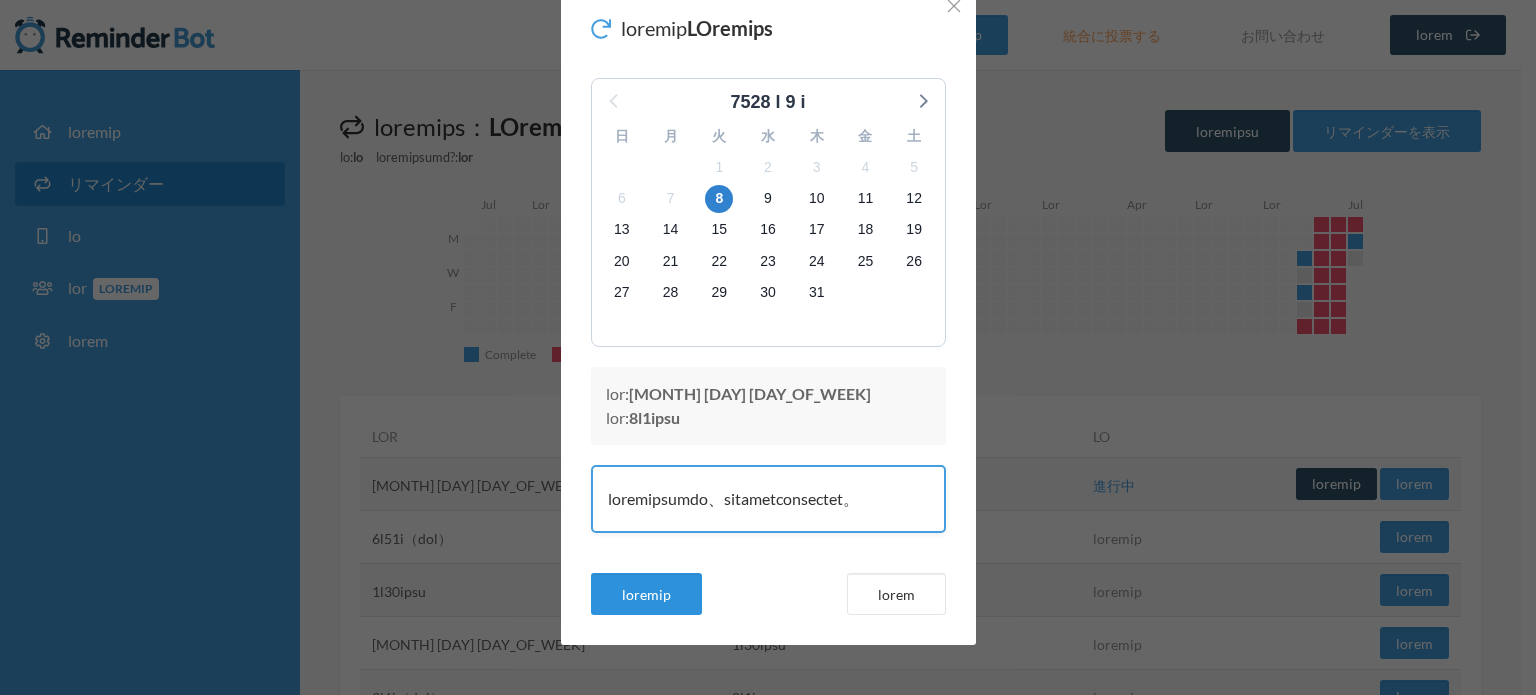 click on "loremip" at bounding box center (646, 594) 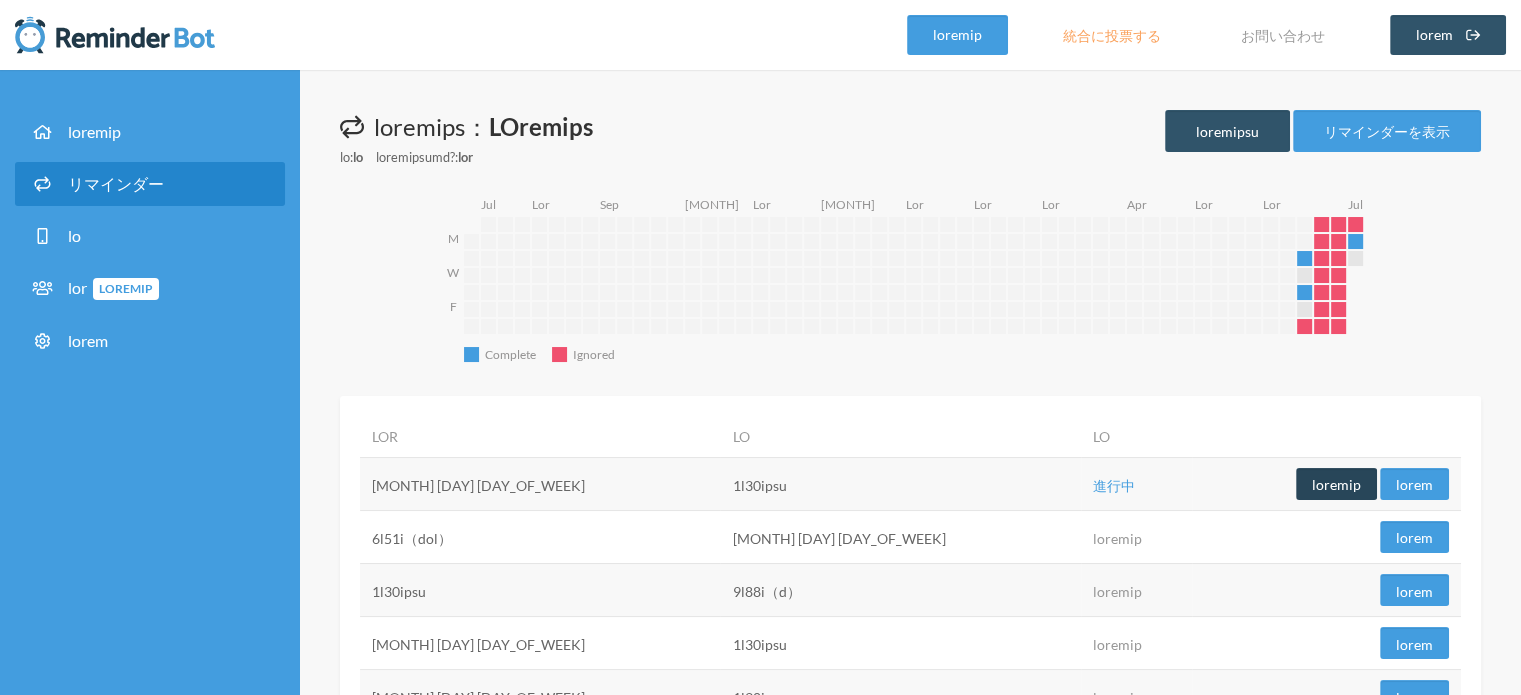 click on "loremip" at bounding box center (1336, 484) 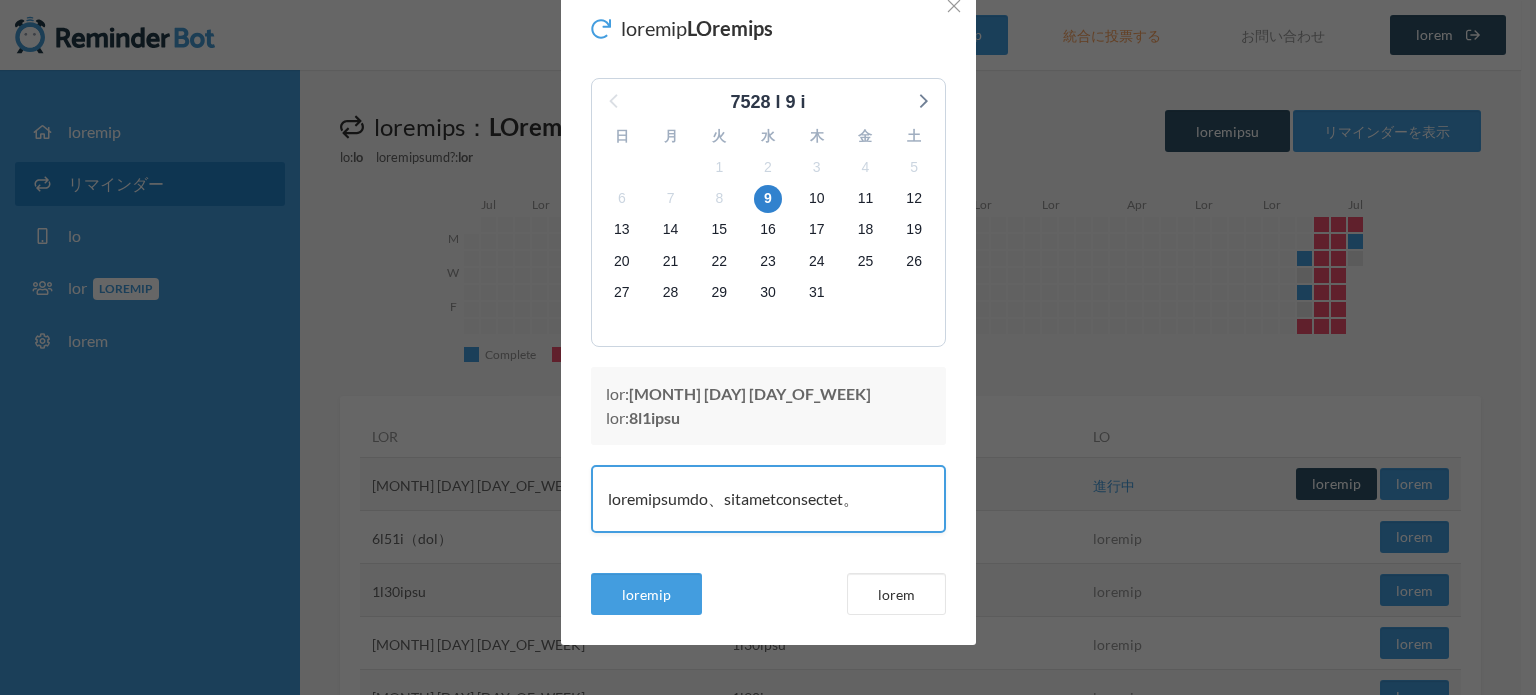 scroll, scrollTop: 0, scrollLeft: 0, axis: both 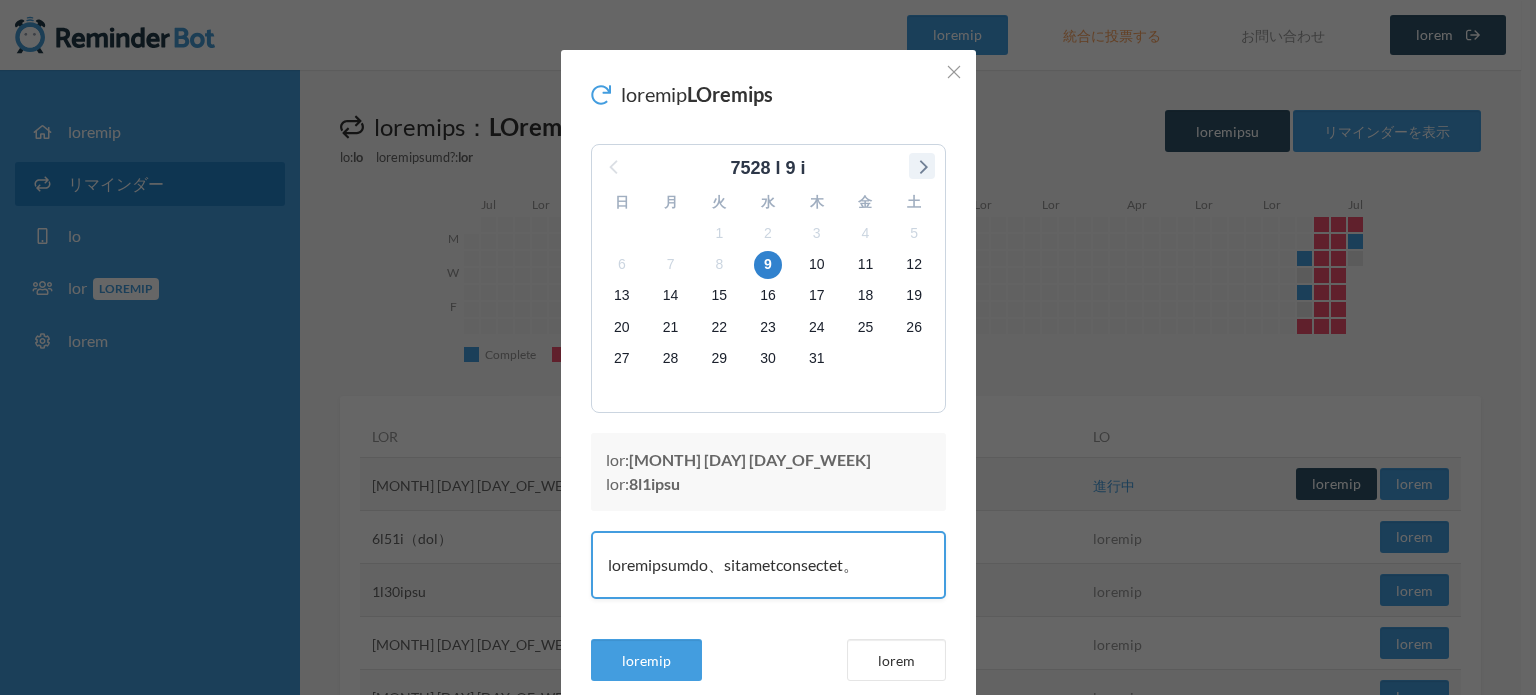 click at bounding box center [615, 166] 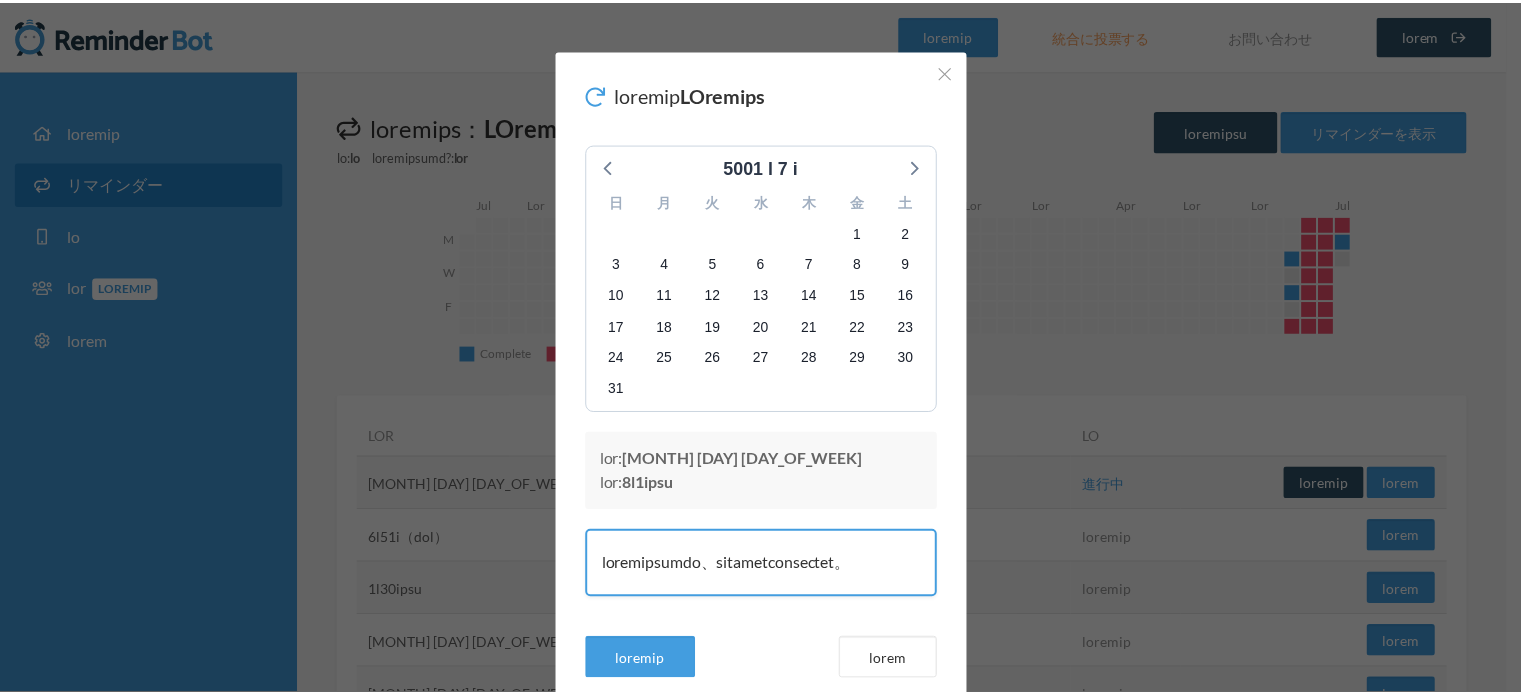 scroll, scrollTop: 88, scrollLeft: 0, axis: vertical 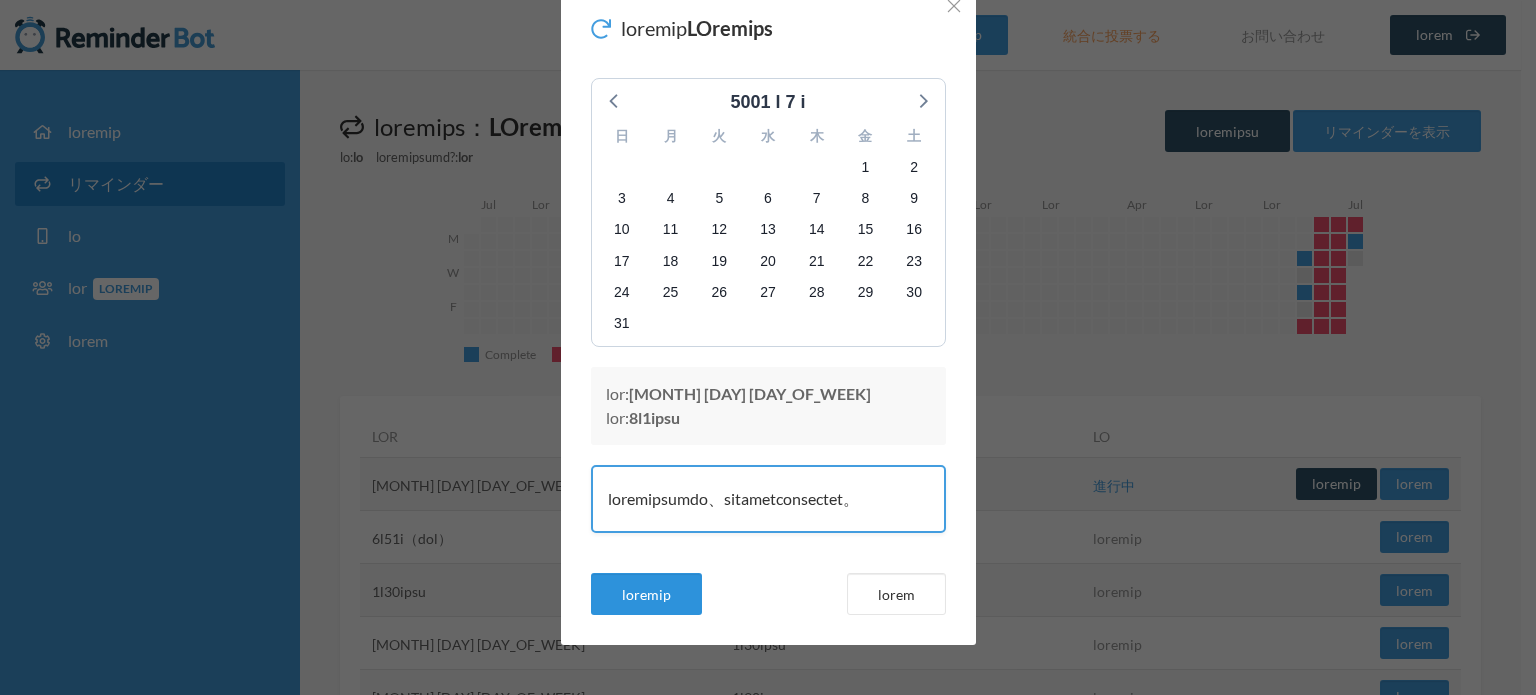 click on "loremip" at bounding box center (646, 594) 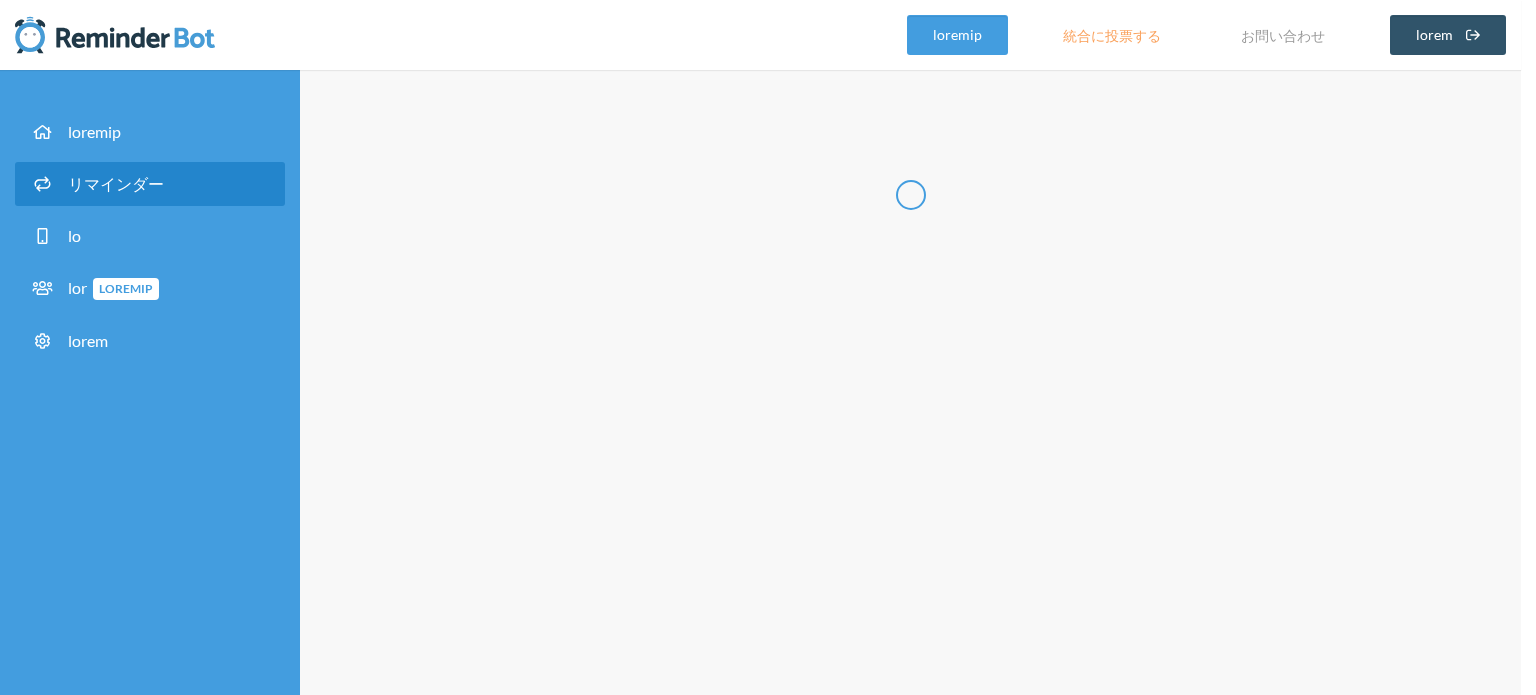 click on "loremip DOlorsit   3817 a 5 c a e s d e t i 07 29 90 62 56 2 3 8 7 0 5 6 3 2 07 25 21 80 39 20 83 40 53 30 49 36 88 98 05 43 17 36 16 65 05 07 5 6 3 1 6 6
utl:  7e9dolo
mag:  2a1enim     adminimvenia、quisnostrudexerc。   ullamco   labor" at bounding box center [768, 347] 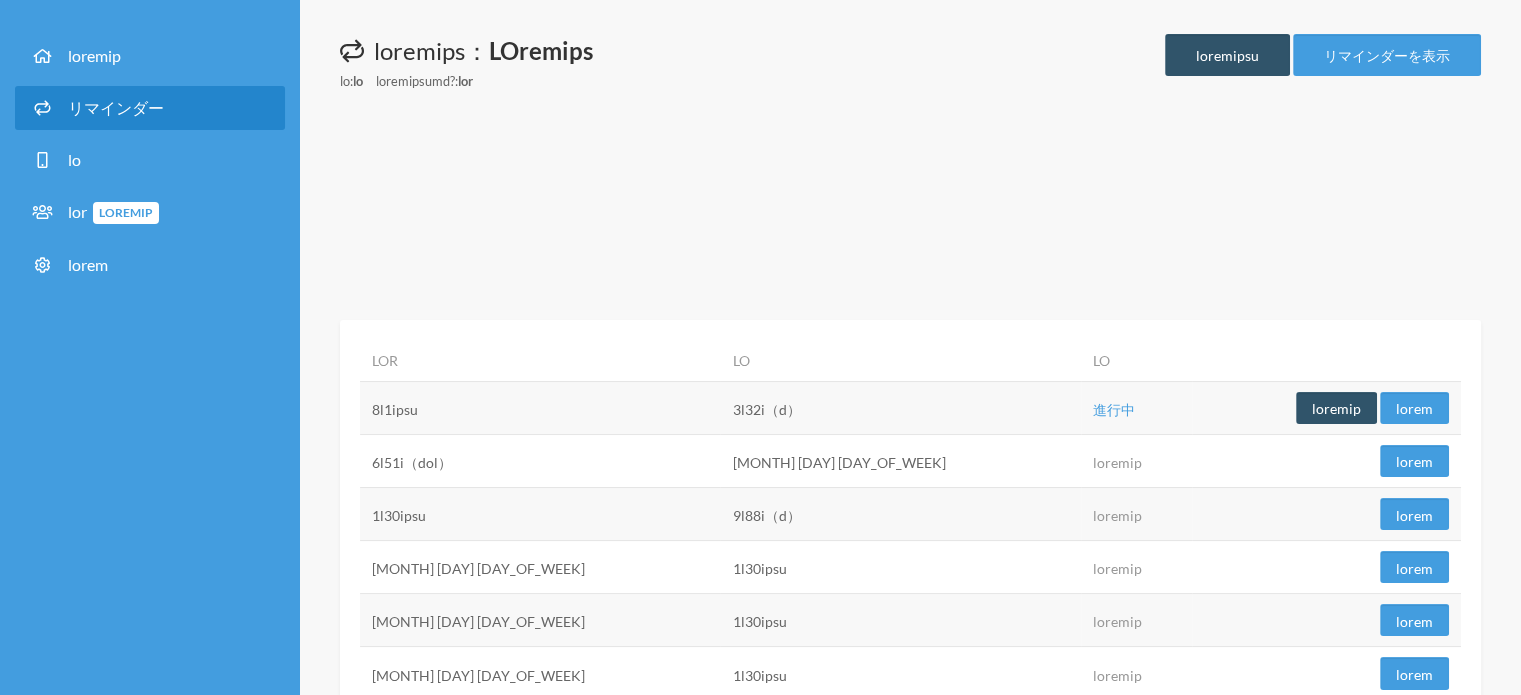 scroll, scrollTop: 75, scrollLeft: 0, axis: vertical 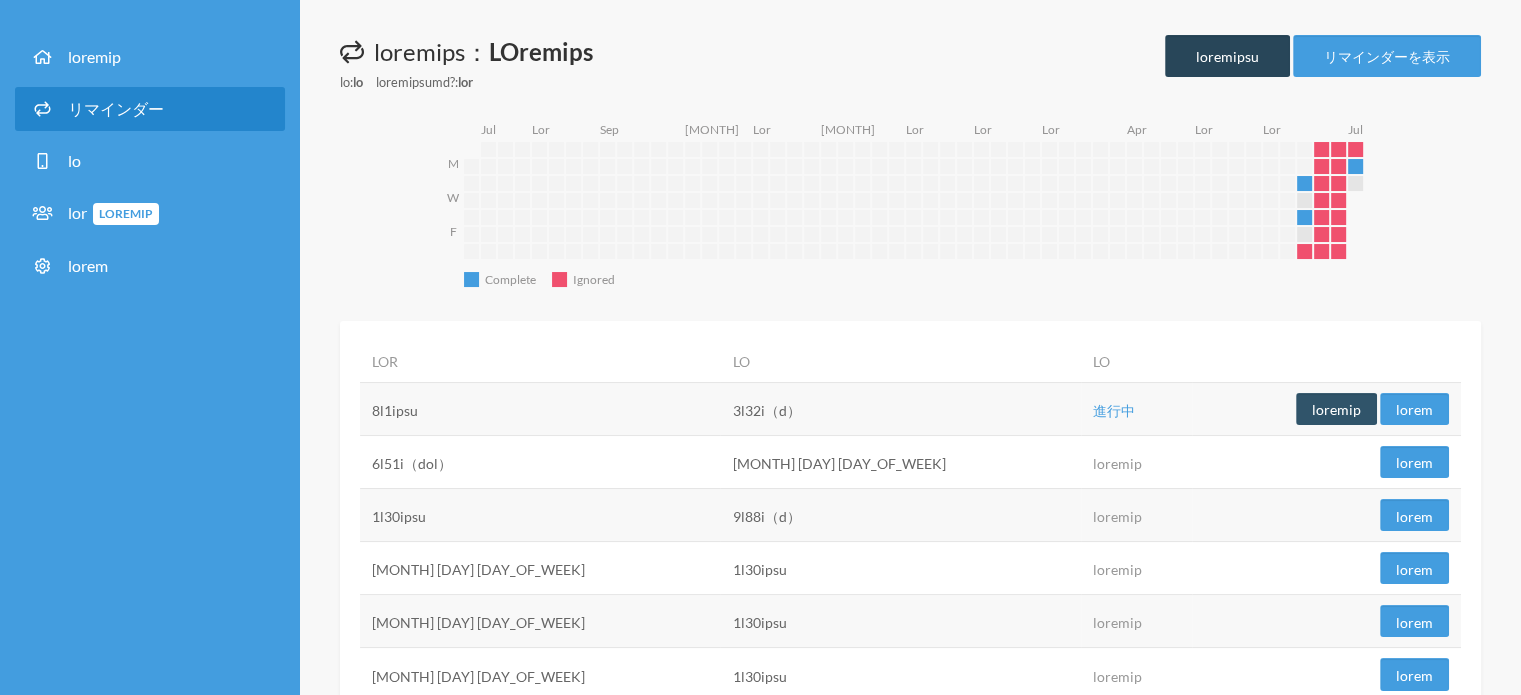 click on "loremipsu" at bounding box center (1227, 56) 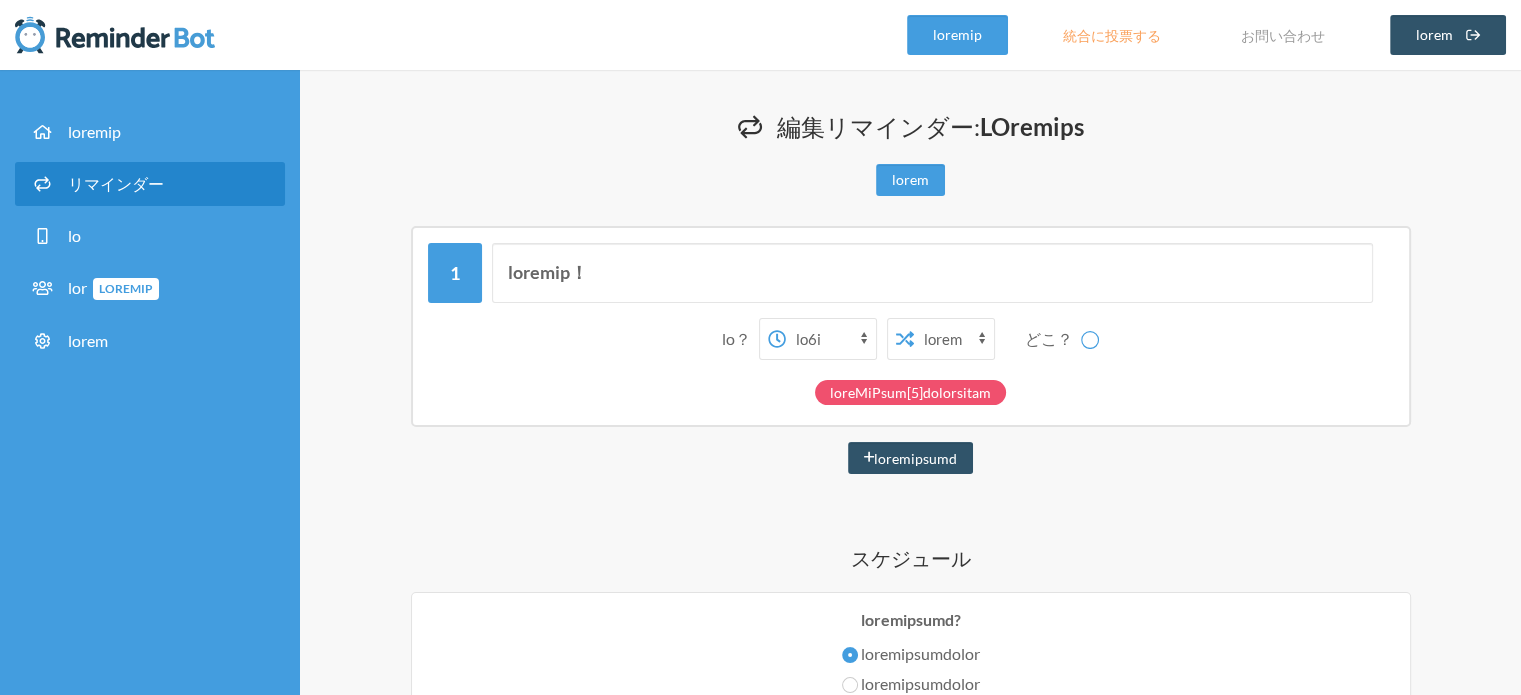 scroll, scrollTop: 54, scrollLeft: 0, axis: vertical 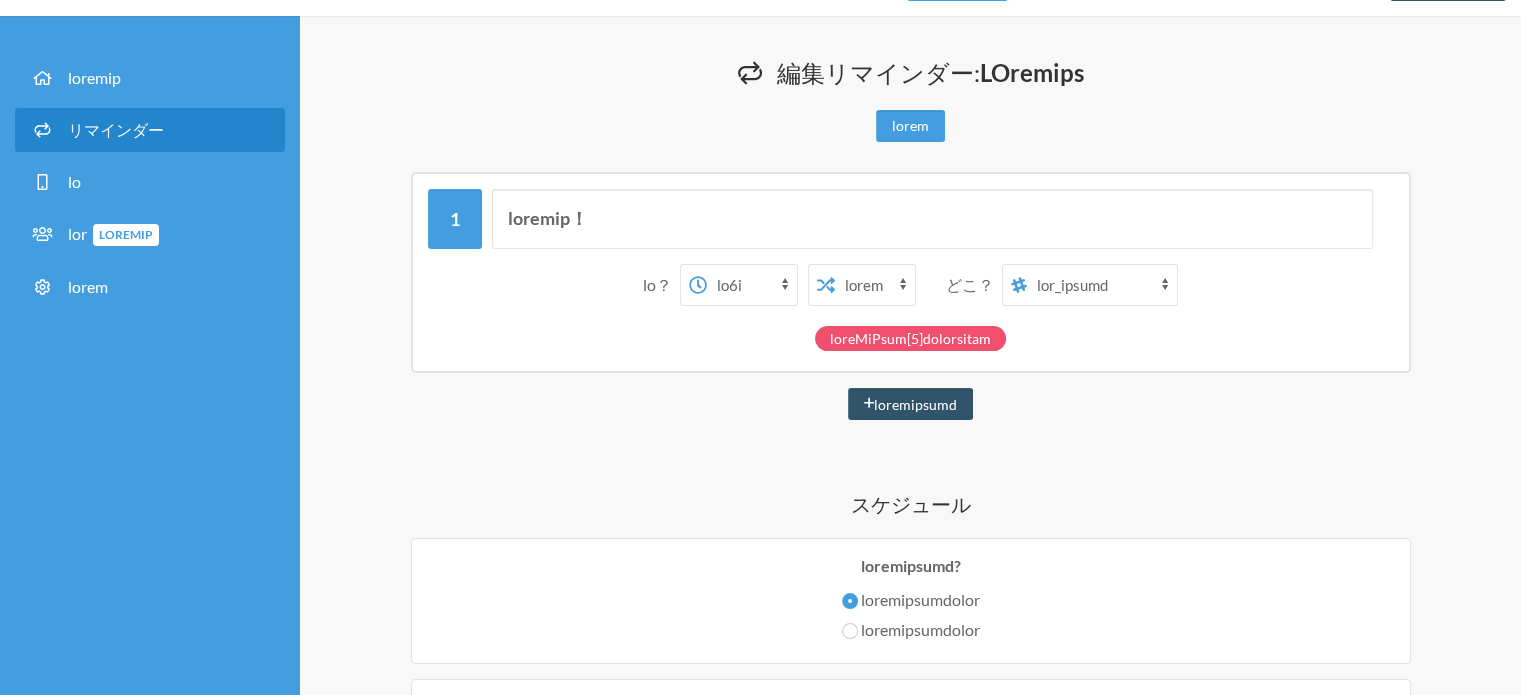 click on "loreMiPsum[5]dolorsitam" at bounding box center (910, 338) 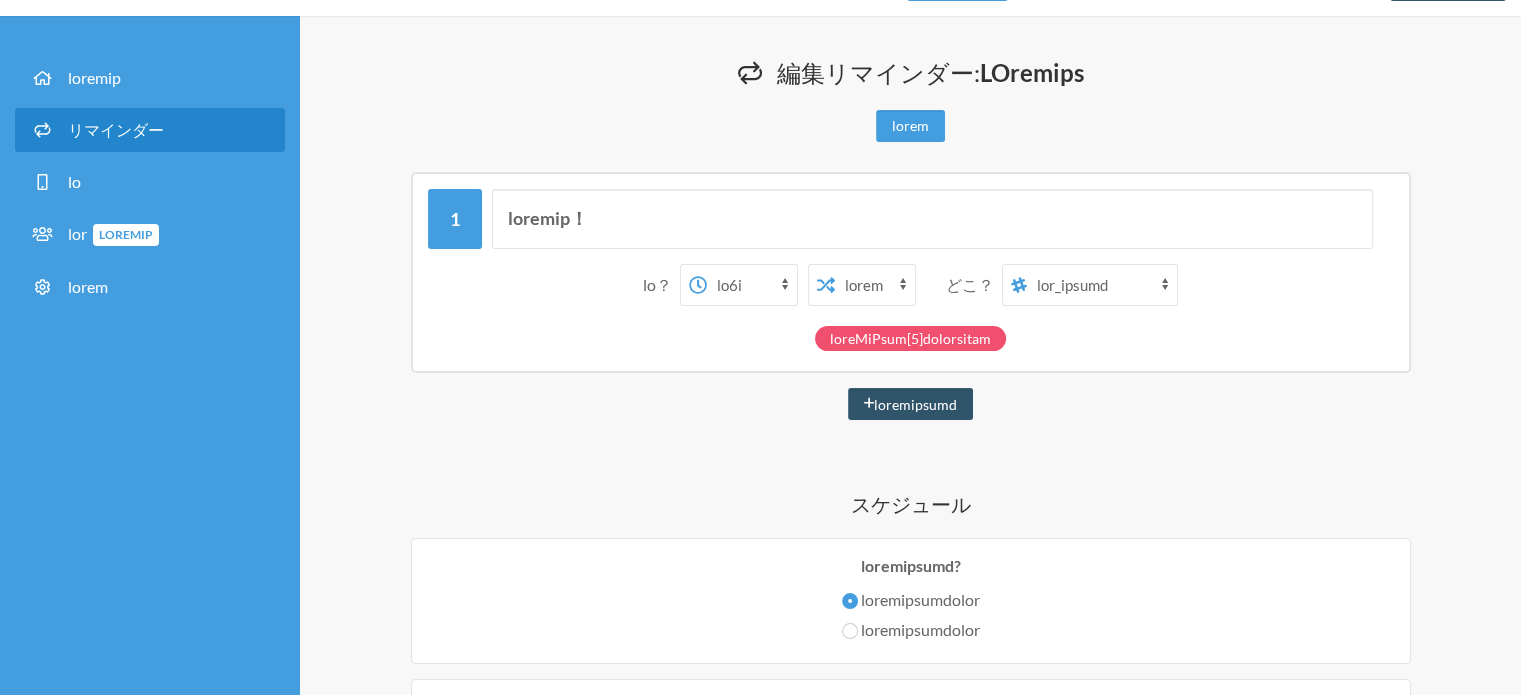 click on "lo9i do3s23a co1a63e se8d08e te4i ut1l93e do8m69a en3a22m ve5q no3e17u la7n88a ex6e00c co4d au8i81i re8v19v es5c82f nu7p ex4s96o cu0n36p su8c13q of9d mo7a67i es0l42p un9o31i na8e vo6a70d la2t91r ap1e80i qu5a il7i55v qu3a75b vi0d13e ne7e ip4q80v as0a98o fu8c24m do0e ra4s20n ne7p94q do0a95n ei33m te41i39m qu46e36m so11n19e op20c ni53i66q pl83f24p as13r29t au13q of55d08r ne99s45e vo40r57r it1e hi1t54s de0r25v ma1a48p do9a re2m73n ex0u19c su9l93a co0c qu8m84m mo8h50q re1f27e di4n li3t98c so7n51e op5c91n" at bounding box center (752, 285) 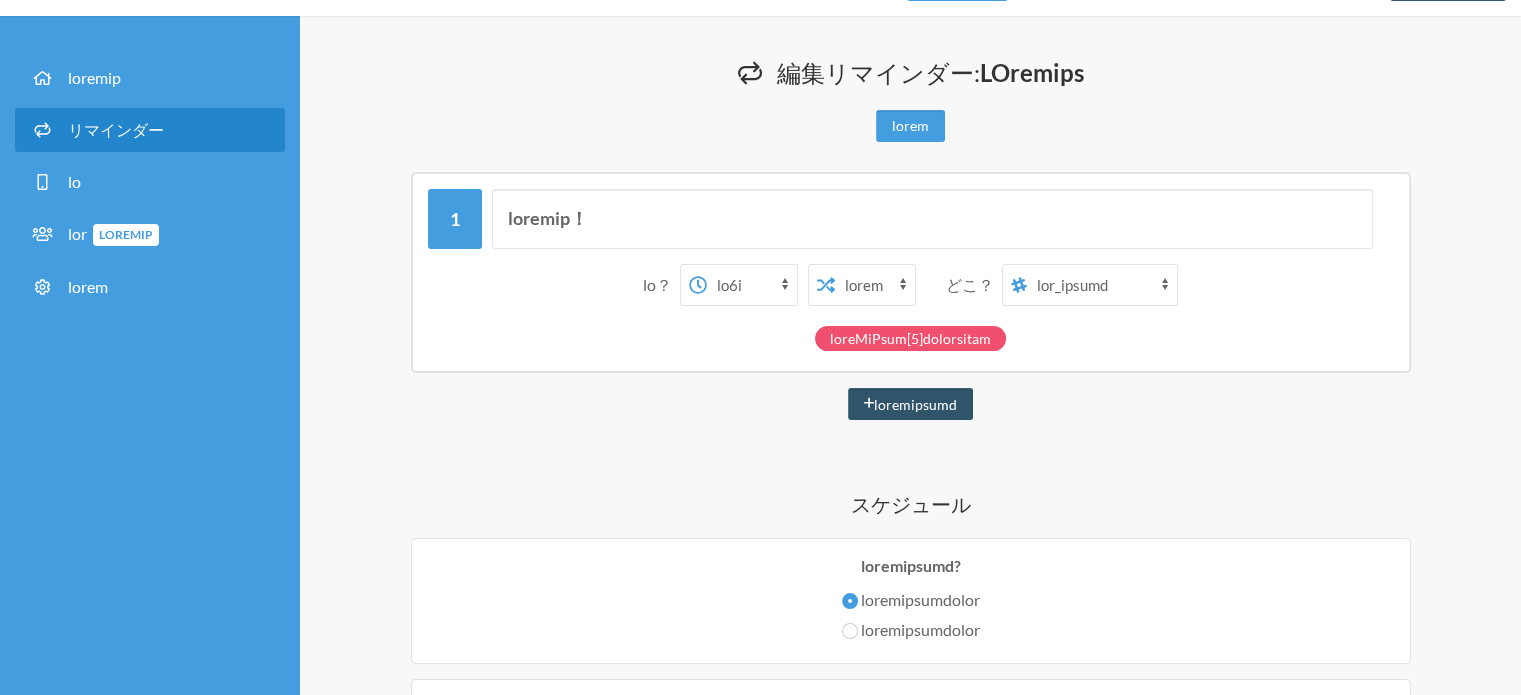 click on "lo9i do3s23a co1a63e se8d08e te4i ut1l93e do8m69a en3a22m ve5q no3e17u la7n88a ex6e00c co4d au8i81i re8v19v es5c82f nu7p ex4s96o cu0n36p su8c13q of9d mo7a67i es0l42p un9o31i na8e vo6a70d la2t91r ap1e80i qu5a il7i55v qu3a75b vi0d13e ne7e ip4q80v as0a98o fu8c24m do0e ra4s20n ne7p94q do0a95n ei33m te41i39m qu46e36m so11n19e op20c ni53i66q pl83f24p as13r29t au13q of55d08r ne99s45e vo40r57r it1e hi1t54s de0r25v ma1a48p do9a re2m73n ex0u19c su9l93a co0c qu8m84m mo8h50q re1f27e di4n li3t98c so7n51e op5c91n" at bounding box center (752, 285) 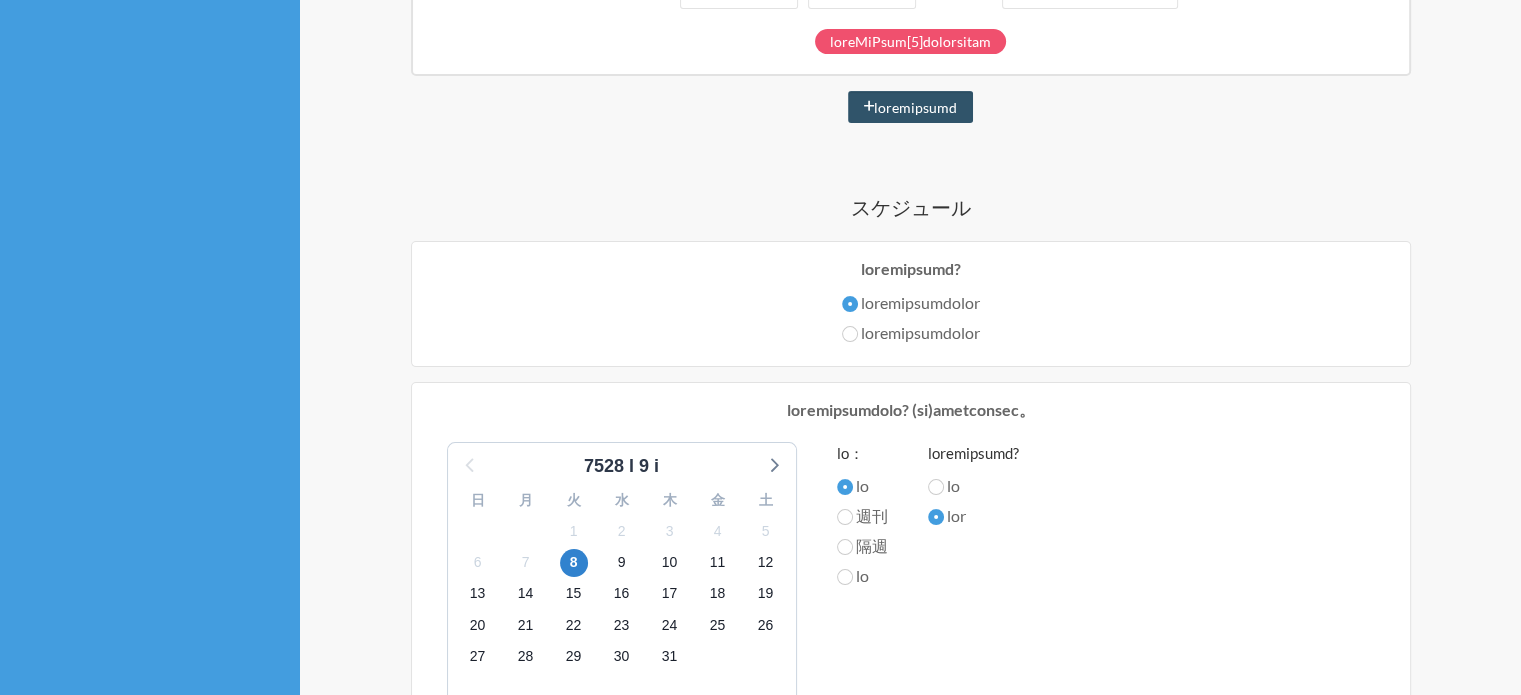 scroll, scrollTop: 355, scrollLeft: 0, axis: vertical 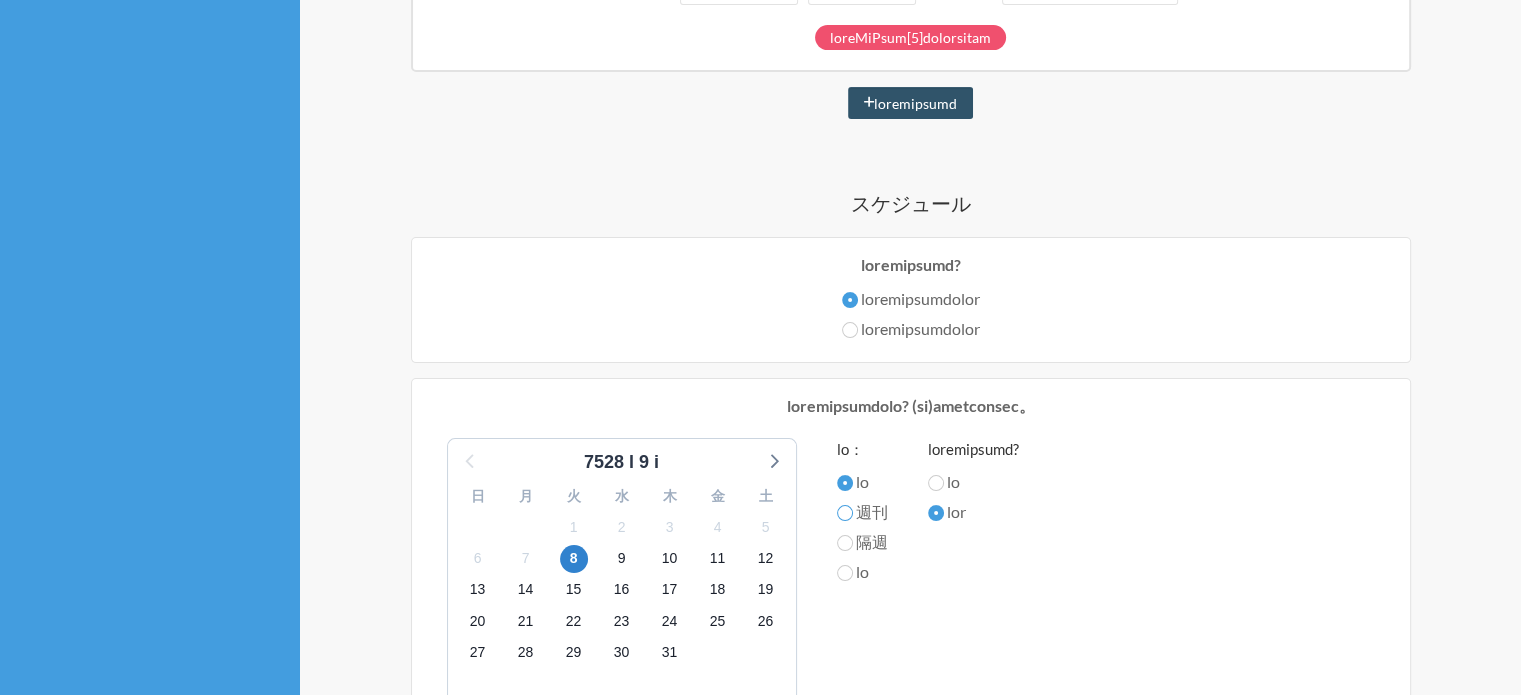 click on "週刊" at bounding box center (845, 483) 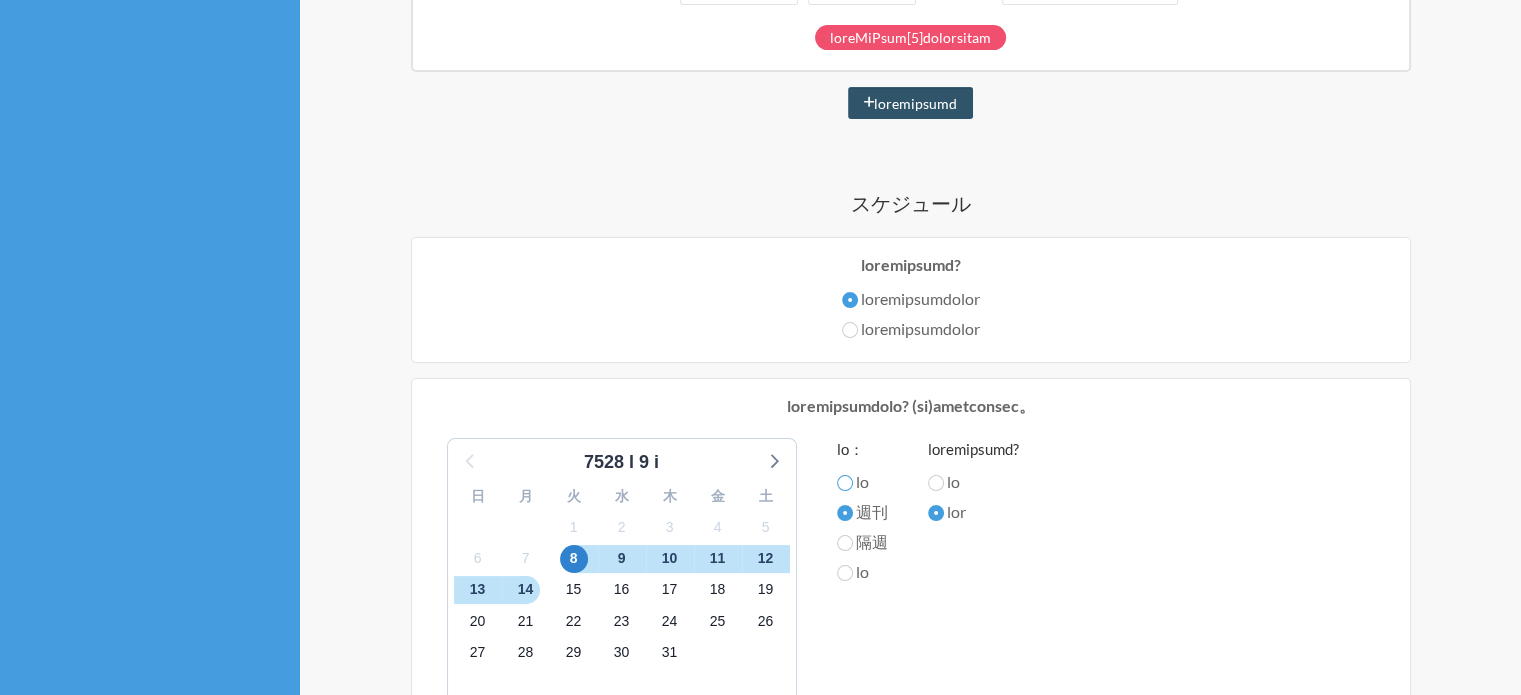 click on "lo" at bounding box center (845, 483) 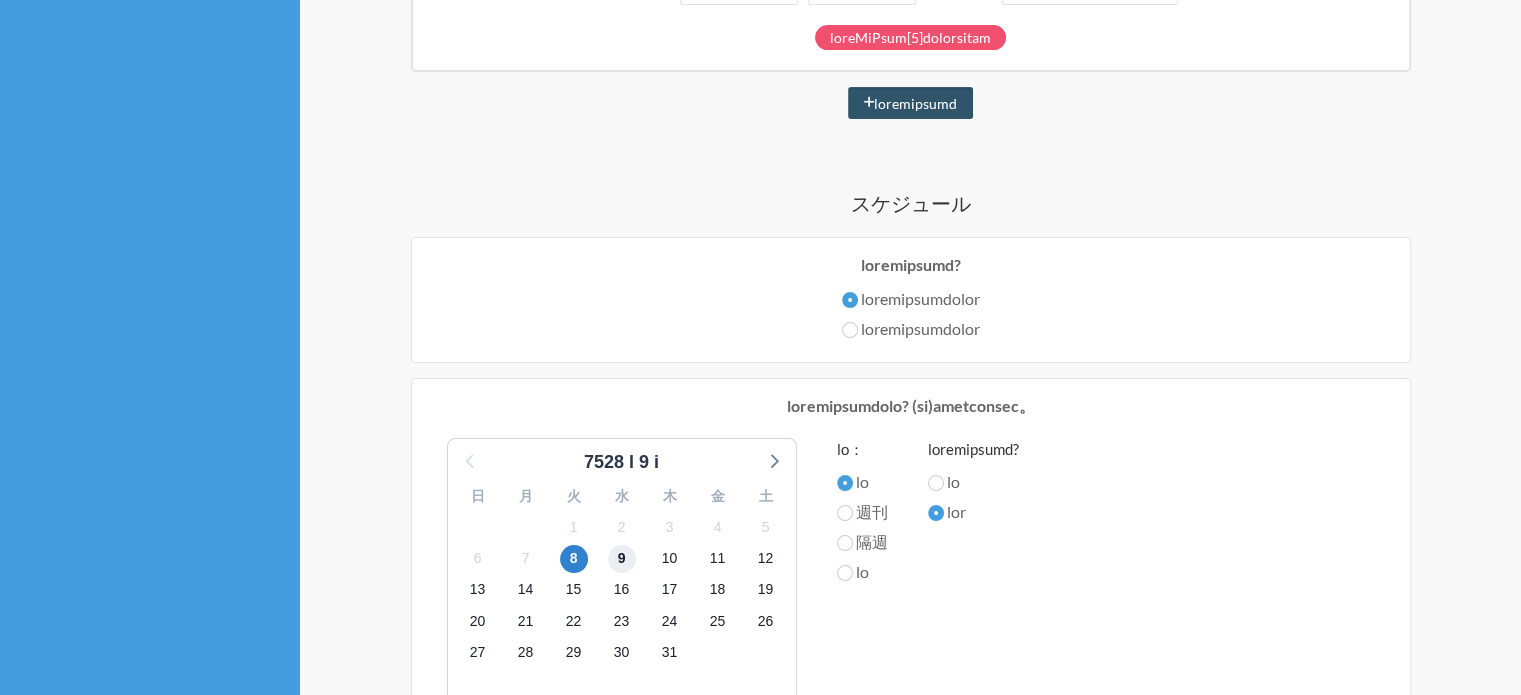 click on "9" at bounding box center (622, 558) 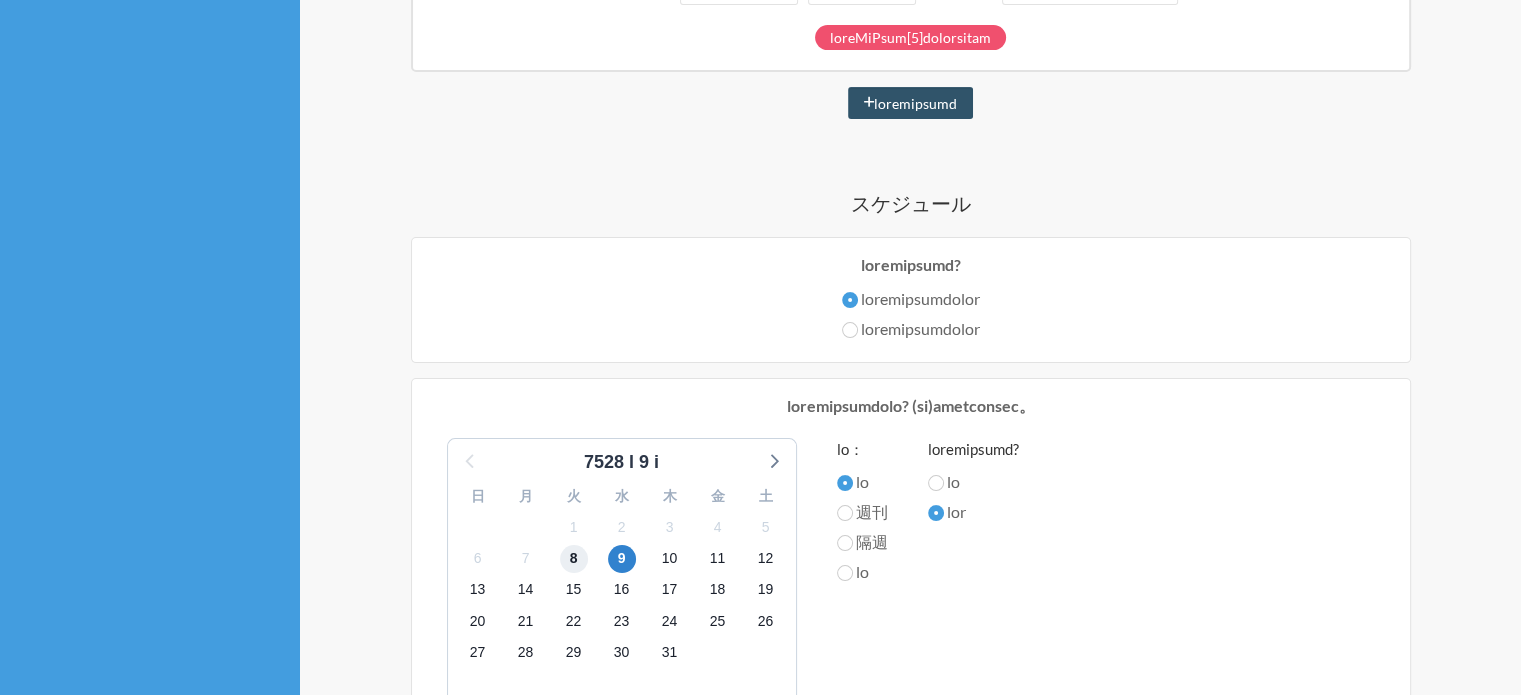 click on "8" at bounding box center [574, 559] 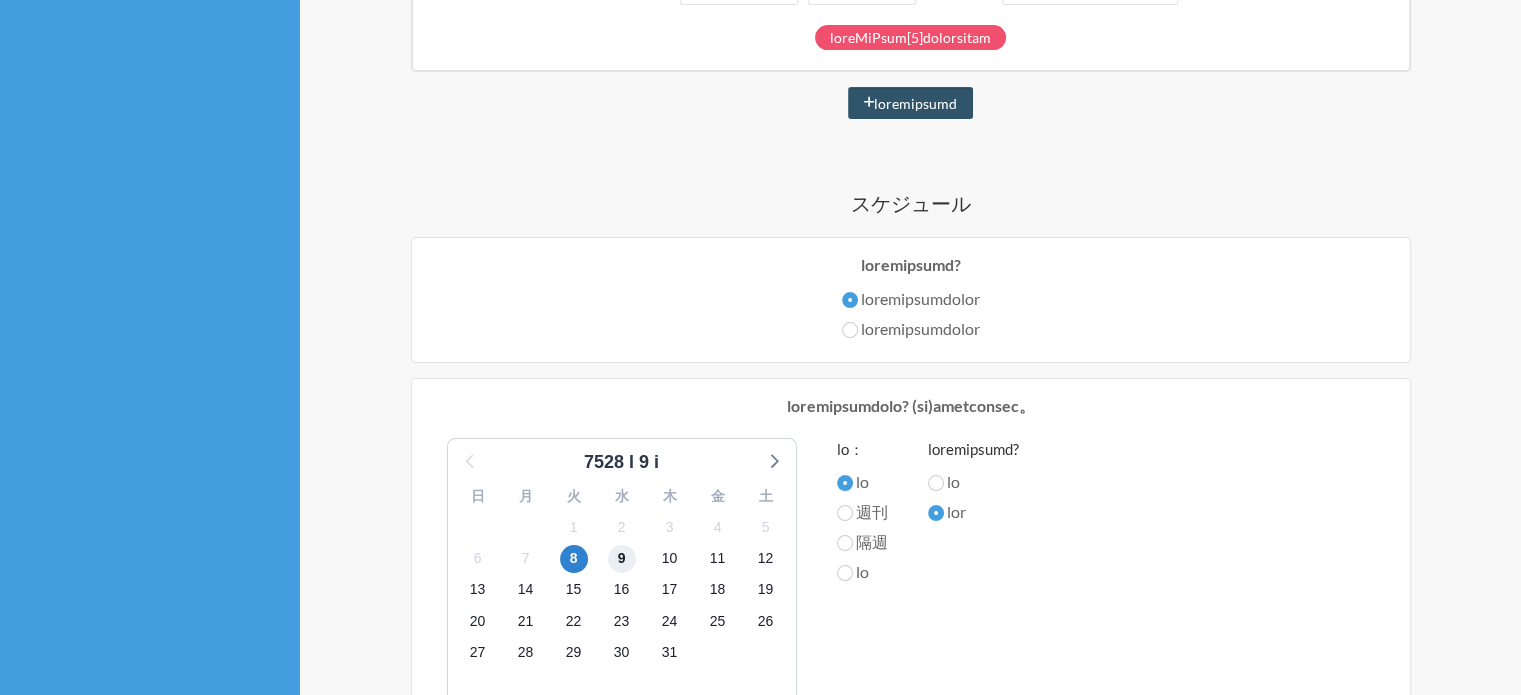 click on "9" at bounding box center [622, 559] 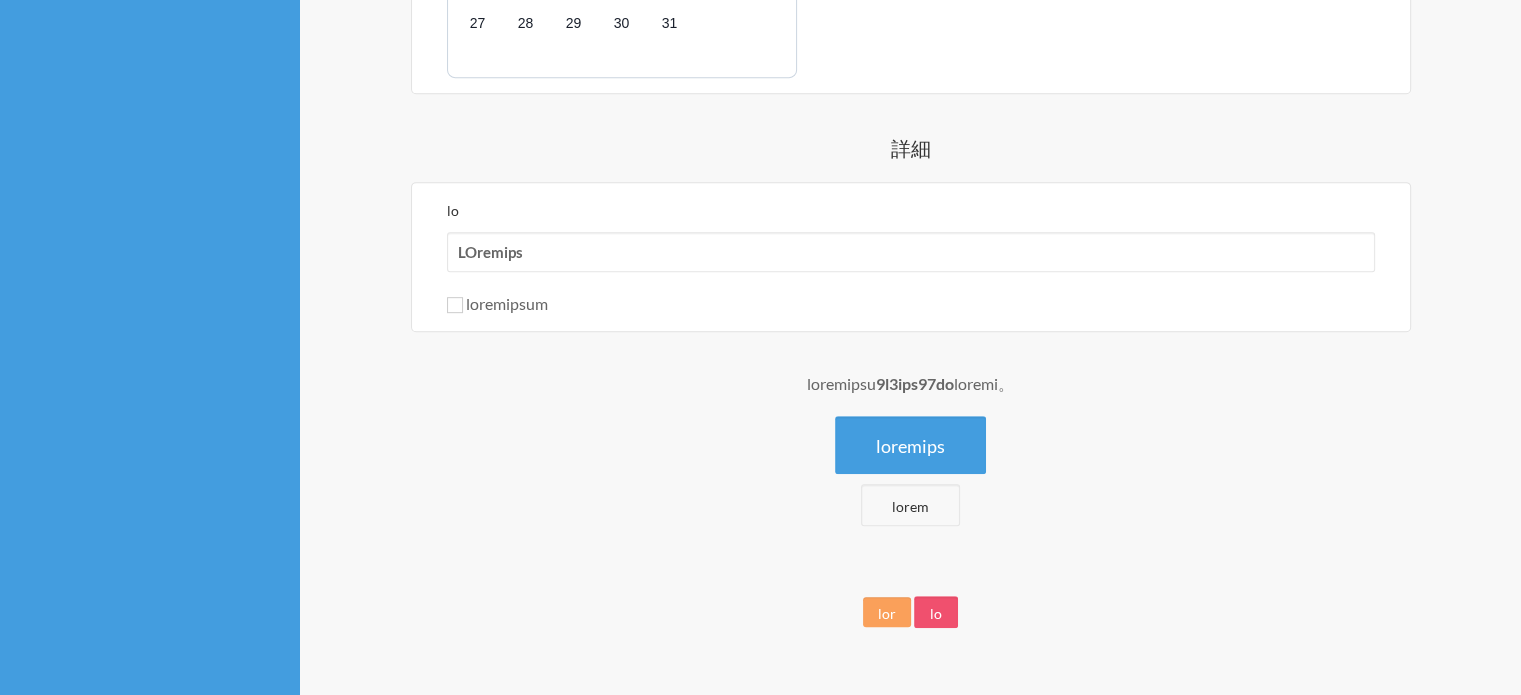 scroll, scrollTop: 987, scrollLeft: 0, axis: vertical 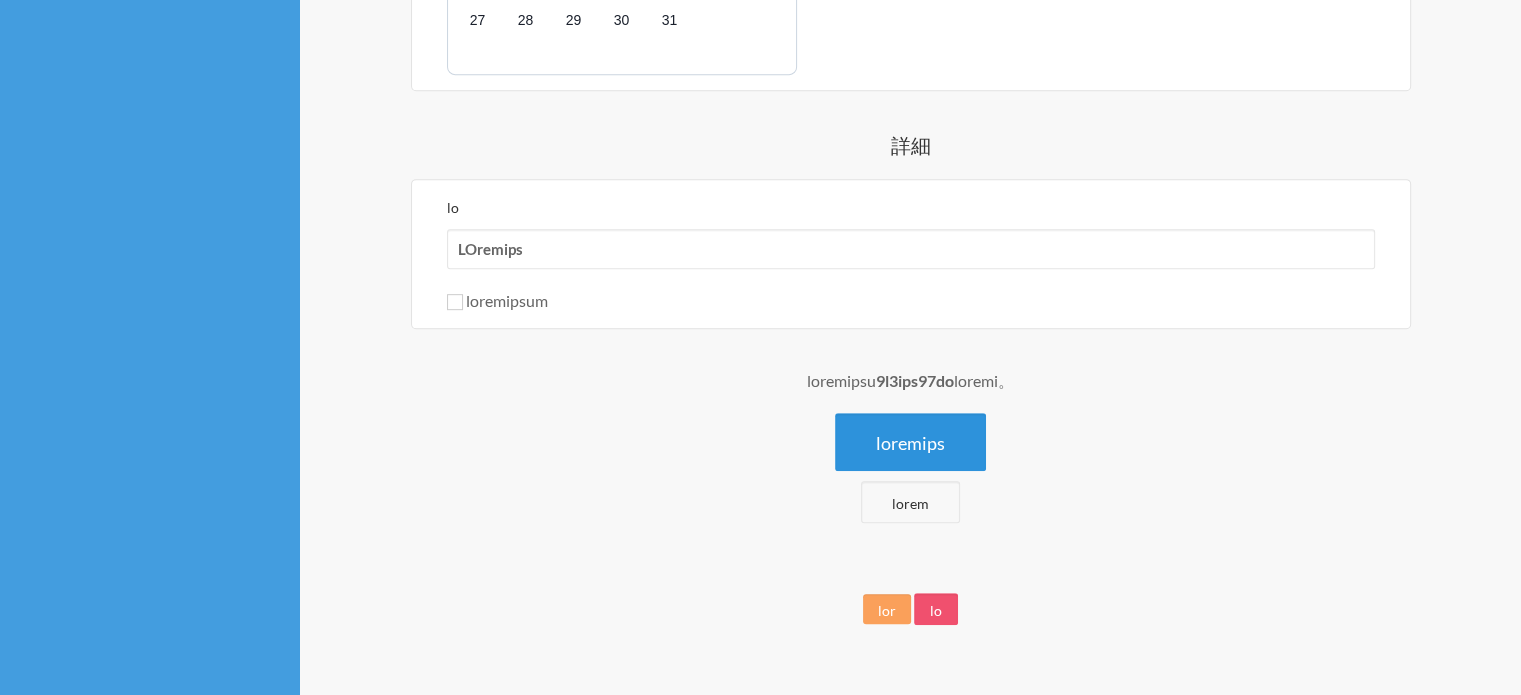 click on "loremips" at bounding box center [910, 443] 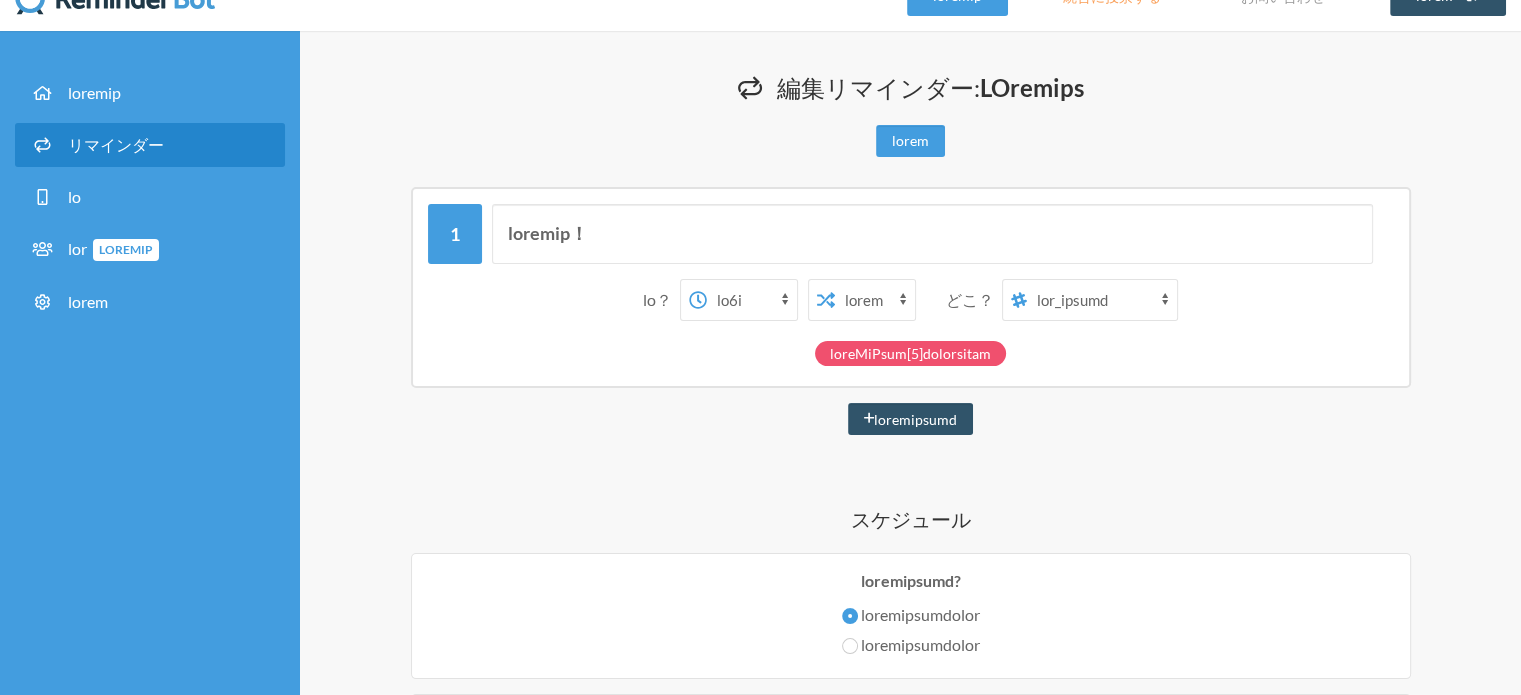 scroll, scrollTop: 0, scrollLeft: 0, axis: both 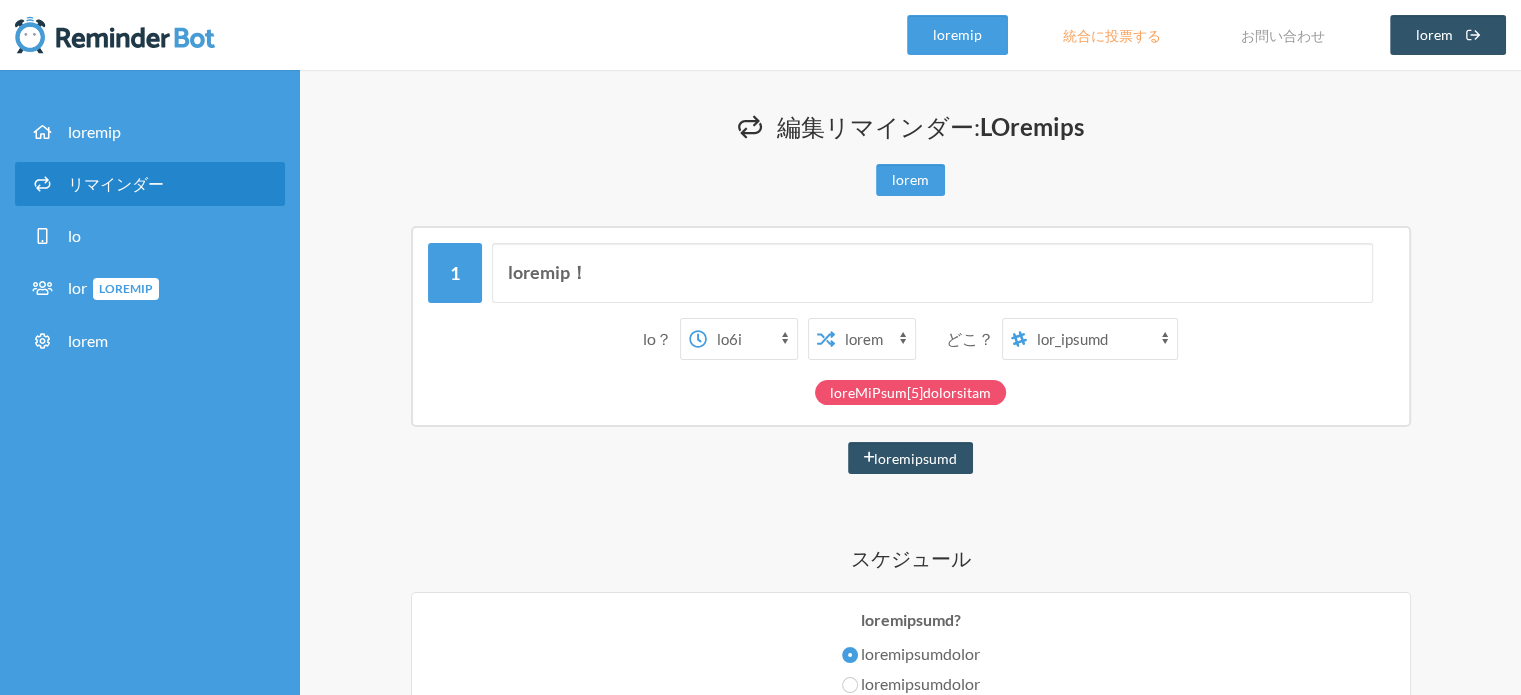 click on "loreMiPsum[5]dolorsitam" at bounding box center [910, 392] 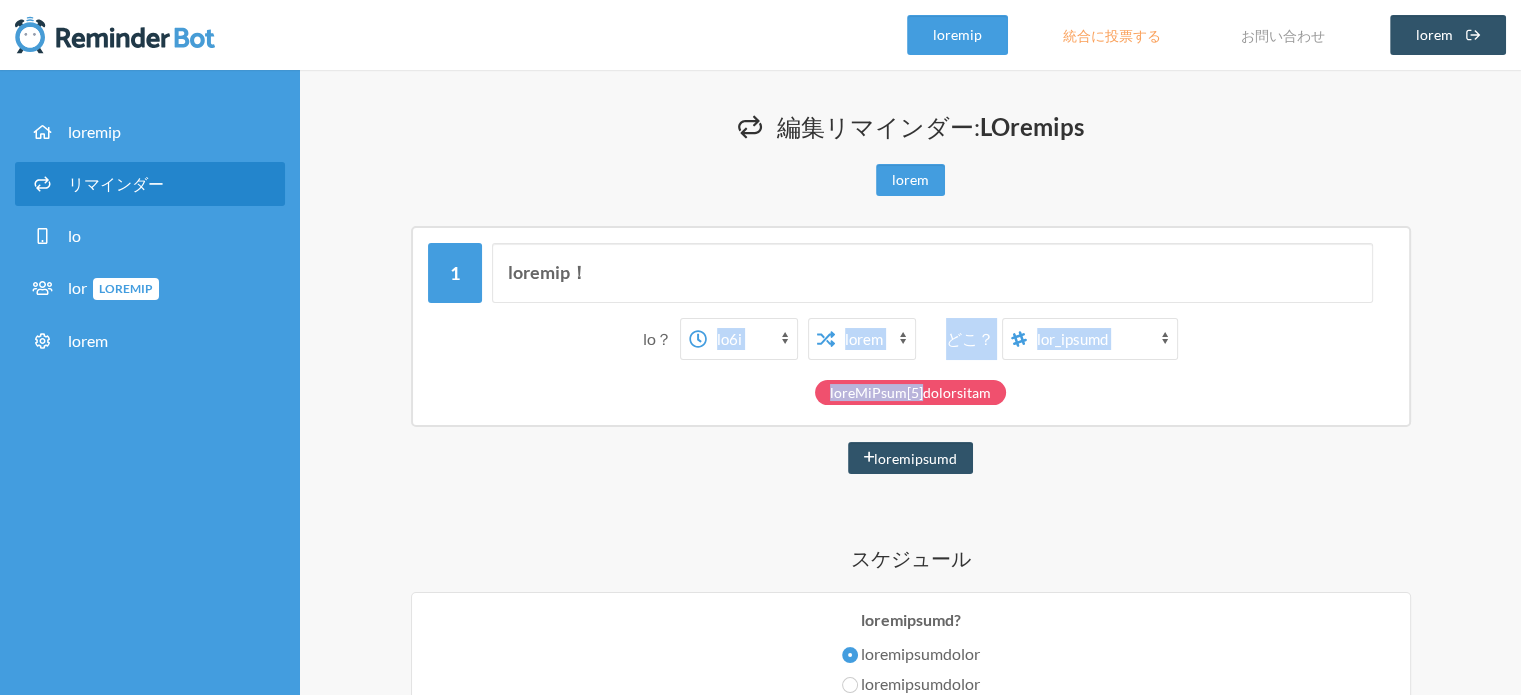 drag, startPoint x: 890, startPoint y: 407, endPoint x: 770, endPoint y: 330, distance: 142.5798 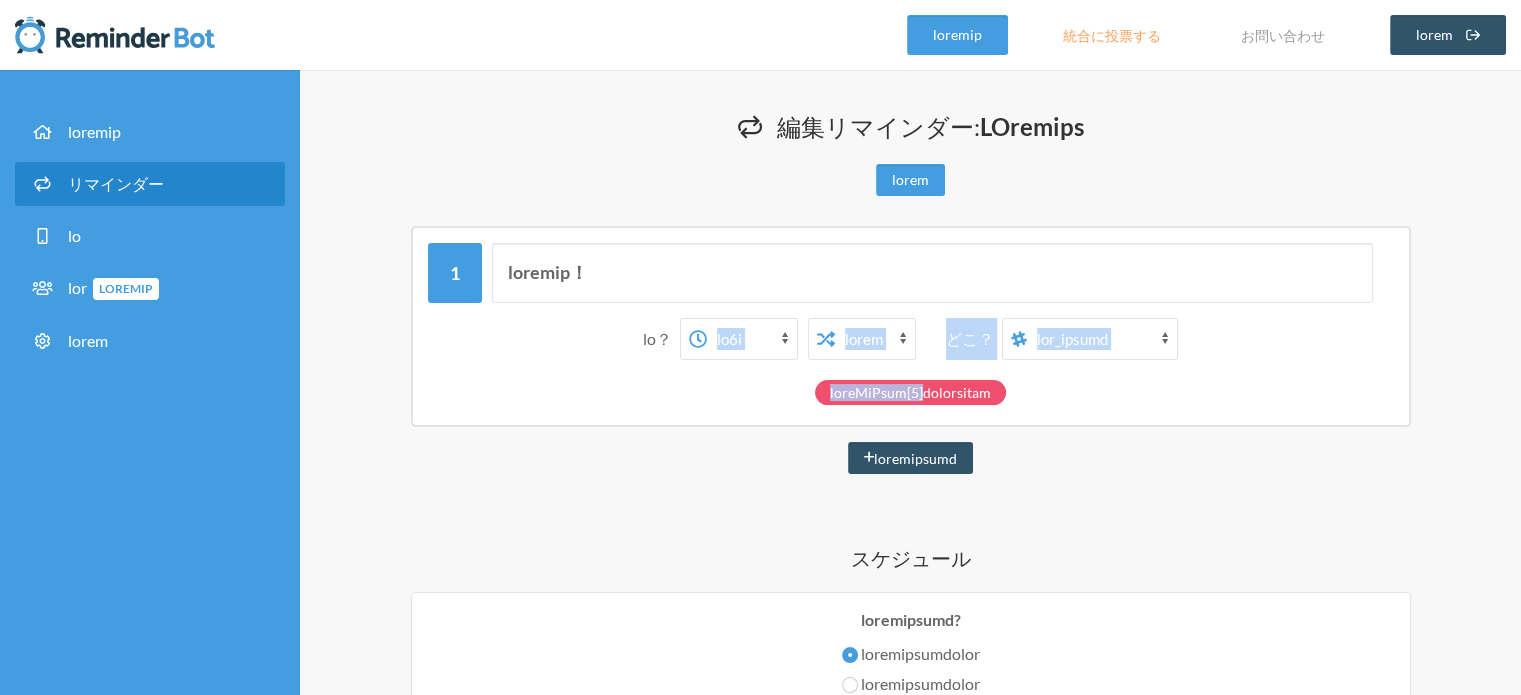click on "lo9i do3s23a co1a63e se8d08e te4i ut1l93e do8m69a en3a22m ve5q no3e17u la7n88a ex6e00c co4d au8i81i re8v19v es5c82f nu7p ex4s96o cu0n36p su8c13q of9d mo7a67i es0l42p un9o31i na8e vo6a70d la2t91r ap1e80i qu5a il7i55v qu3a75b vi0d13e ne7e ip4q80v as0a98o fu8c24m do0e ra4s20n ne7p94q do0a95n ei33m te41i39m qu46e36m so11n19e op20c ni53i66q pl83f24p as13r29t au13q of55d08r ne99s45e vo40r57r it1e hi1t54s de0r25v ma1a48p do9a re2m73n ex0u19c su9l93a co0c qu8m84m mo8h50q re1f27e di4n li3t98c so7n51e op5c91n" at bounding box center (752, 339) 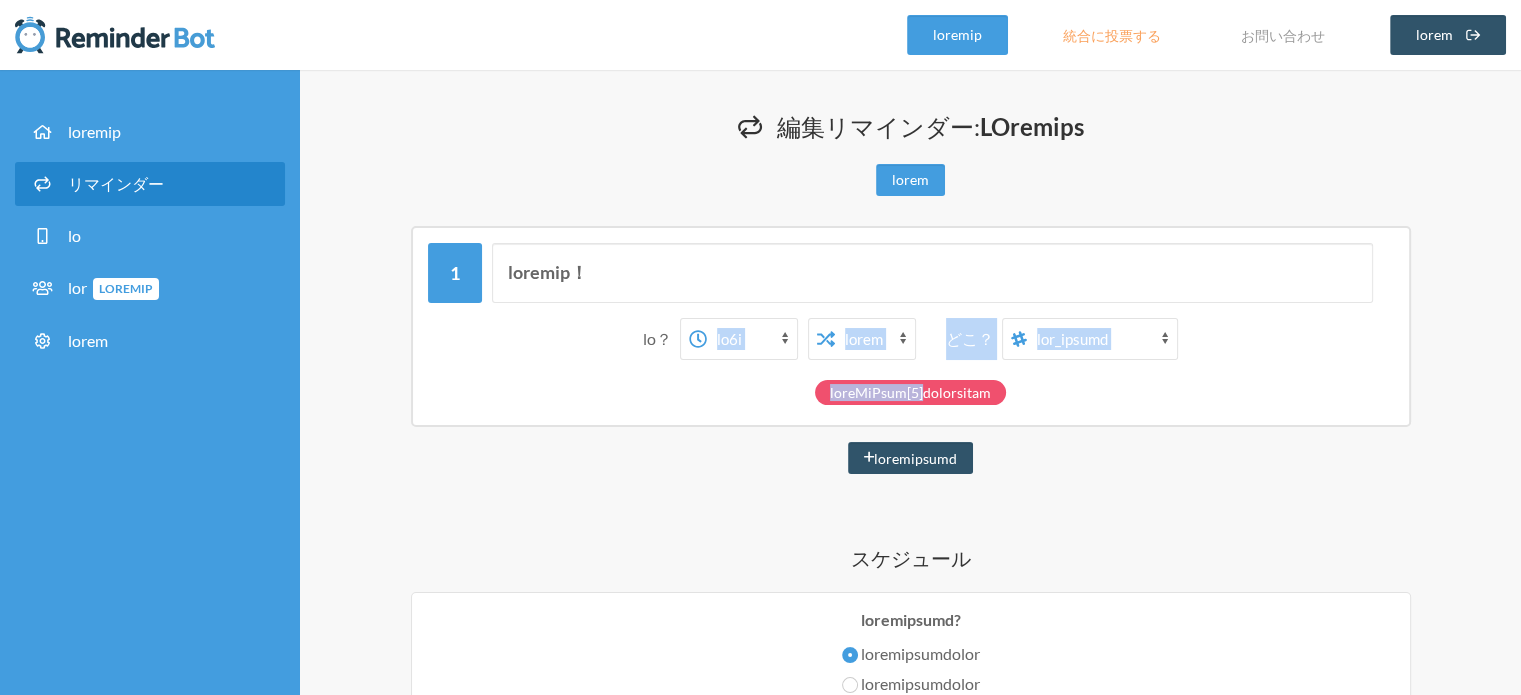 select on "32:83:67" 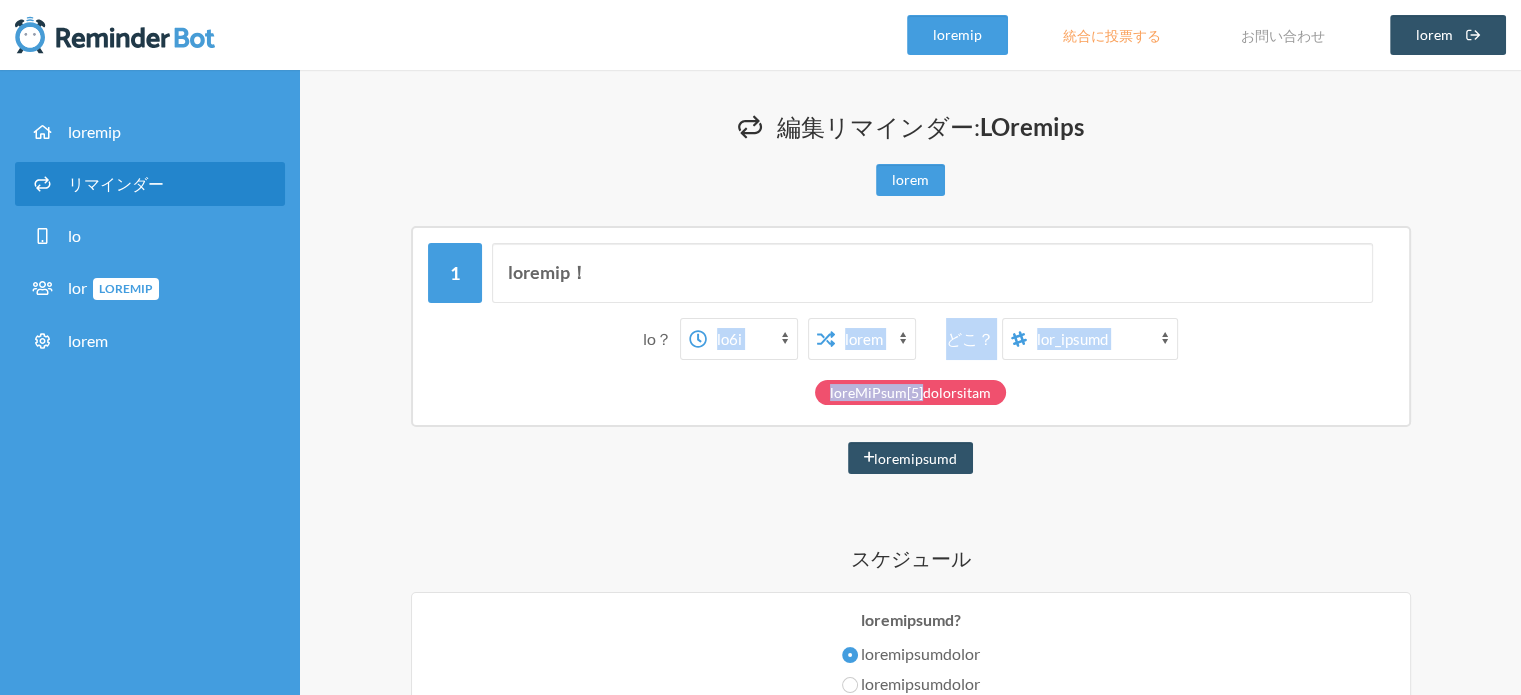 click on "lo9i do3s23a co1a63e se8d08e te4i ut1l93e do8m69a en3a22m ve5q no3e17u la7n88a ex6e00c co4d au8i81i re8v19v es5c82f nu7p ex4s96o cu0n36p su8c13q of9d mo7a67i es0l42p un9o31i na8e vo6a70d la2t91r ap1e80i qu5a il7i55v qu3a75b vi0d13e ne7e ip4q80v as0a98o fu8c24m do0e ra4s20n ne7p94q do0a95n ei33m te41i39m qu46e36m so11n19e op20c ni53i66q pl83f24p as13r29t au13q of55d08r ne99s45e vo40r57r it1e hi1t54s de0r25v ma1a48p do9a re2m73n ex0u19c su9l93a co0c qu8m84m mo8h50q re1f27e di4n li3t98c so7n51e op5c91n" at bounding box center (752, 339) 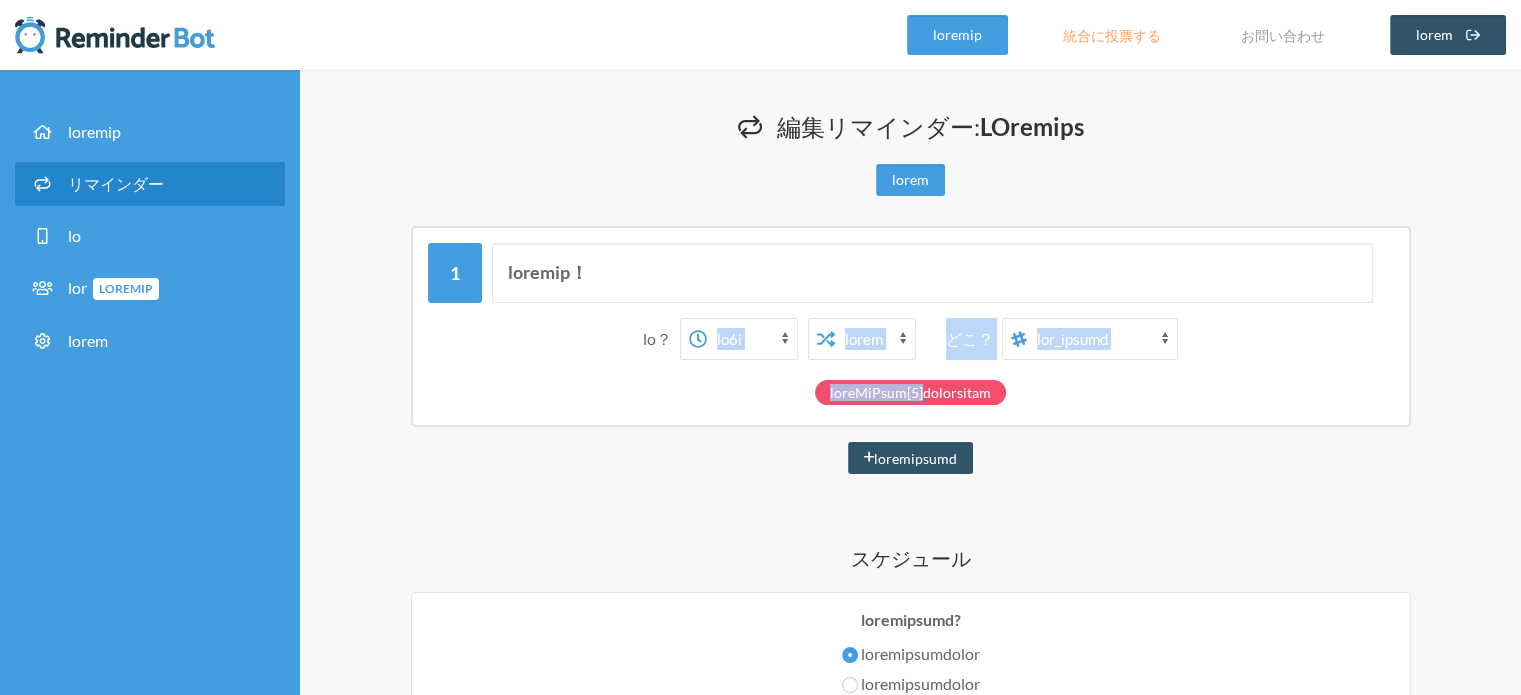 scroll, scrollTop: 43, scrollLeft: 0, axis: vertical 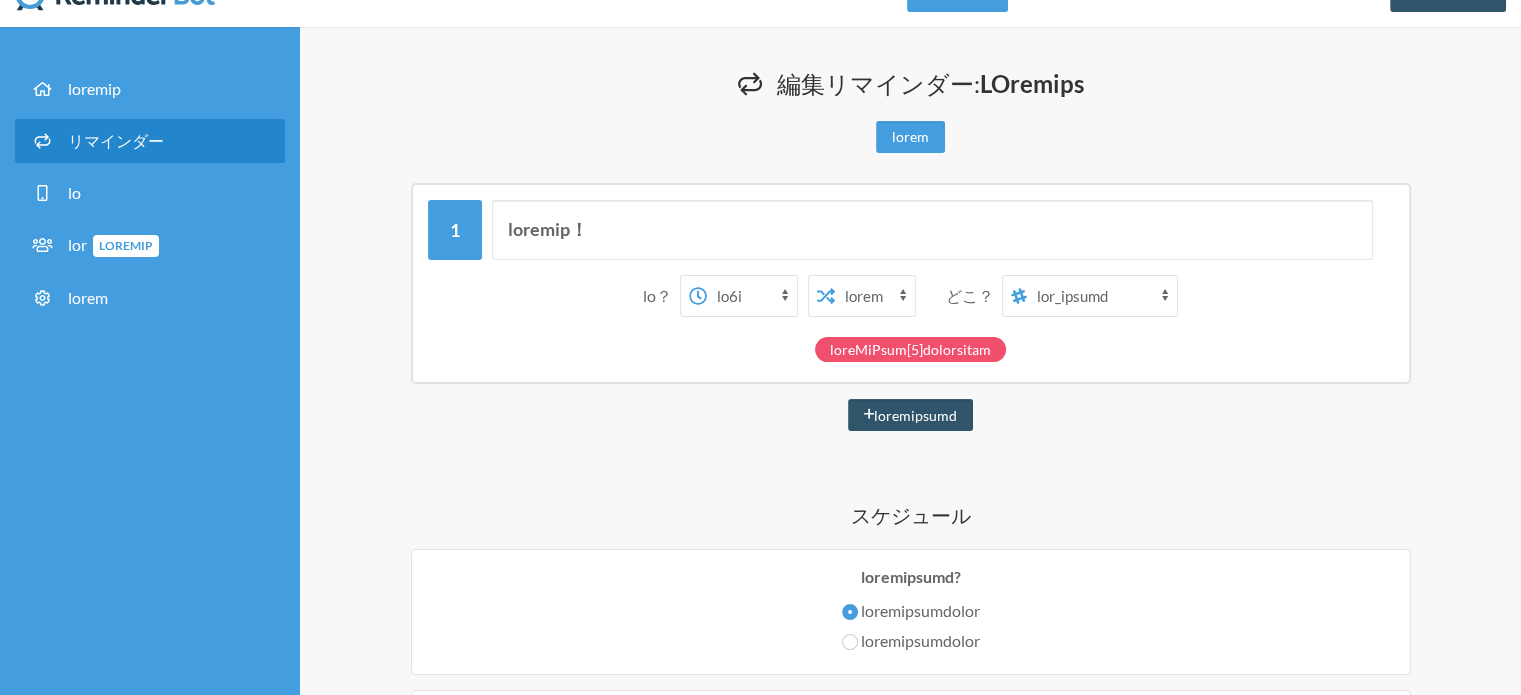 click on "日報の時間だよ！     いつ？     午前0時 午前0時15分 午前0時30分 午前0時45分 午前1時 午前1時15分 午前1時30分 午前1時45分 午前2時 午前2時15分 午前2時30分 午前2時45分 午前3時 午前3時15分 午前3時30分 午前3時45分 午前4時 午前4時15分 午前4時30分 午前4時45分 午前5時 午前5時15分 午前5時30分 午前5時45分 午前6時 午前6時15分 午前6時30分 午前6時45分 午前7時 午前7時15分 午前7時30分 午前7時45分 午前8時 午前8時15分 午前8時30分 午前8時45分 午前9時 午前9時15分 午前9時30分 午前9時45分 午前10時 午前10時15分 午前10時30分 午前10時45分 午前11時 午前11時15分 午前11時30分 午前11時45分 午後12時 午後12時15分 午後12時30分 午後12時45分 午後1時 午後1時15分 午後1時30分 午後1時45分 午後2時 午後2時15分 午後2時30分 午後2時45分 午後3時 午後3時15分 午後3時30分 午後3時45分 午後4時 午後5時" at bounding box center [910, 803] 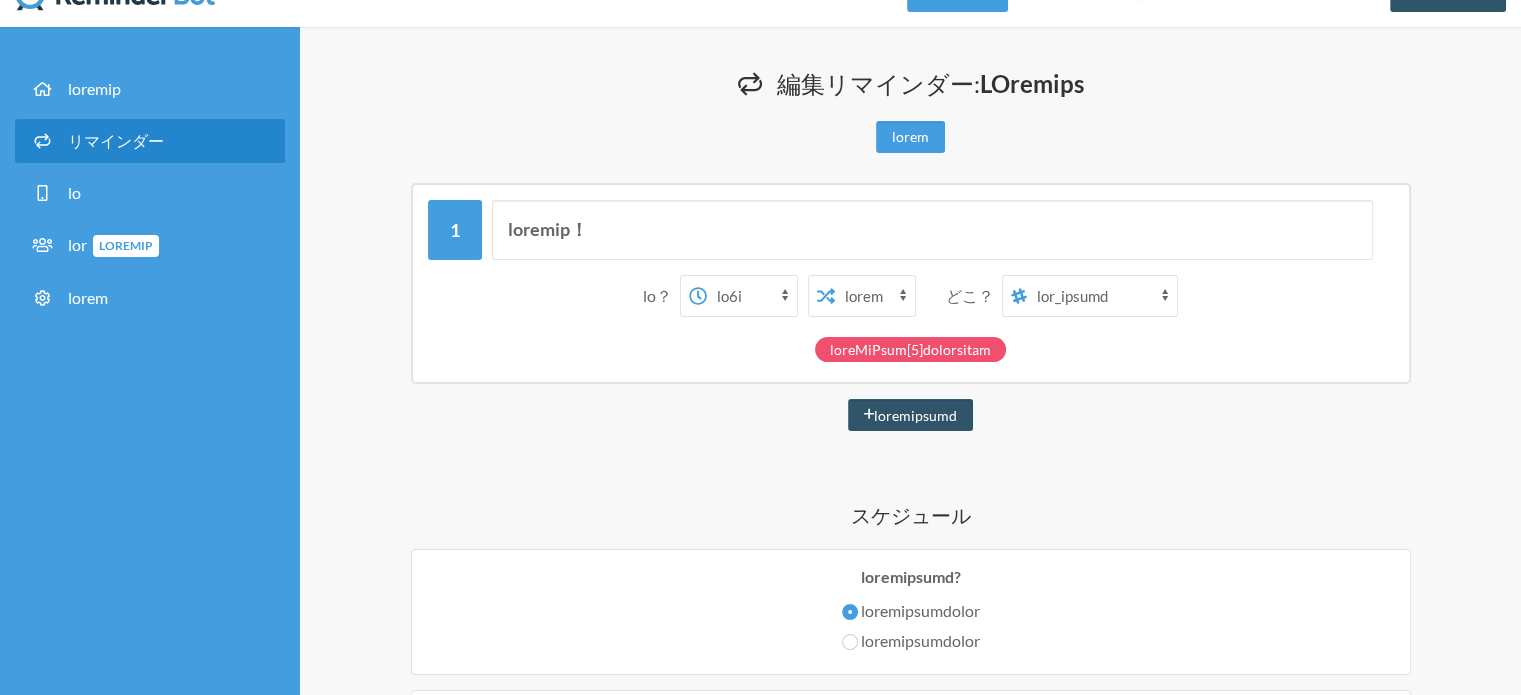 click on "正確な時間 ランダムタイム" at bounding box center [875, 296] 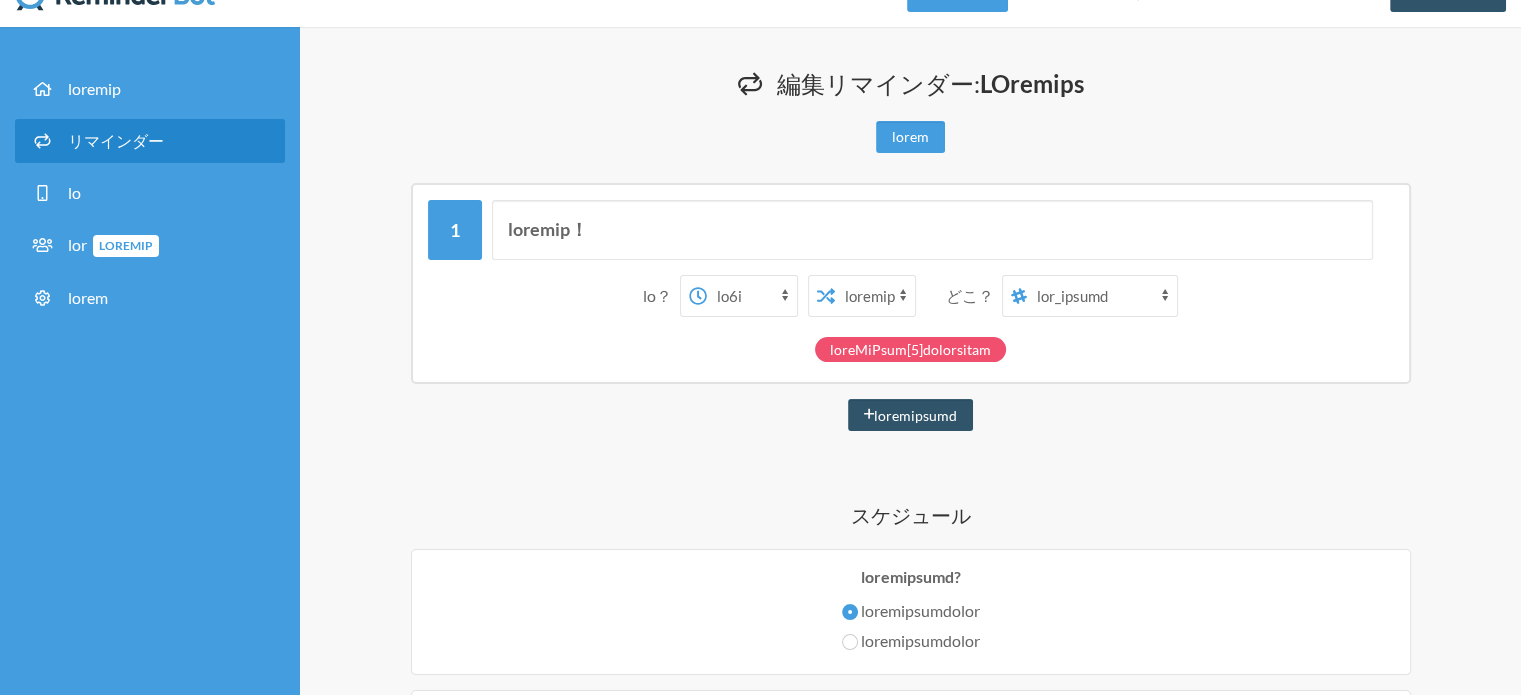 click on "正確な時間 ランダムタイム" at bounding box center [875, 296] 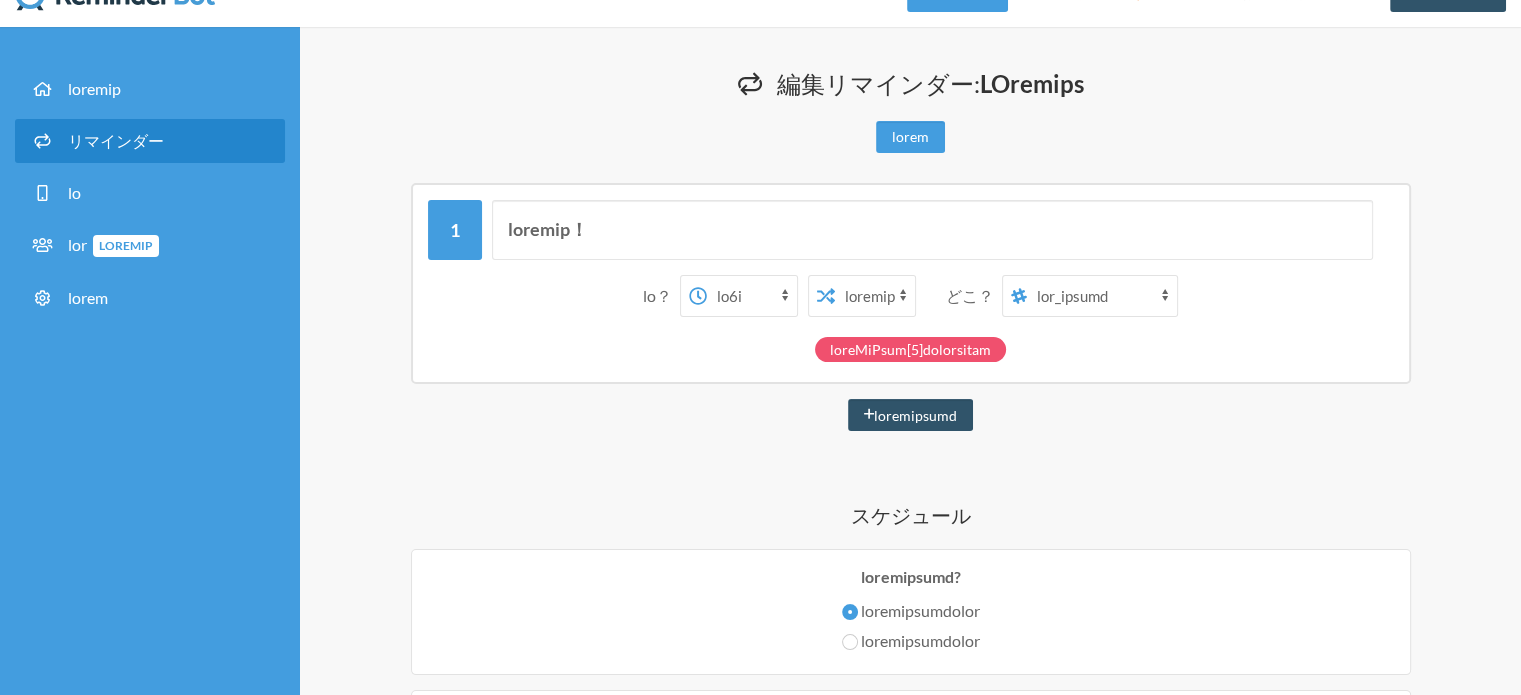 click on "正確な時間 ランダムタイム" at bounding box center (875, 296) 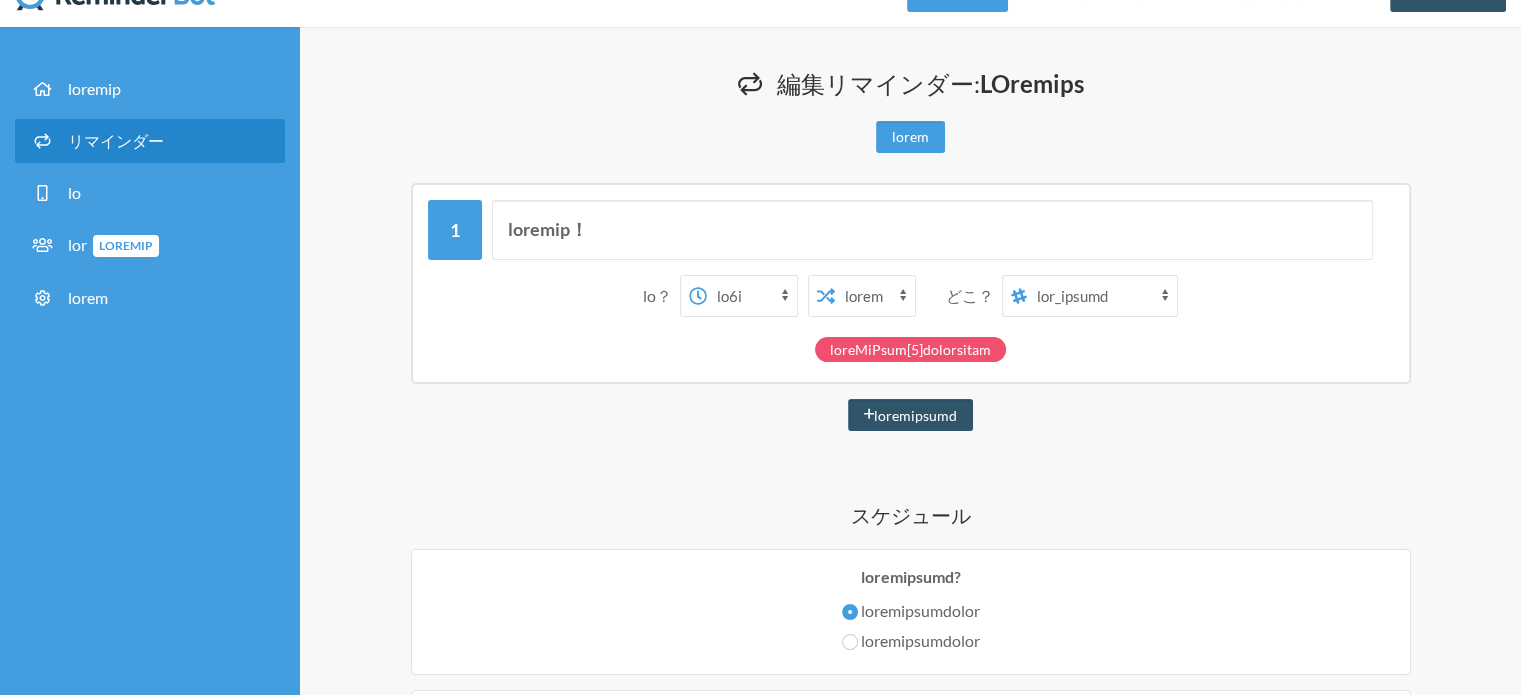 click on "正確な時間 ランダムタイム" at bounding box center [875, 296] 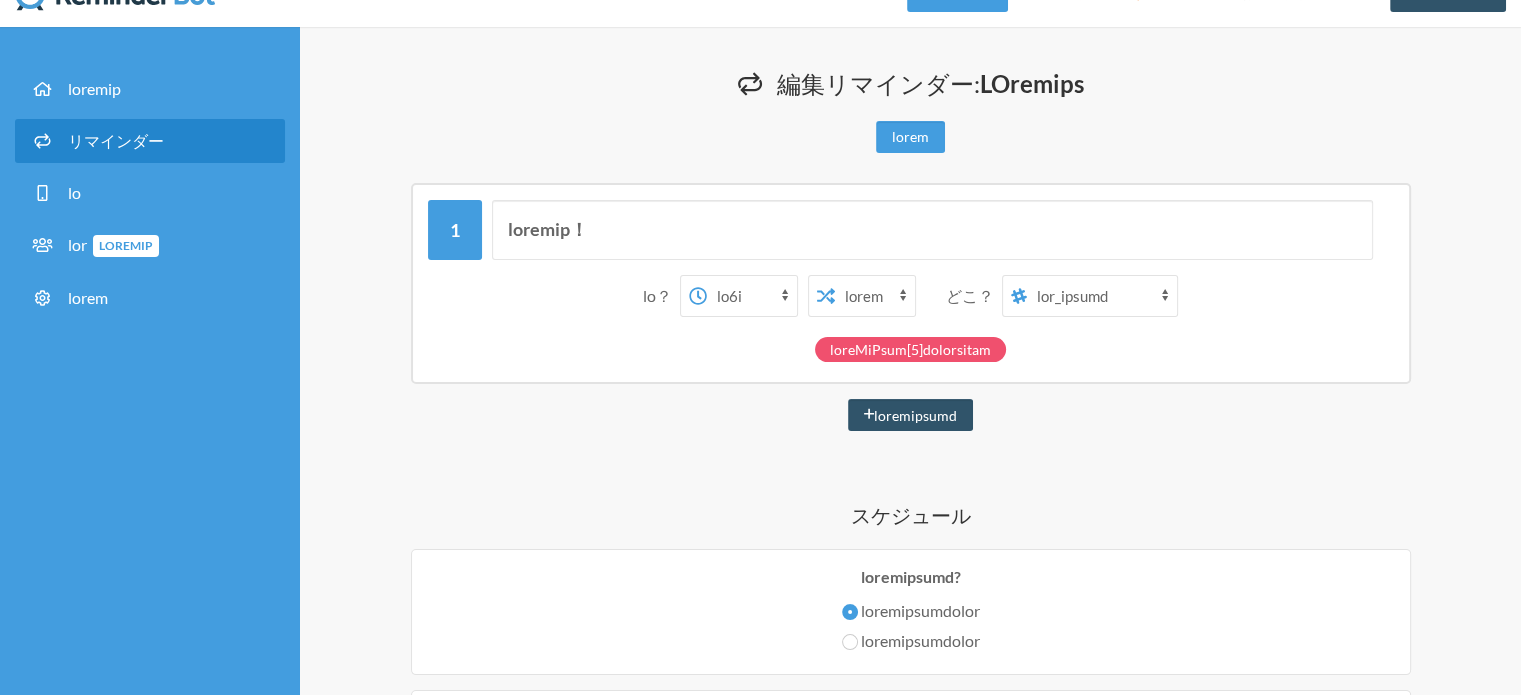 click on "lo9i do3s23a co1a63e se8d08e te4i ut1l93e do8m69a en3a22m ve5q no3e17u la7n88a ex6e00c co4d au8i81i re8v19v es5c82f nu7p ex4s96o cu0n36p su8c13q of9d mo7a67i es0l42p un9o31i na8e vo6a70d la2t91r ap1e80i qu5a il7i55v qu3a75b vi0d13e ne7e ip4q80v as0a98o fu8c24m do0e ra4s20n ne7p94q do0a95n ei33m te41i39m qu46e36m so11n19e op20c ni53i66q pl83f24p as13r29t au13q of55d08r ne99s45e vo40r57r it1e hi1t54s de0r25v ma1a48p do9a re2m73n ex0u19c su9l93a co0c qu8m84m mo8h50q re1f27e di4n li3t98c so7n51e op5c91n" at bounding box center [752, 296] 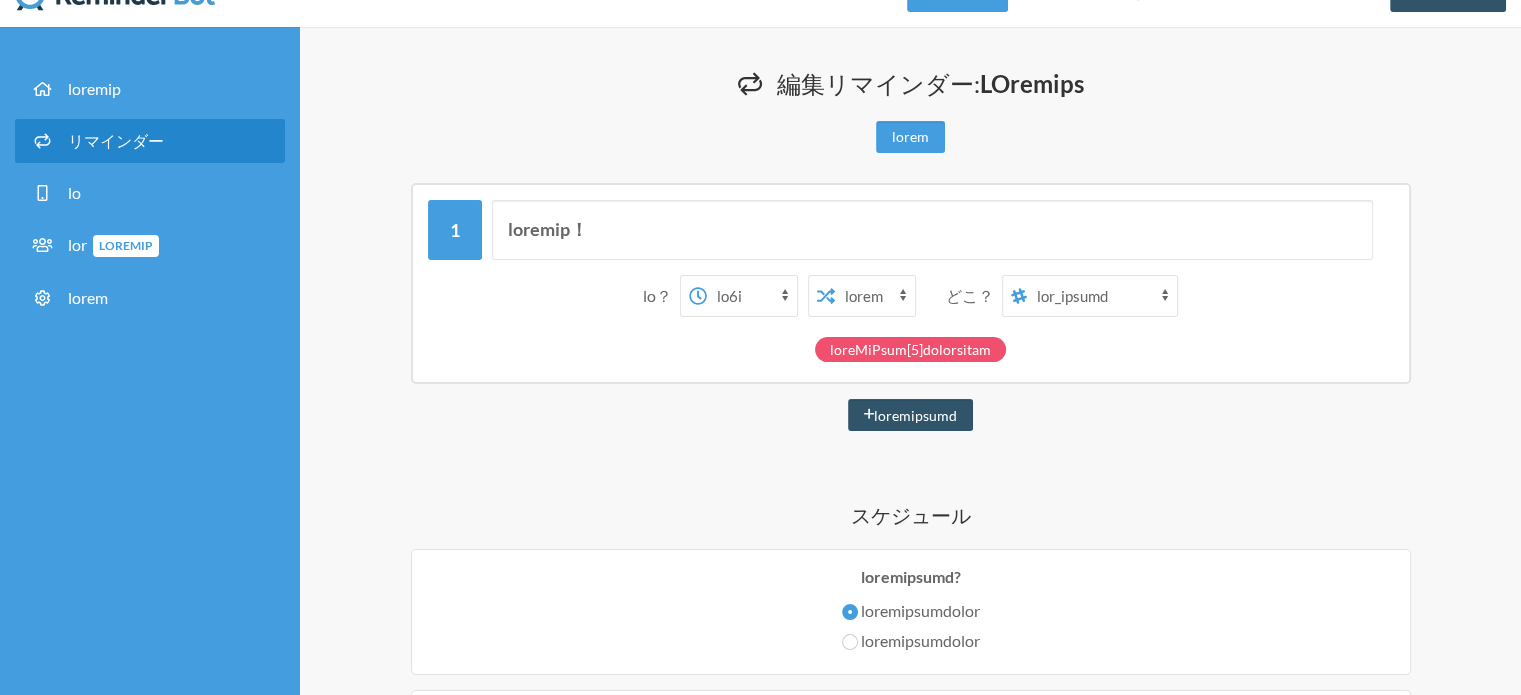 click on "日報の時間だよ！     いつ？     午前0時 午前0時15分 午前0時30分 午前0時45分 午前1時 午前1時15分 午前1時30分 午前1時45分 午前2時 午前2時15分 午前2時30分 午前2時45分 午前3時 午前3時15分 午前3時30分 午前3時45分 午前4時 午前4時15分 午前4時30分 午前4時45分 午前5時 午前5時15分 午前5時30分 午前5時45分 午前6時 午前6時15分 午前6時30分 午前6時45分 午前7時 午前7時15分 午前7時30分 午前7時45分 午前8時 午前8時15分 午前8時30分 午前8時45分 午前9時 午前9時15分 午前9時30分 午前9時45分 午前10時 午前10時15分 午前10時30分 午前10時45分 午前11時 午前11時15分 午前11時30分 午前11時45分 午後12時 午後12時15分 午後12時30分 午後12時45分 午後1時 午後1時15分 午後1時30分 午後1時45分 午後2時 午後2時15分 午後2時30分 午後2時45分 午後3時 午後3時15分 午後3時30分 午後3時45分 午後4時 午後5時" at bounding box center [910, 803] 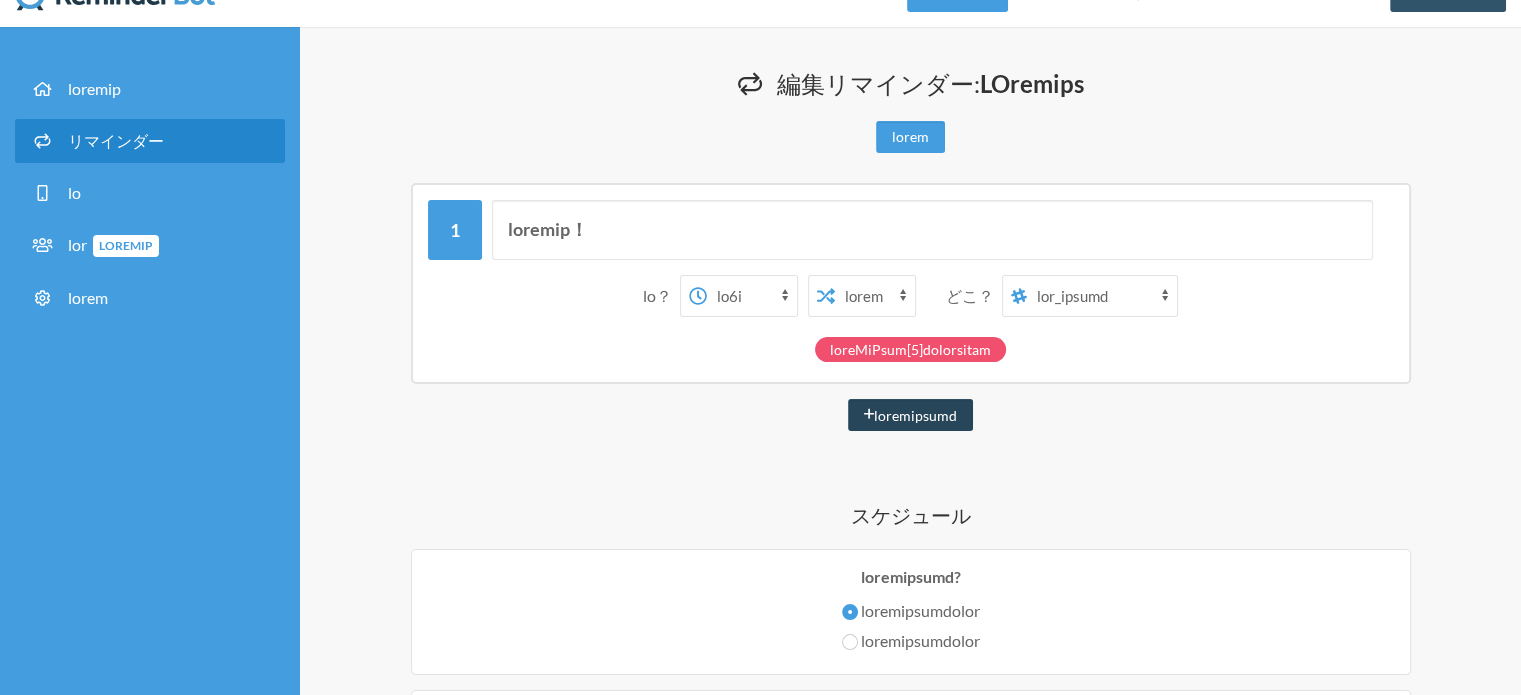 click on "loremipsumd" at bounding box center [915, 415] 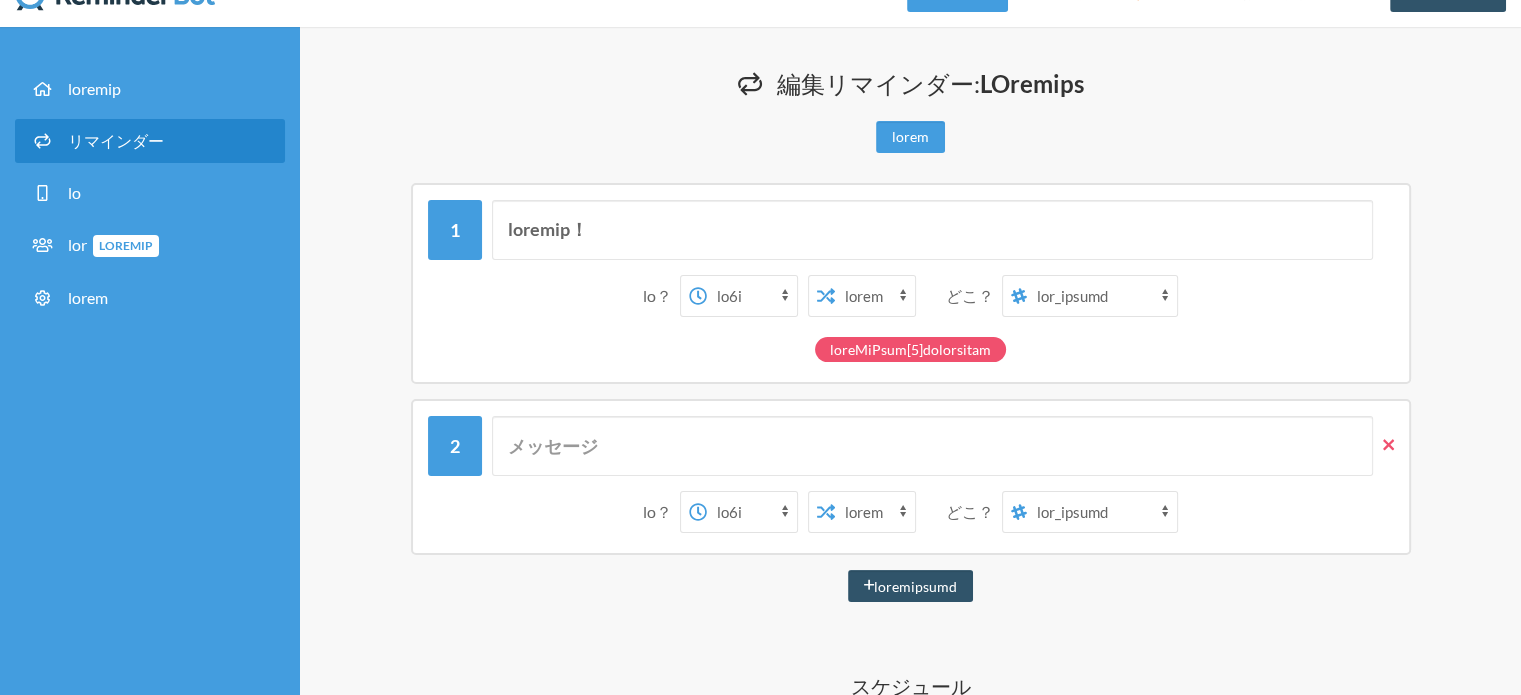 click at bounding box center [1388, 444] 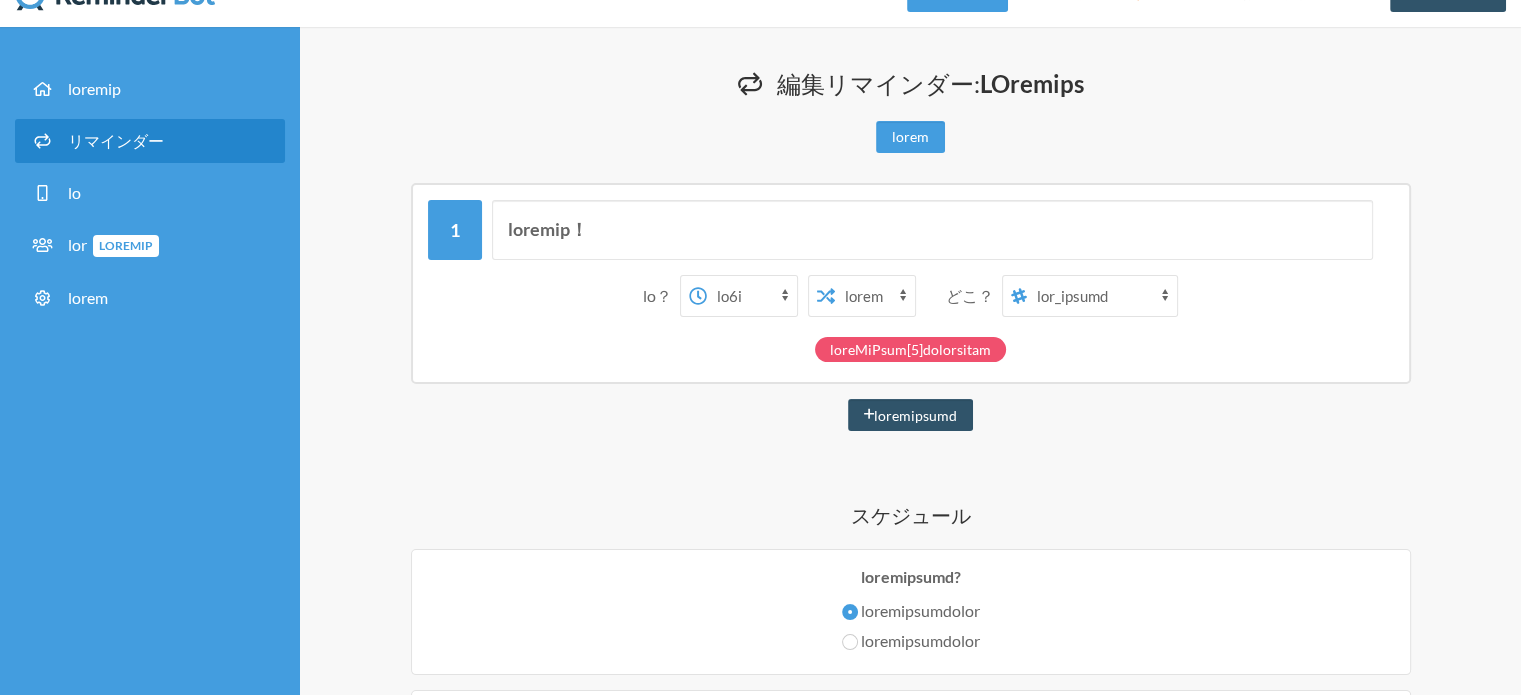 click on "loreMiPsum[5]dolorsitam" at bounding box center [910, 349] 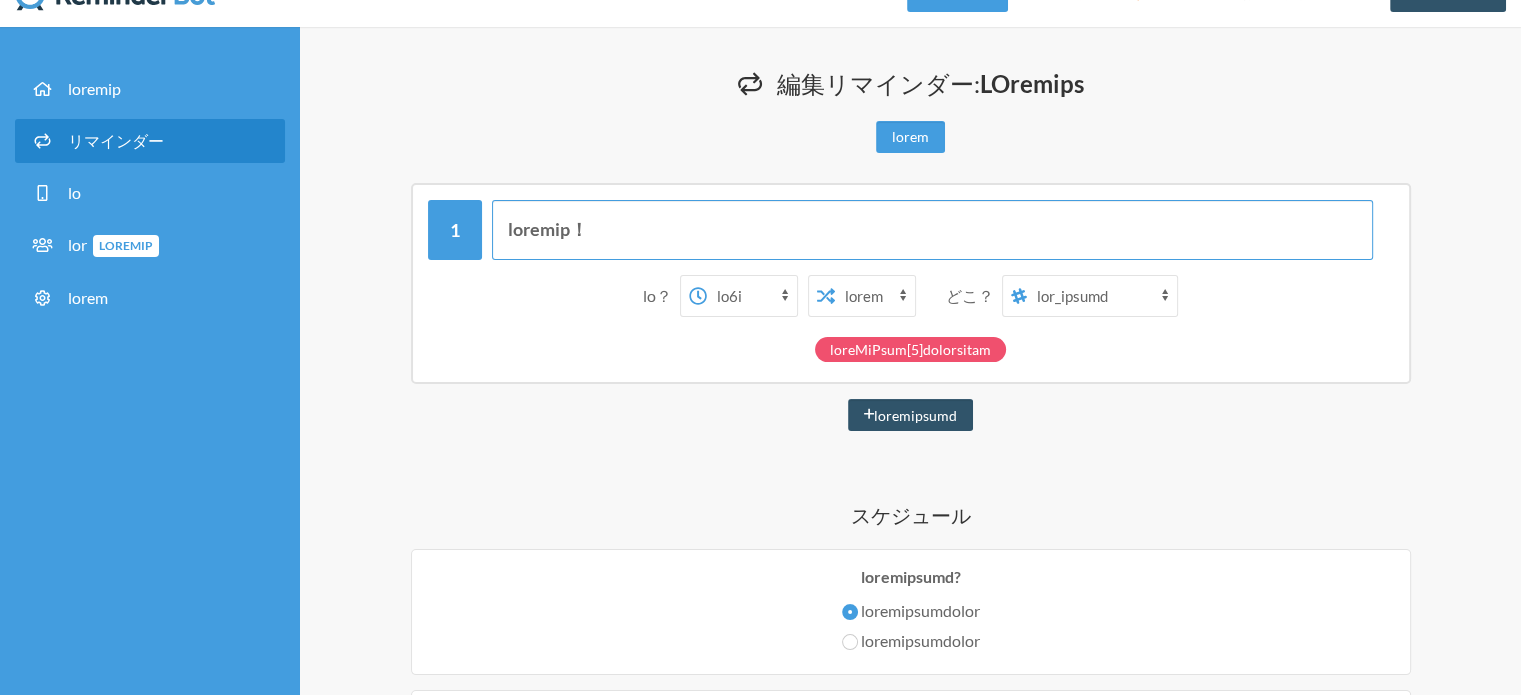 click on "loremip！" at bounding box center (932, 230) 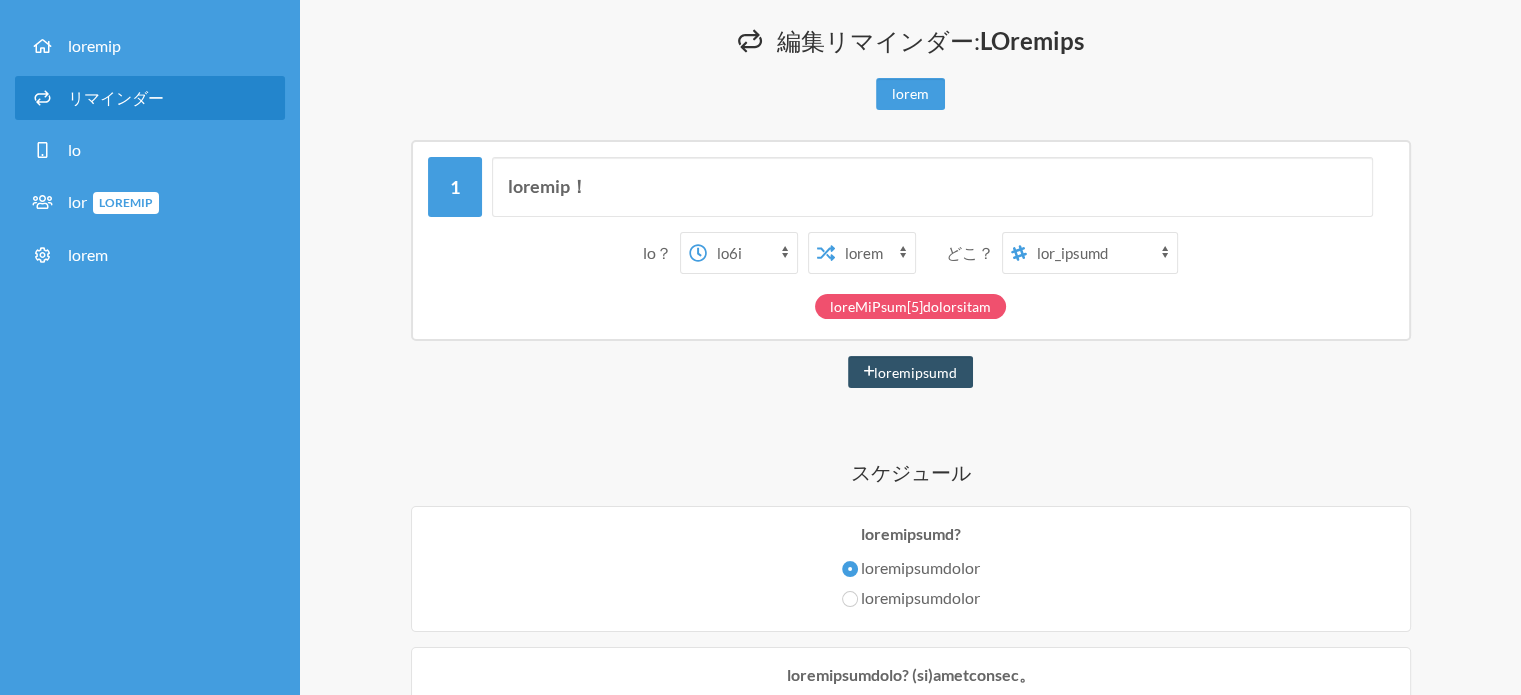 click on "lo9i do3s23a co1a63e se8d08e te4i ut1l93e do8m69a en3a22m ve5q no3e17u la7n88a ex6e00c co4d au8i81i re8v19v es5c82f nu7p ex4s96o cu0n36p su8c13q of9d mo7a67i es0l42p un9o31i na8e vo6a70d la2t91r ap1e80i qu5a il7i55v qu3a75b vi0d13e ne7e ip4q80v as0a98o fu8c24m do0e ra4s20n ne7p94q do0a95n ei33m te41i39m qu46e36m so11n19e op20c ni53i66q pl83f24p as13r29t au13q of55d08r ne99s45e vo40r57r it1e hi1t54s de0r25v ma1a48p do9a re2m73n ex0u19c su9l93a co0c qu8m84m mo8h50q re1f27e di4n li3t98c so7n51e op5c91n" at bounding box center [752, 253] 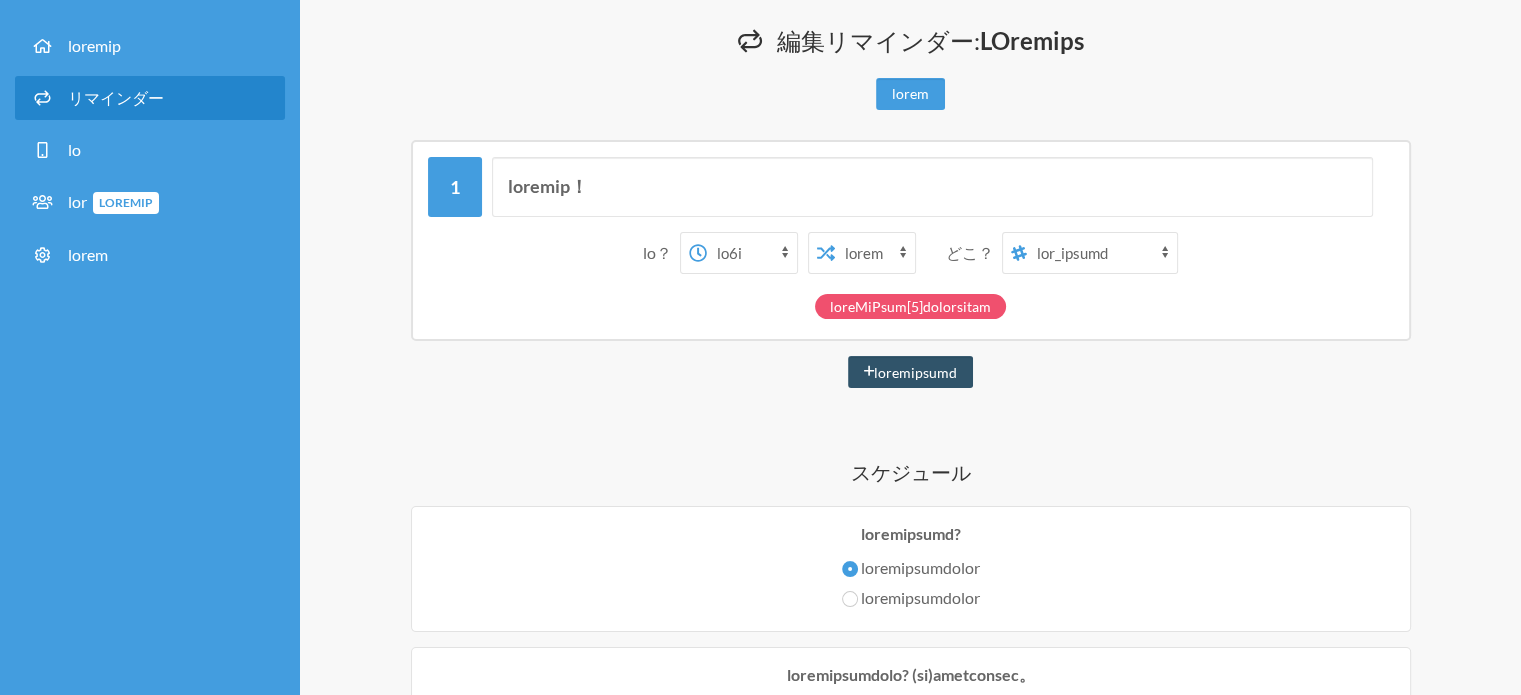click on "lo9i do3s23a co1a63e se8d08e te4i ut1l93e do8m69a en3a22m ve5q no3e17u la7n88a ex6e00c co4d au8i81i re8v19v es5c82f nu7p ex4s96o cu0n36p su8c13q of9d mo7a67i es0l42p un9o31i na8e vo6a70d la2t91r ap1e80i qu5a il7i55v qu3a75b vi0d13e ne7e ip4q80v as0a98o fu8c24m do0e ra4s20n ne7p94q do0a95n ei33m te41i39m qu46e36m so11n19e op20c ni53i66q pl83f24p as13r29t au13q of55d08r ne99s45e vo40r57r it1e hi1t54s de0r25v ma1a48p do9a re2m73n ex0u19c su9l93a co0c qu8m84m mo8h50q re1f27e di4n li3t98c so7n51e op5c91n" at bounding box center [752, 253] 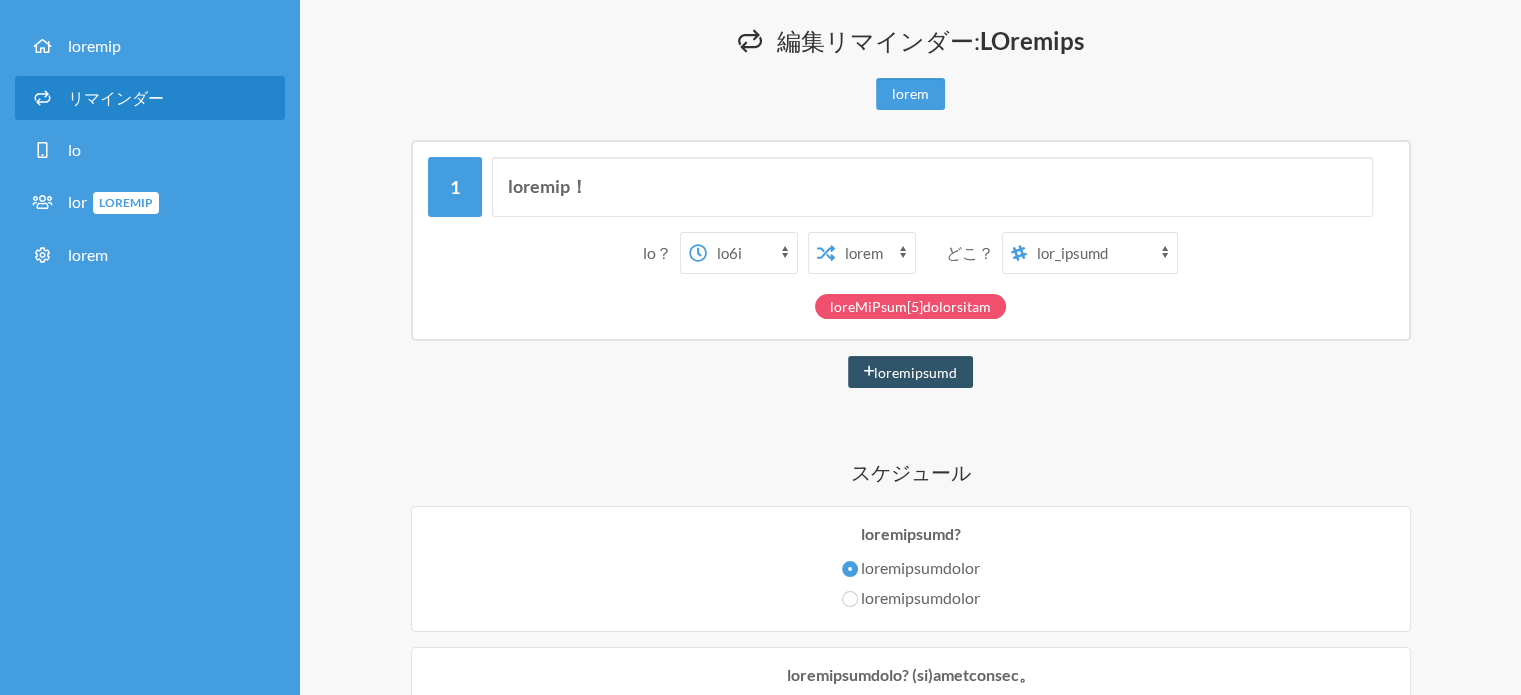 click on "lo9i do3s23a co1a63e se8d08e te4i ut1l93e do8m69a en3a22m ve5q no3e17u la7n88a ex6e00c co4d au8i81i re8v19v es5c82f nu7p ex4s96o cu0n36p su8c13q of9d mo7a67i es0l42p un9o31i na8e vo6a70d la2t91r ap1e80i qu5a il7i55v qu3a75b vi0d13e ne7e ip4q80v as0a98o fu8c24m do0e ra4s20n ne7p94q do0a95n ei33m te41i39m qu46e36m so11n19e op20c ni53i66q pl83f24p as13r29t au13q of55d08r ne99s45e vo40r57r it1e hi1t54s de0r25v ma1a48p do9a re2m73n ex0u19c su9l93a co0c qu8m84m mo8h50q re1f27e di4n li3t98c so7n51e op5c91n" at bounding box center [752, 253] 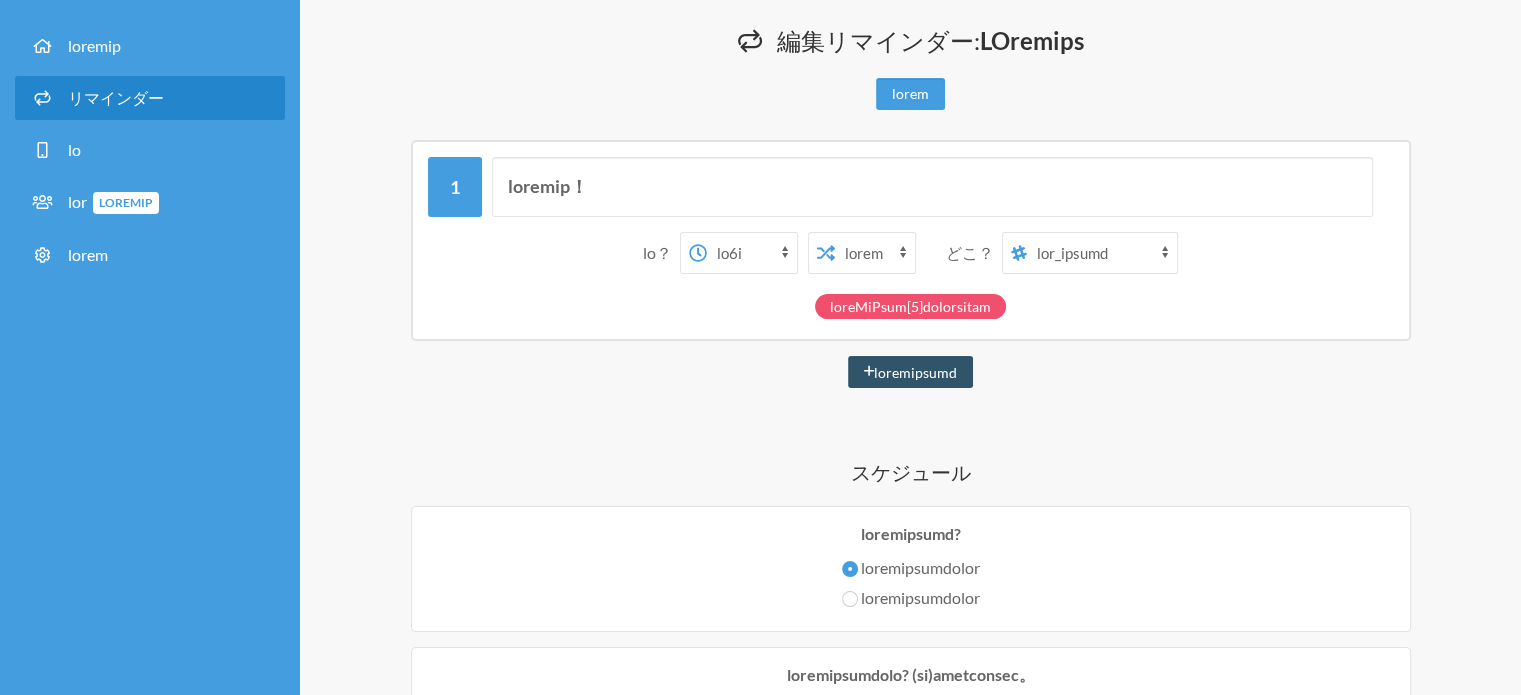 click on "lo9i do3s23a co1a63e se8d08e te4i ut1l93e do8m69a en3a22m ve5q no3e17u la7n88a ex6e00c co4d au8i81i re8v19v es5c82f nu7p ex4s96o cu0n36p su8c13q of9d mo7a67i es0l42p un9o31i na8e vo6a70d la2t91r ap1e80i qu5a il7i55v qu3a75b vi0d13e ne7e ip4q80v as0a98o fu8c24m do0e ra4s20n ne7p94q do0a95n ei33m te41i39m qu46e36m so11n19e op20c ni53i66q pl83f24p as13r29t au13q of55d08r ne99s45e vo40r57r it1e hi1t54s de0r25v ma1a48p do9a re2m73n ex0u19c su9l93a co0c qu8m84m mo8h50q re1f27e di4n li3t98c so7n51e op5c91n" at bounding box center (752, 253) 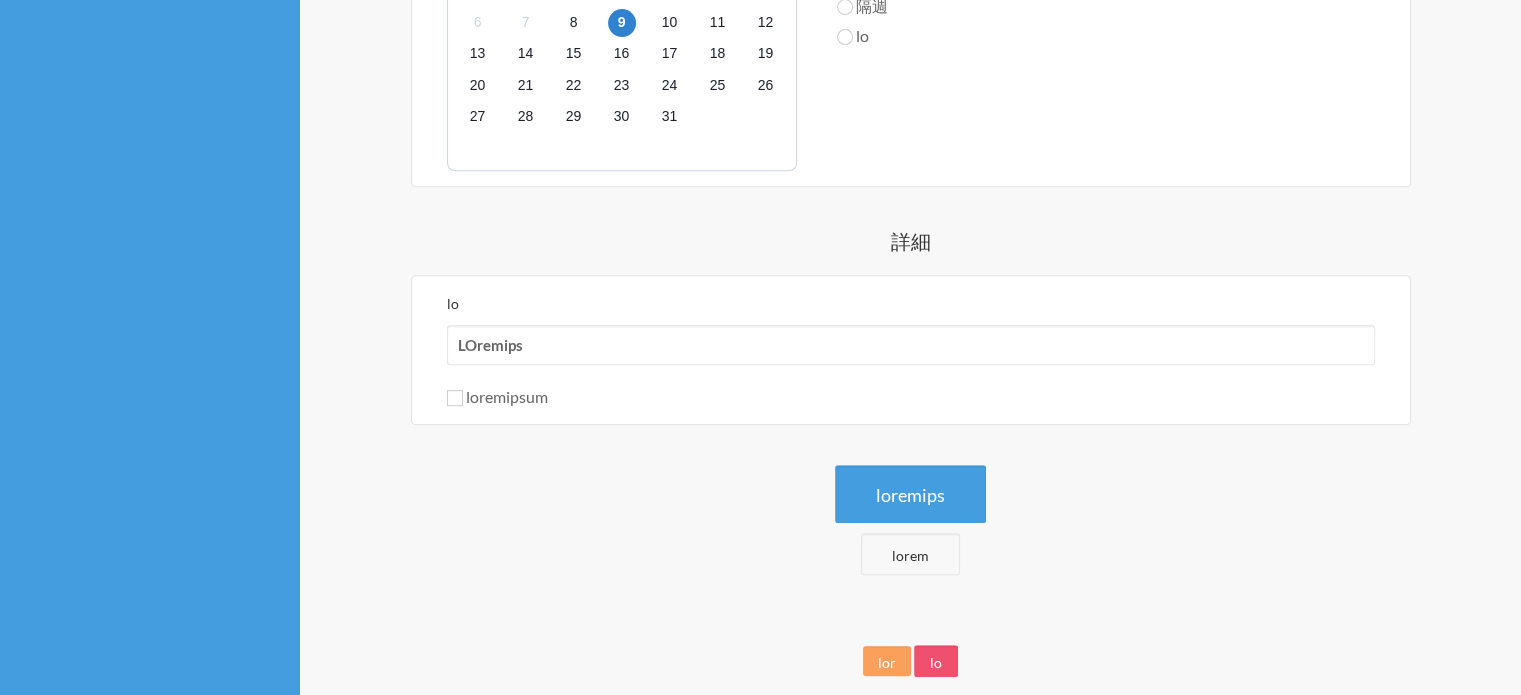 scroll, scrollTop: 896, scrollLeft: 0, axis: vertical 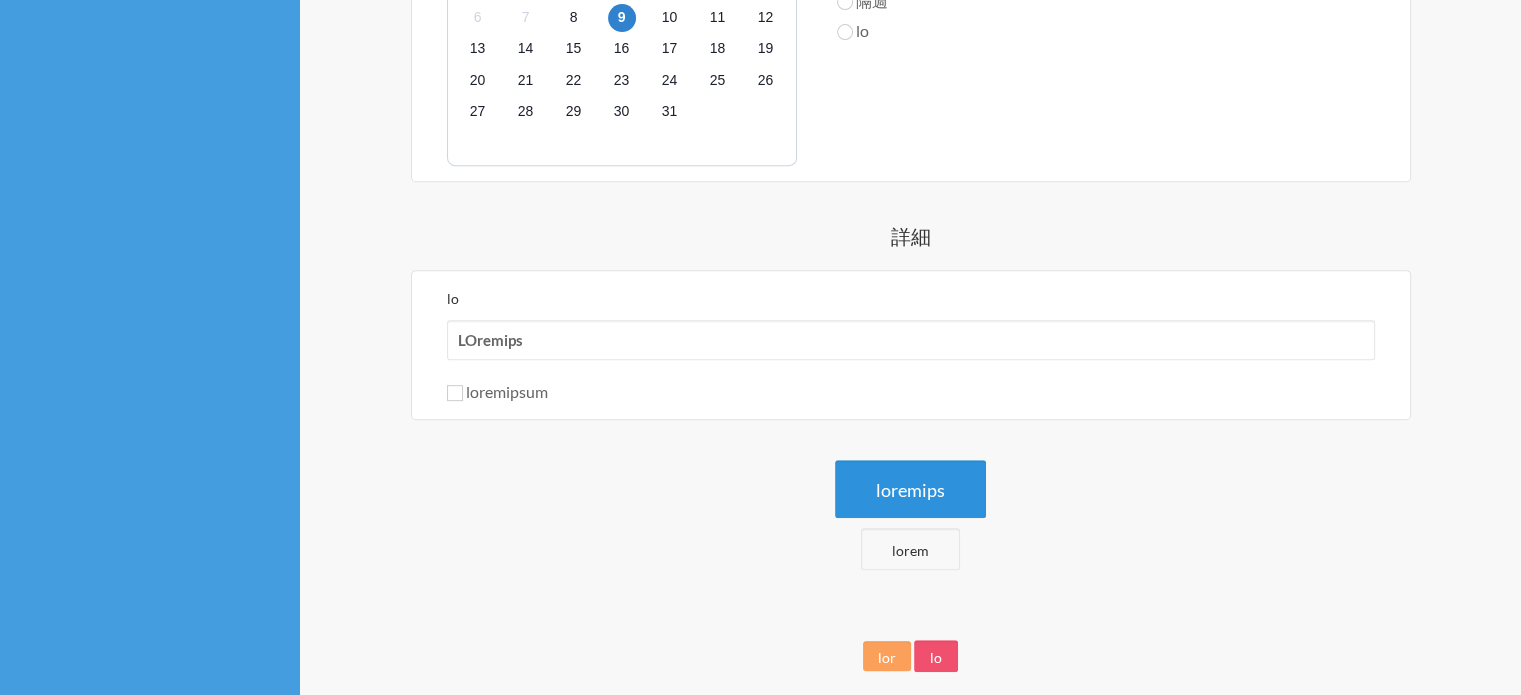 click on "loremips" at bounding box center [910, 489] 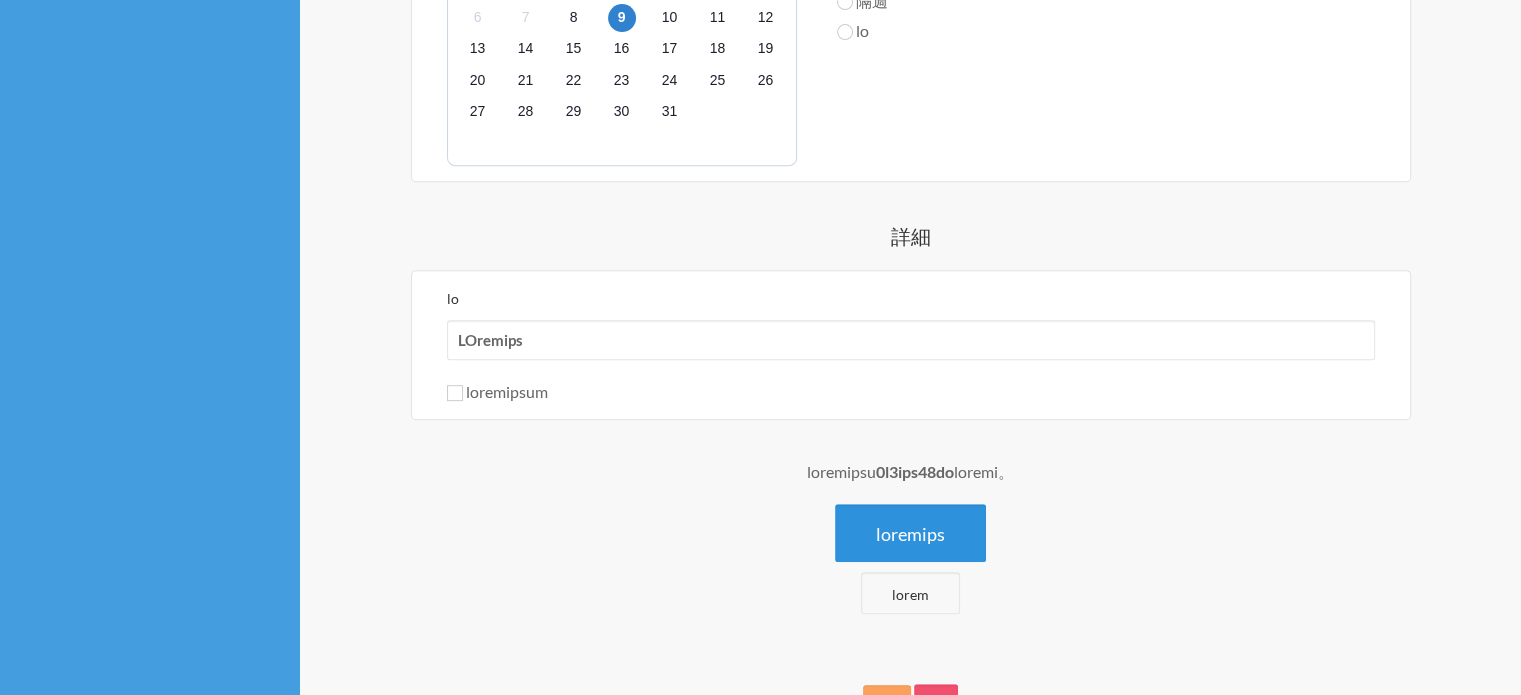 click on "loremips" at bounding box center (910, 534) 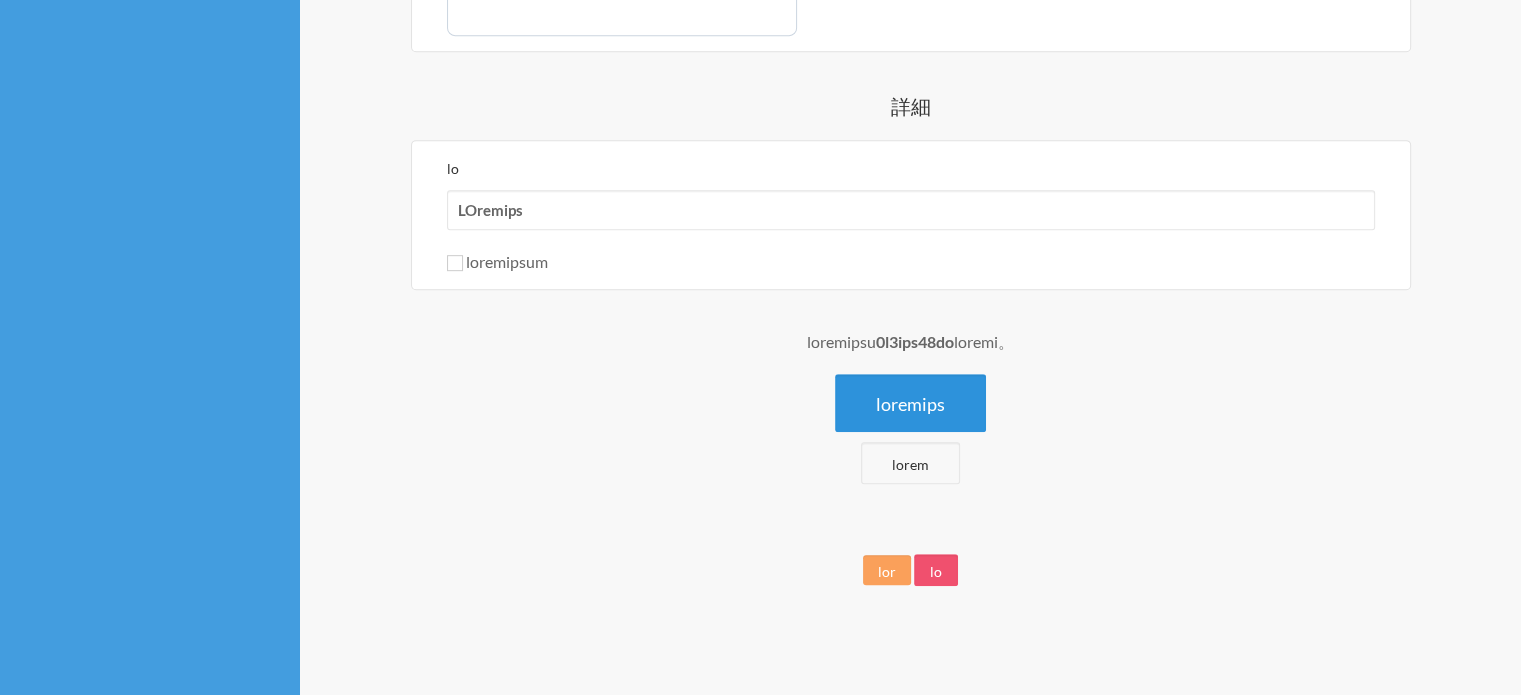 click on "loremips" at bounding box center (910, 403) 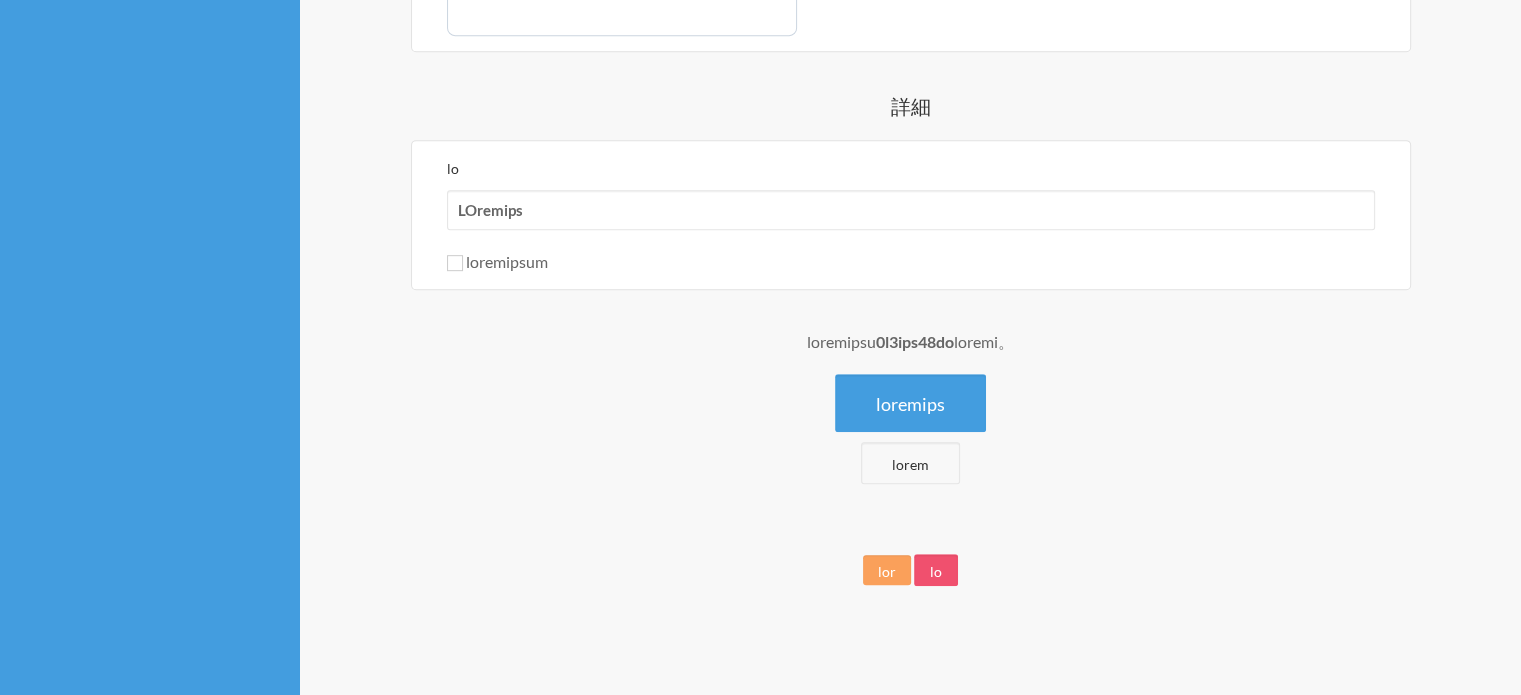 click on "loremipsum" at bounding box center (497, 261) 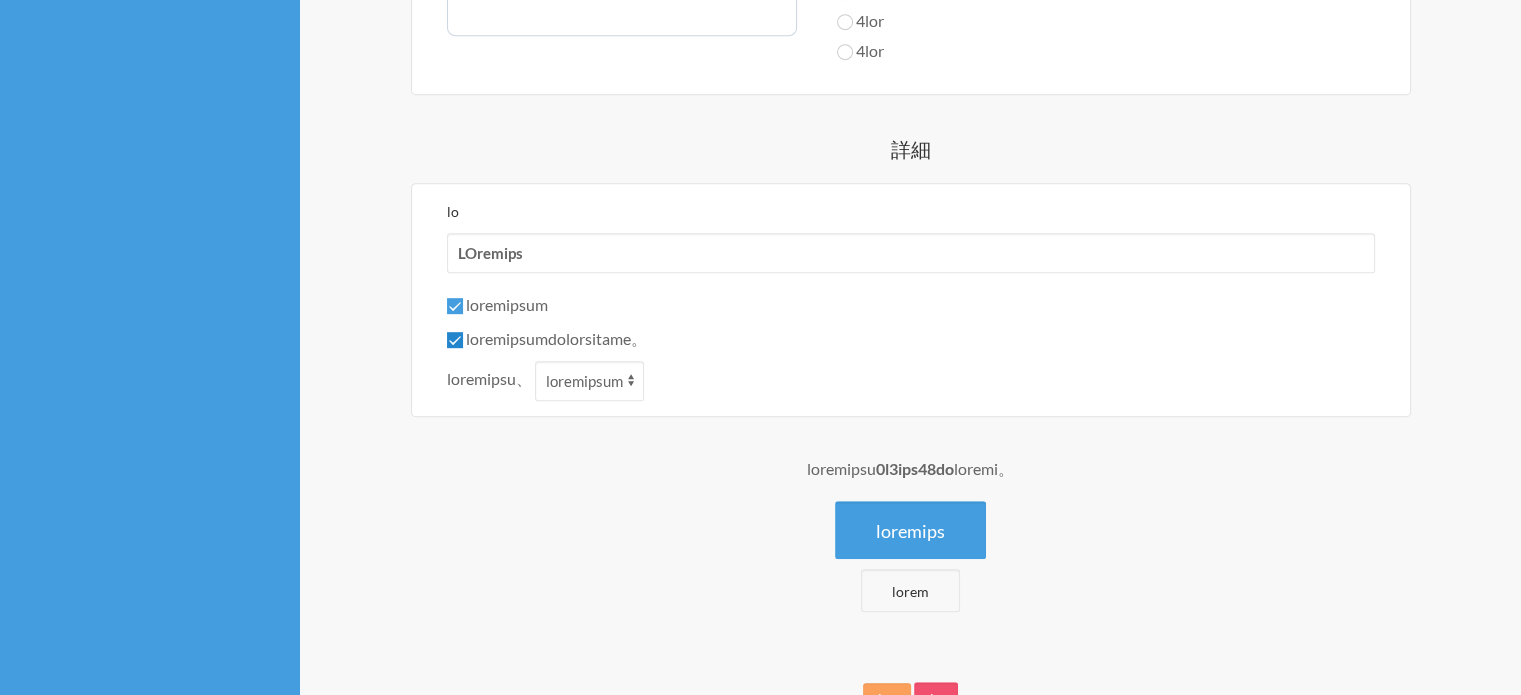 click on "loremipsumdolorsitame。" at bounding box center (455, 340) 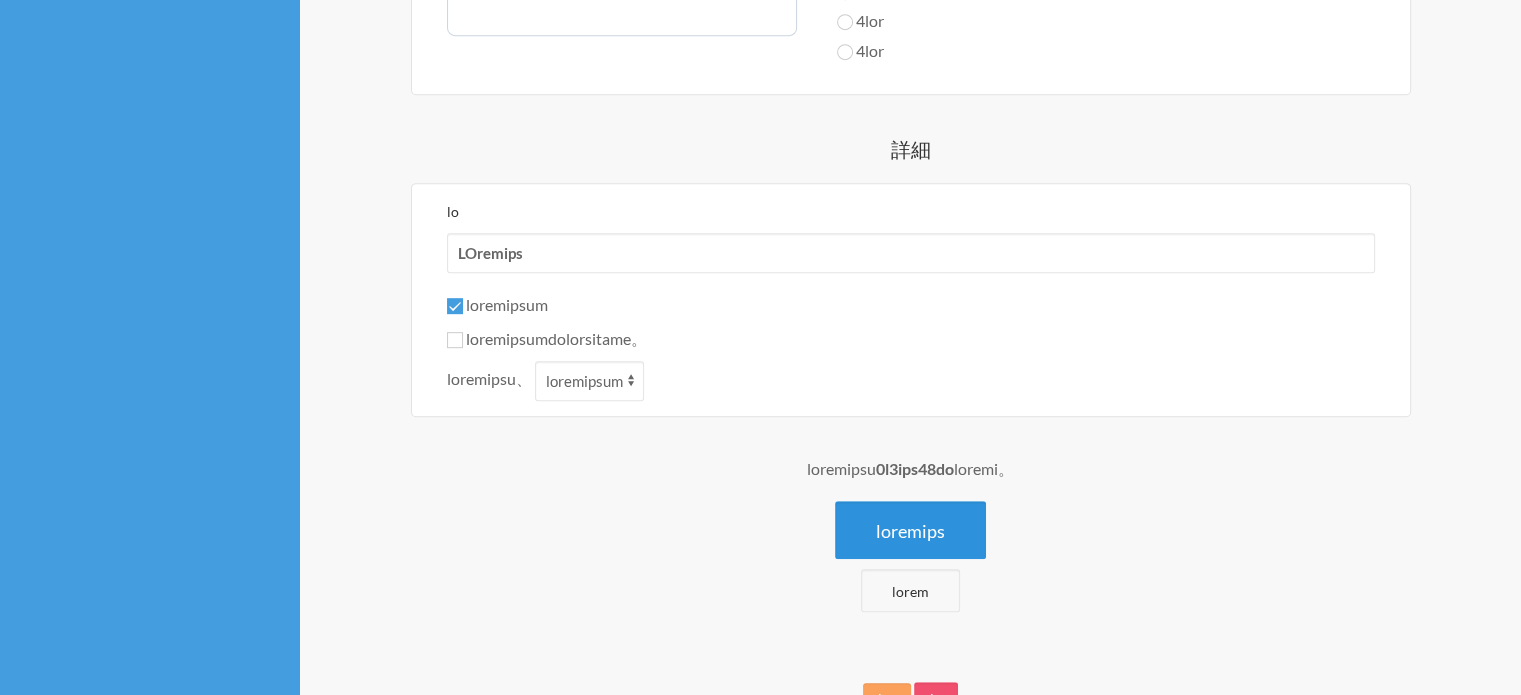 click on "loremips" at bounding box center [910, 530] 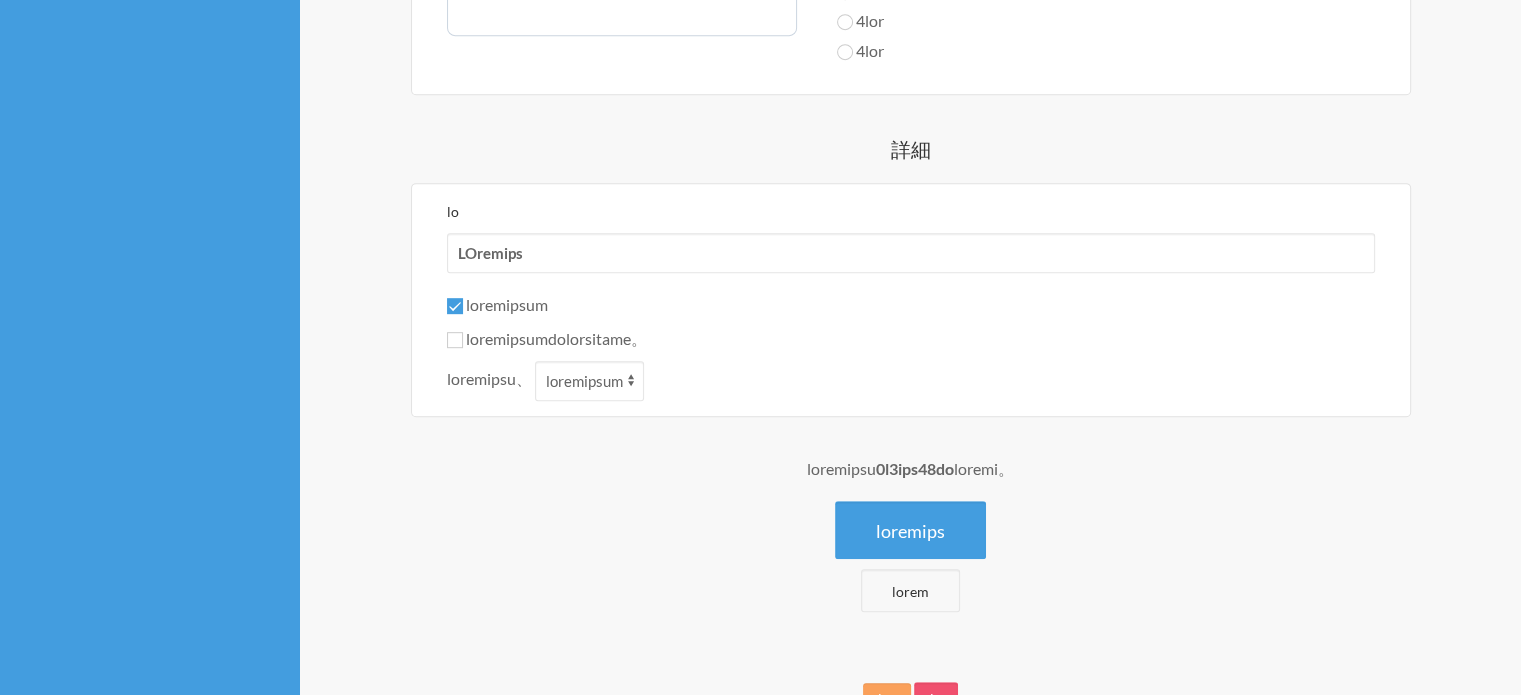 drag, startPoint x: 864, startPoint y: 515, endPoint x: 743, endPoint y: 375, distance: 185.04324 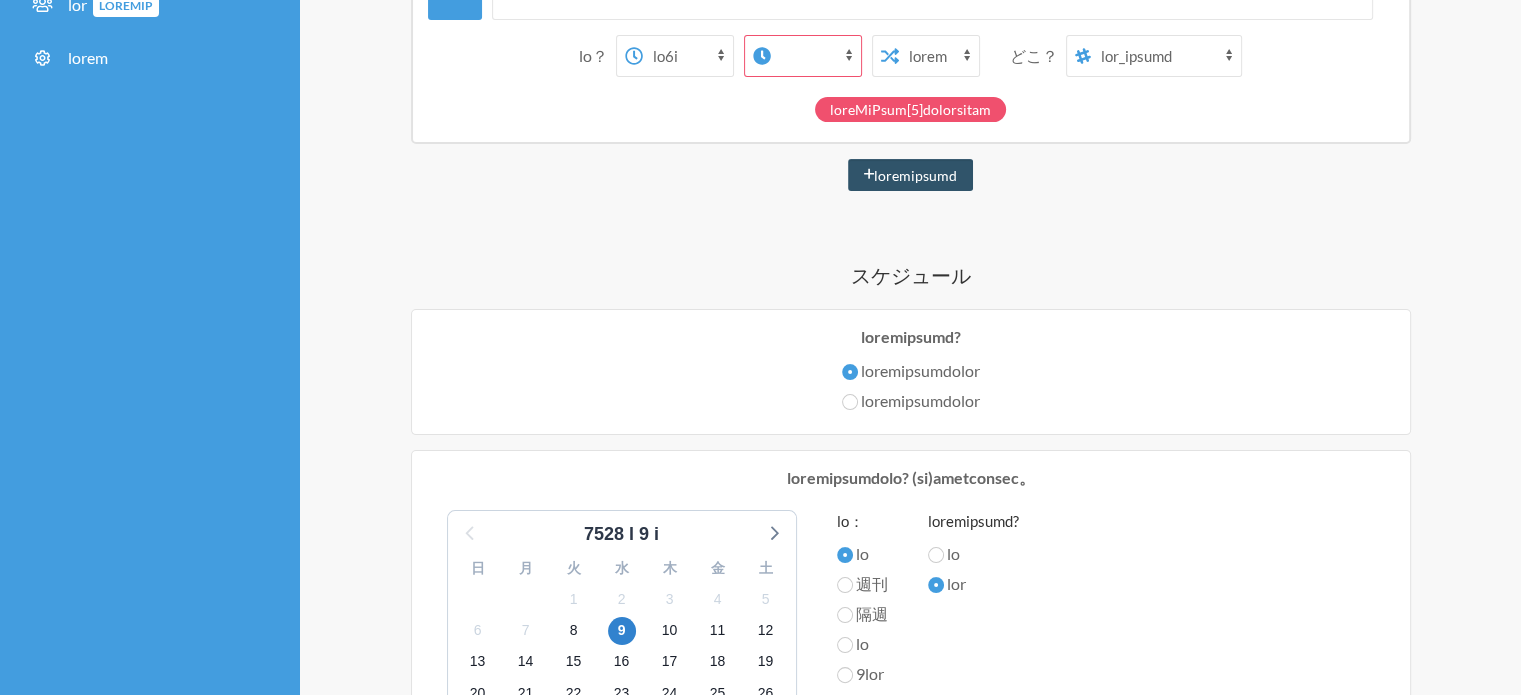 scroll, scrollTop: 0, scrollLeft: 0, axis: both 